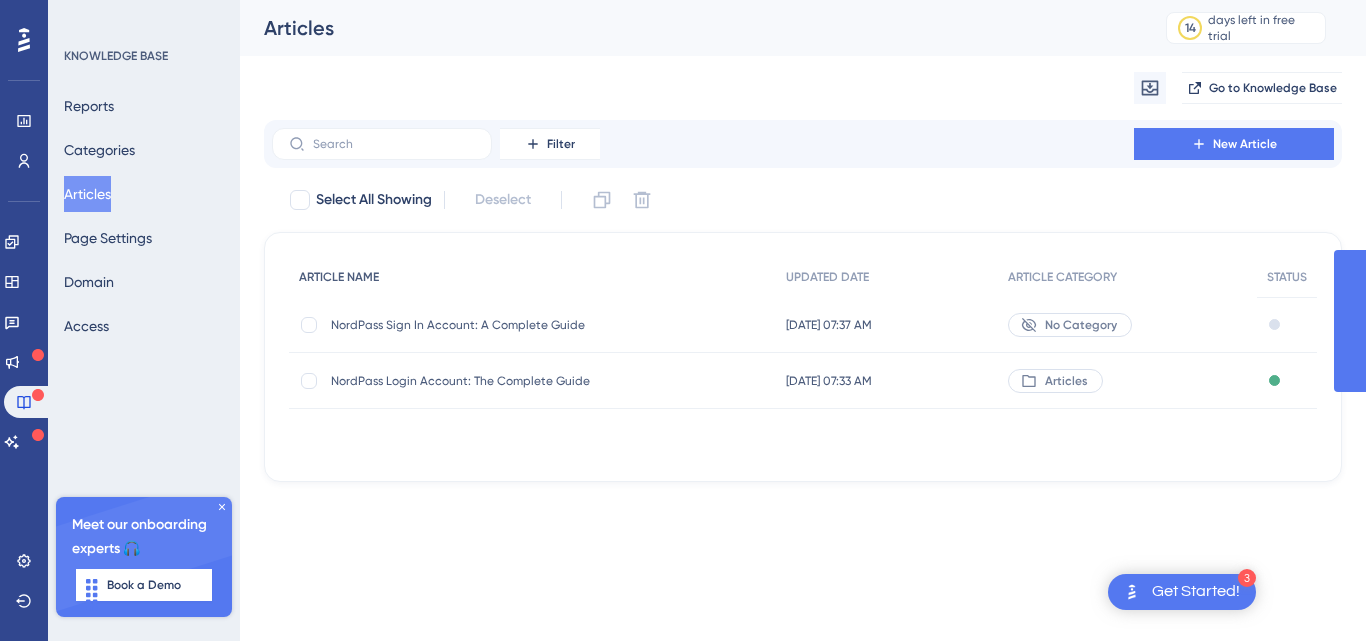 scroll, scrollTop: 0, scrollLeft: 0, axis: both 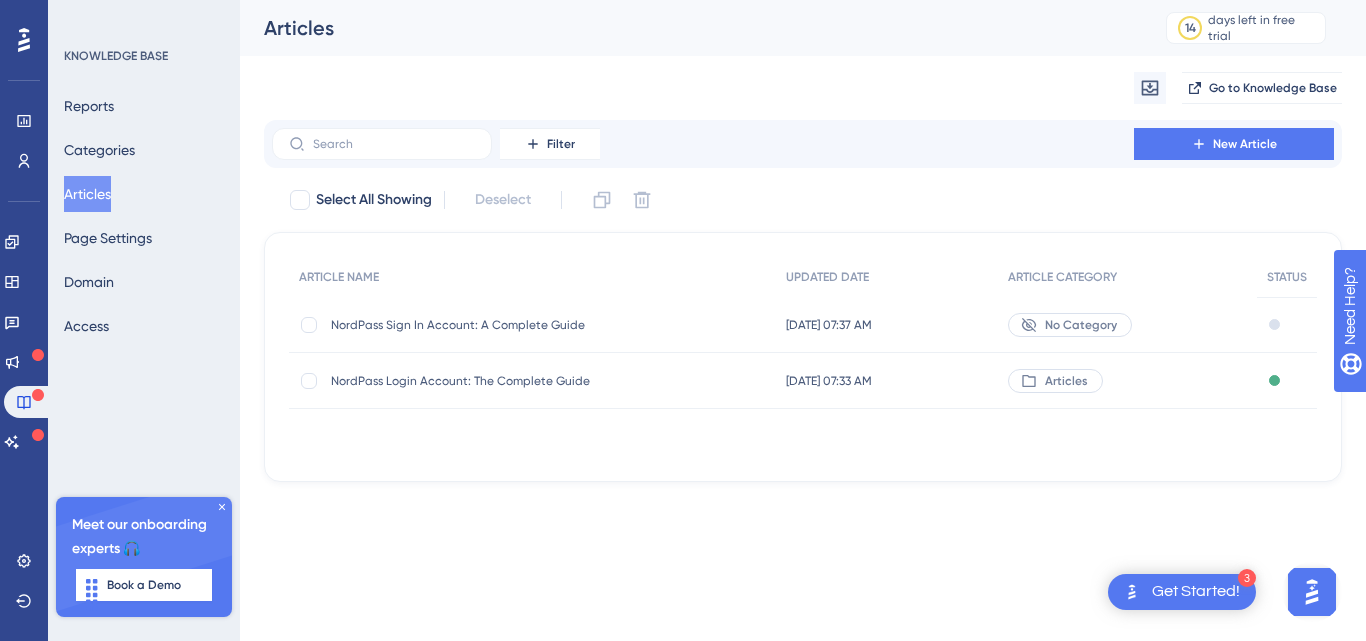 click on "NordPass Sign In Account: A Complete Guide" at bounding box center [491, 325] 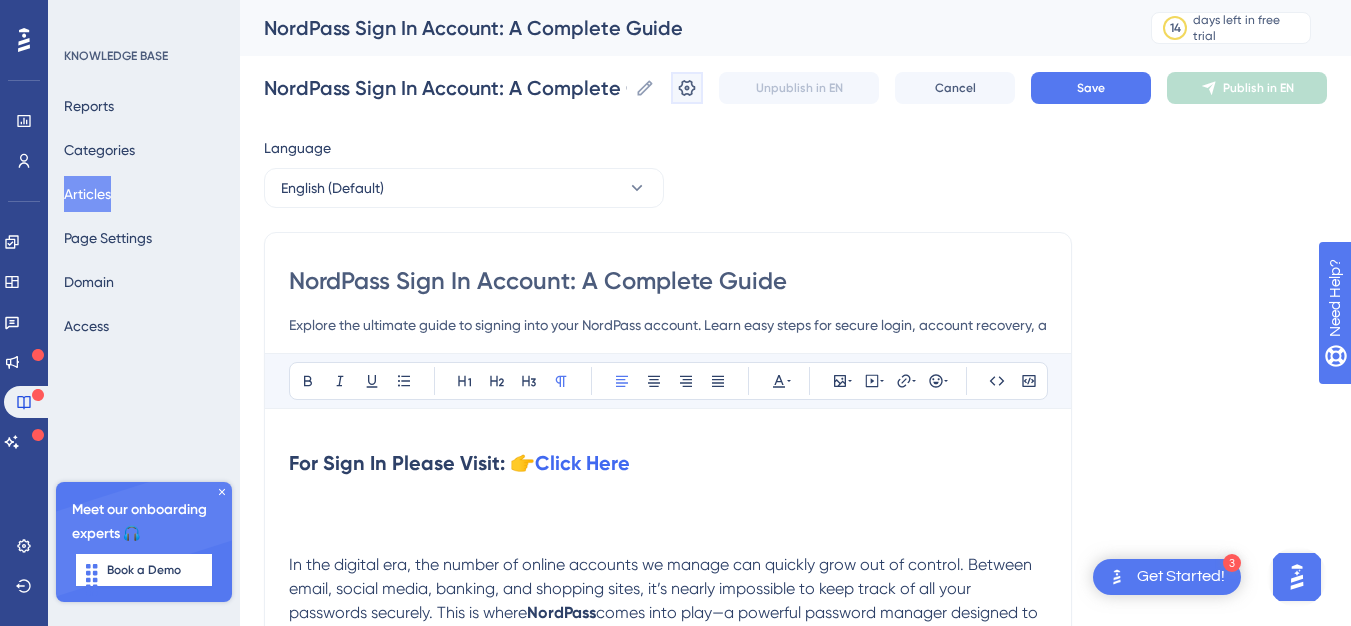 click 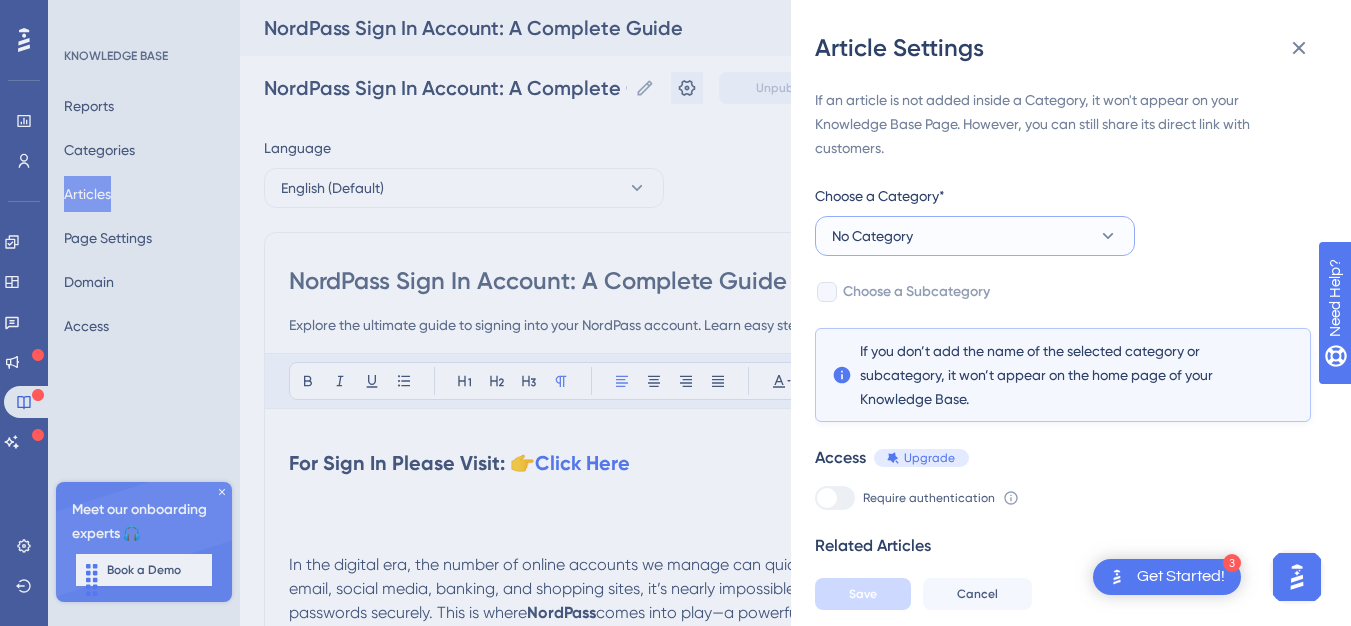 click on "No Category" at bounding box center (975, 236) 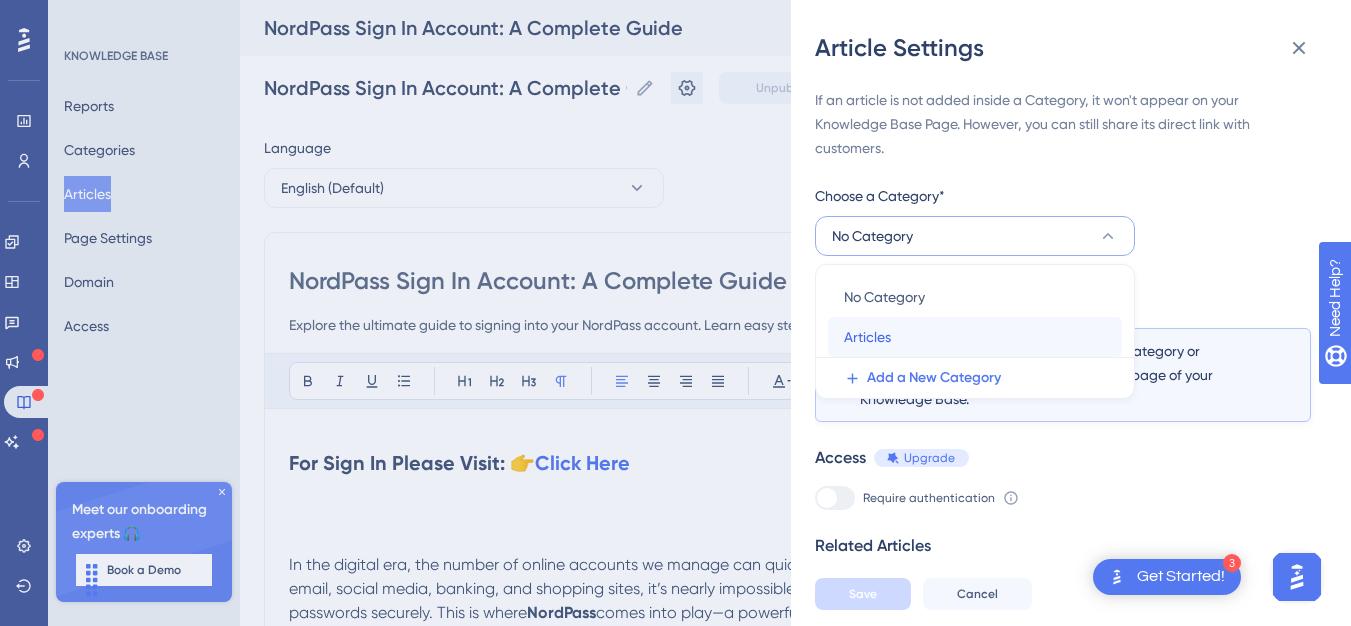 click on "Articles Articles" at bounding box center [975, 337] 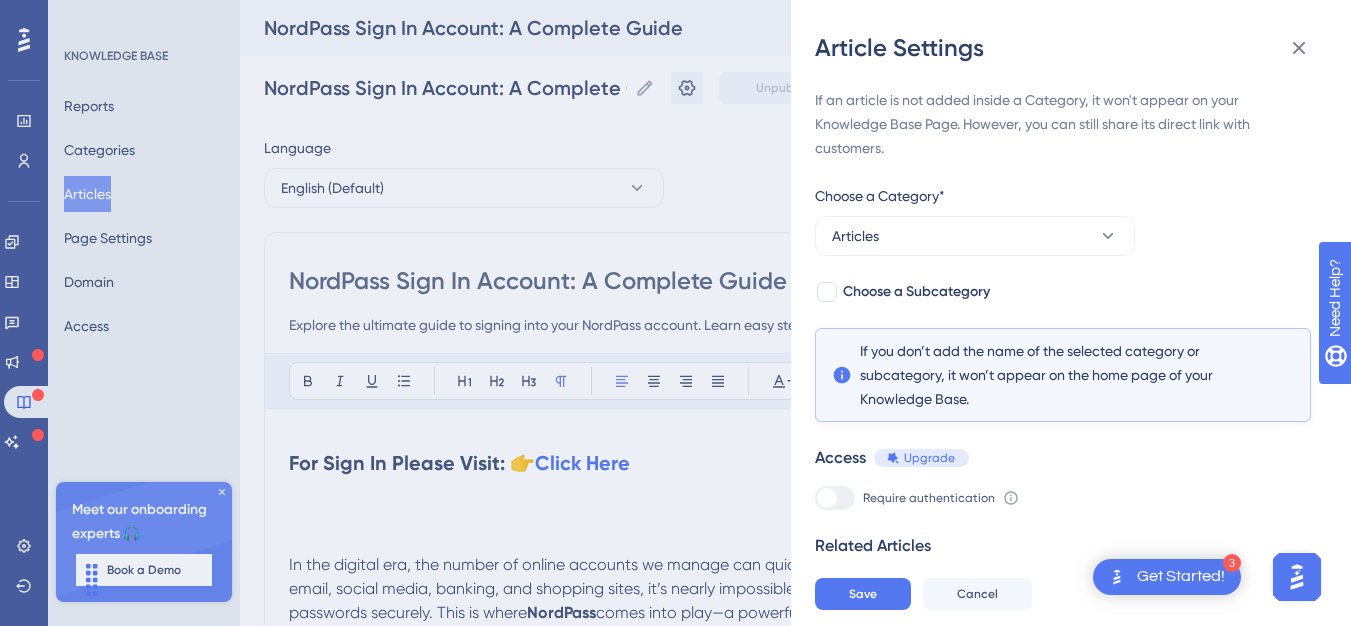 scroll, scrollTop: 49, scrollLeft: 0, axis: vertical 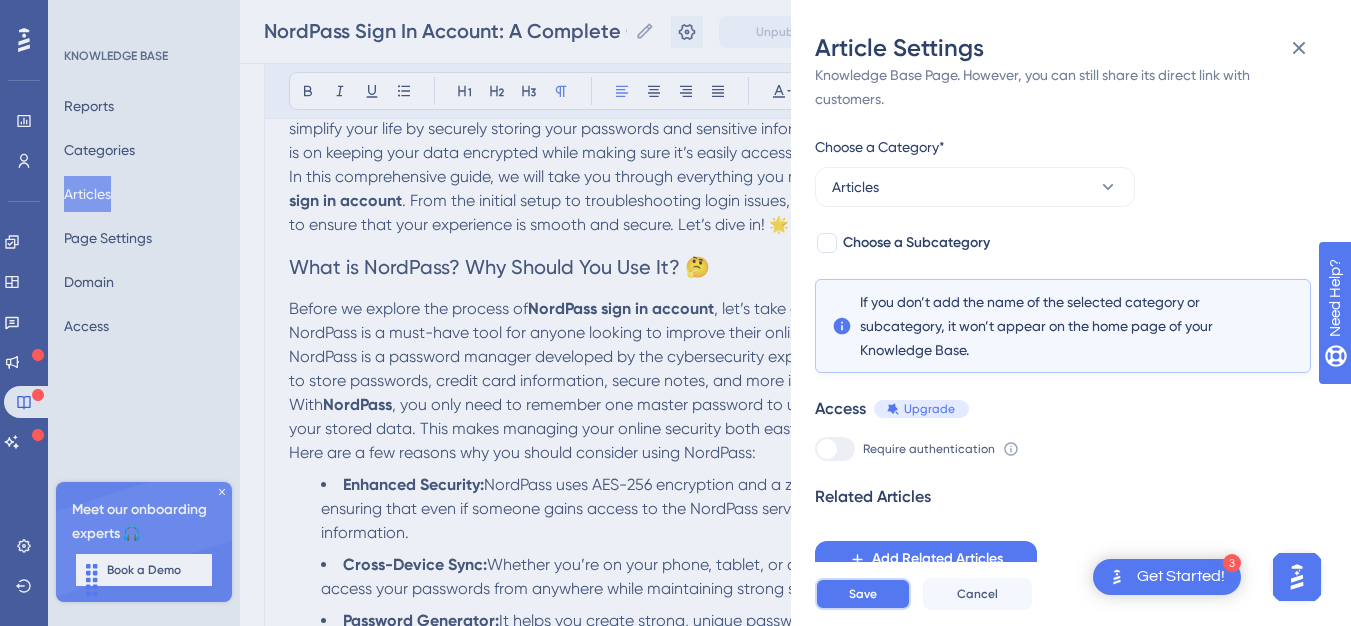 click on "Save" at bounding box center (863, 594) 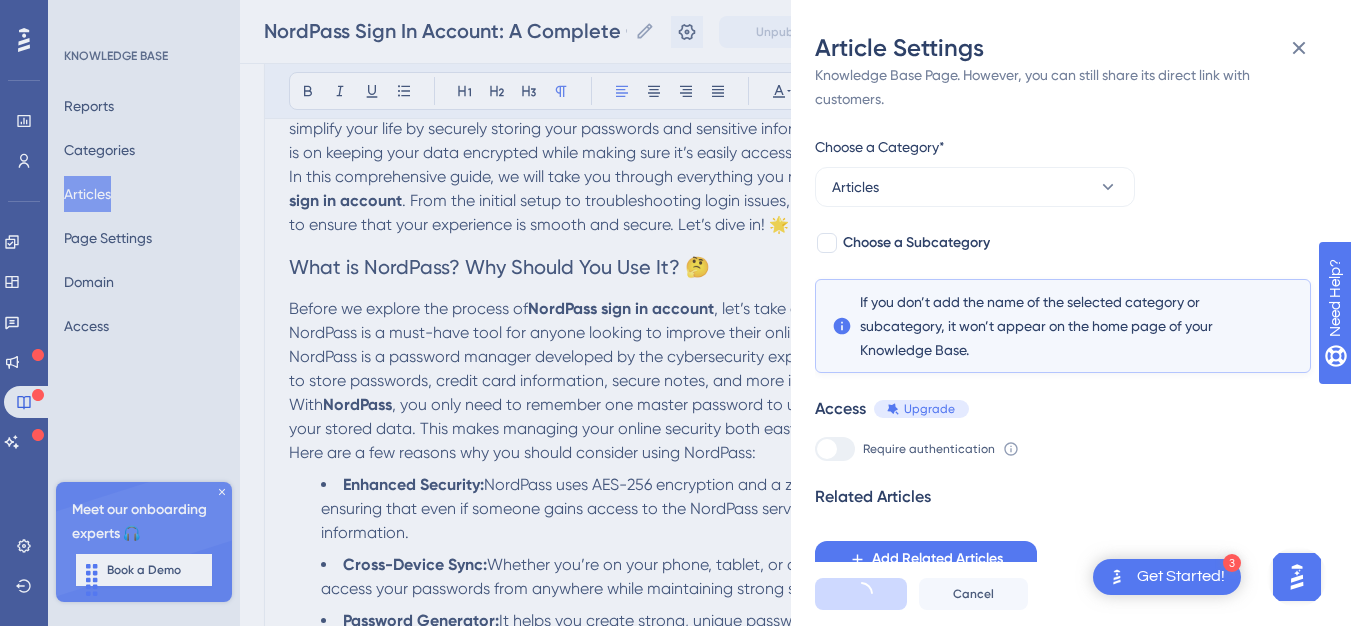 scroll, scrollTop: 0, scrollLeft: 0, axis: both 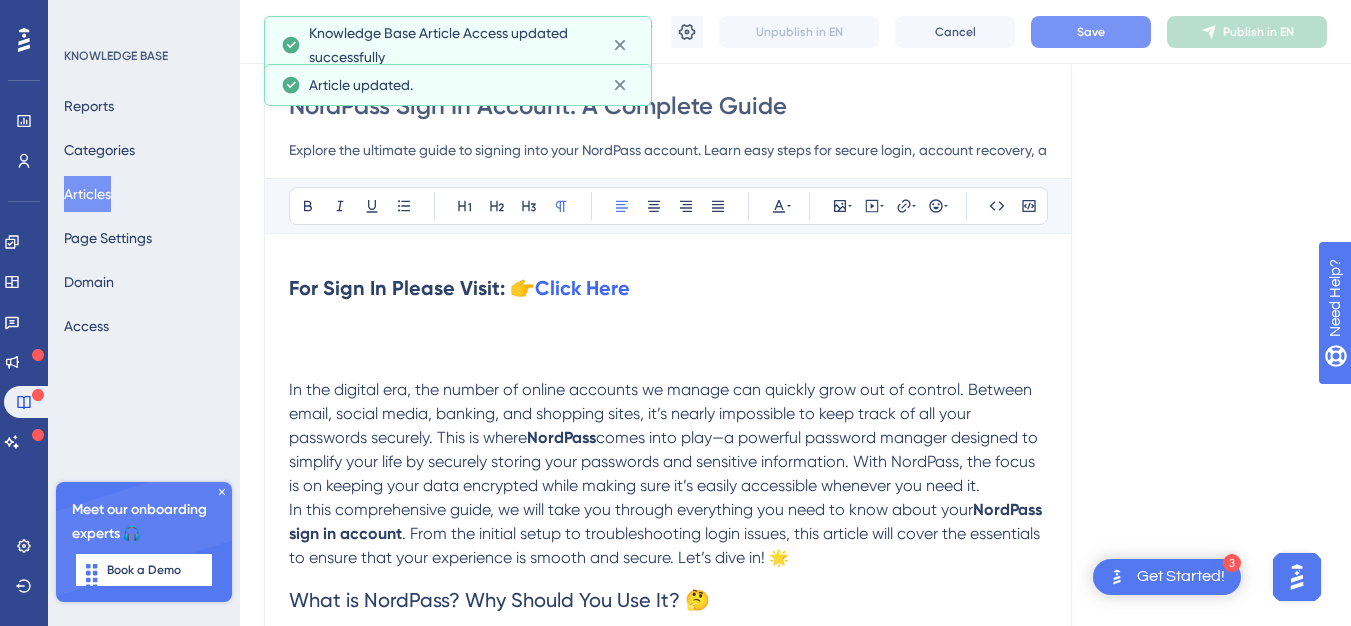 click on "Save" at bounding box center (1091, 32) 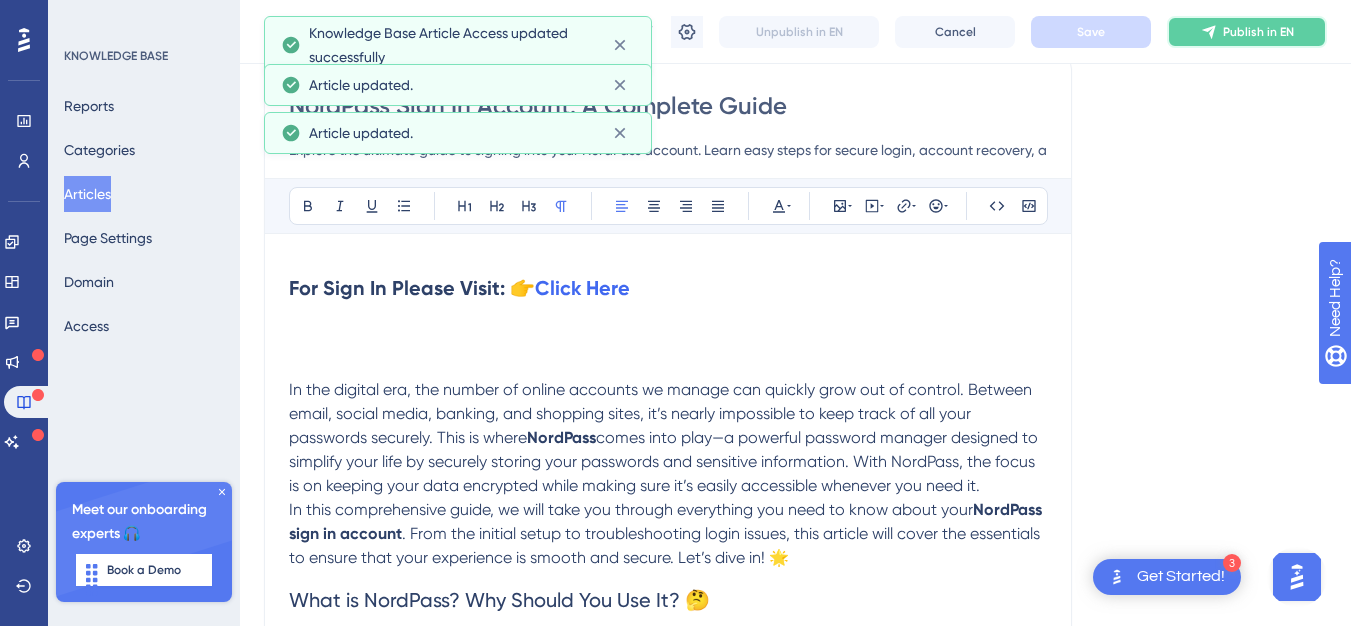 click on "Publish in EN" at bounding box center [1258, 32] 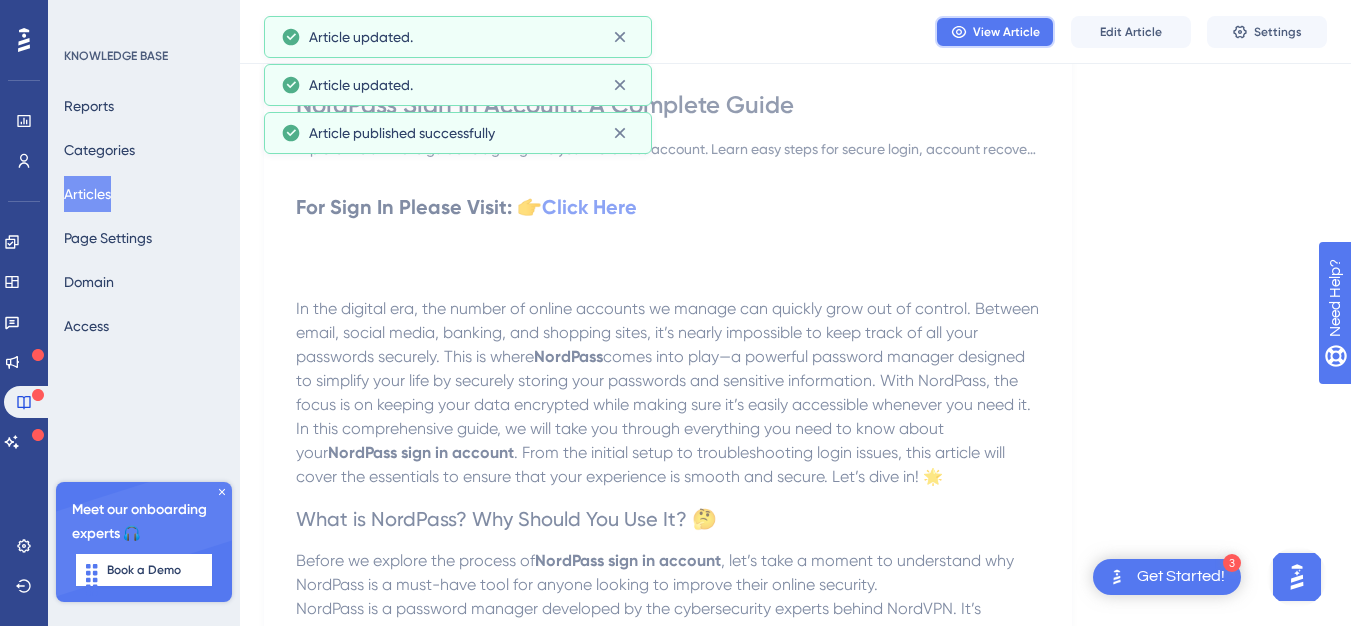 click on "View Article" at bounding box center [1006, 32] 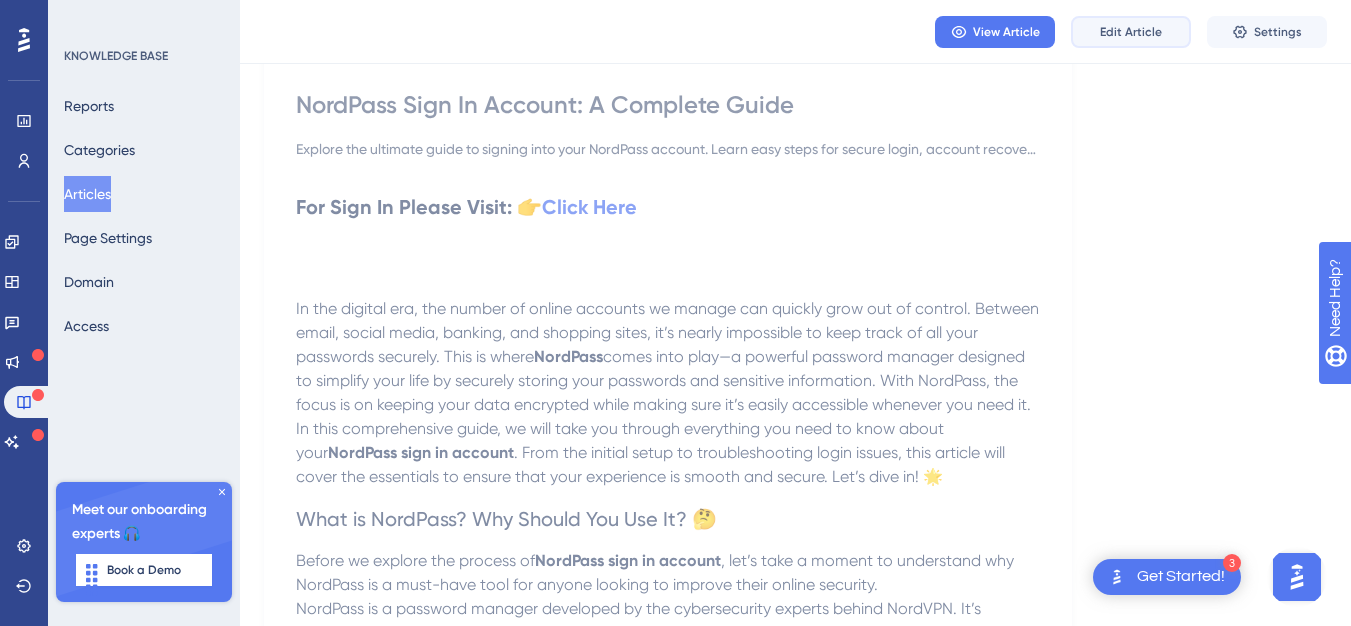 click on "Edit Article" at bounding box center (1131, 32) 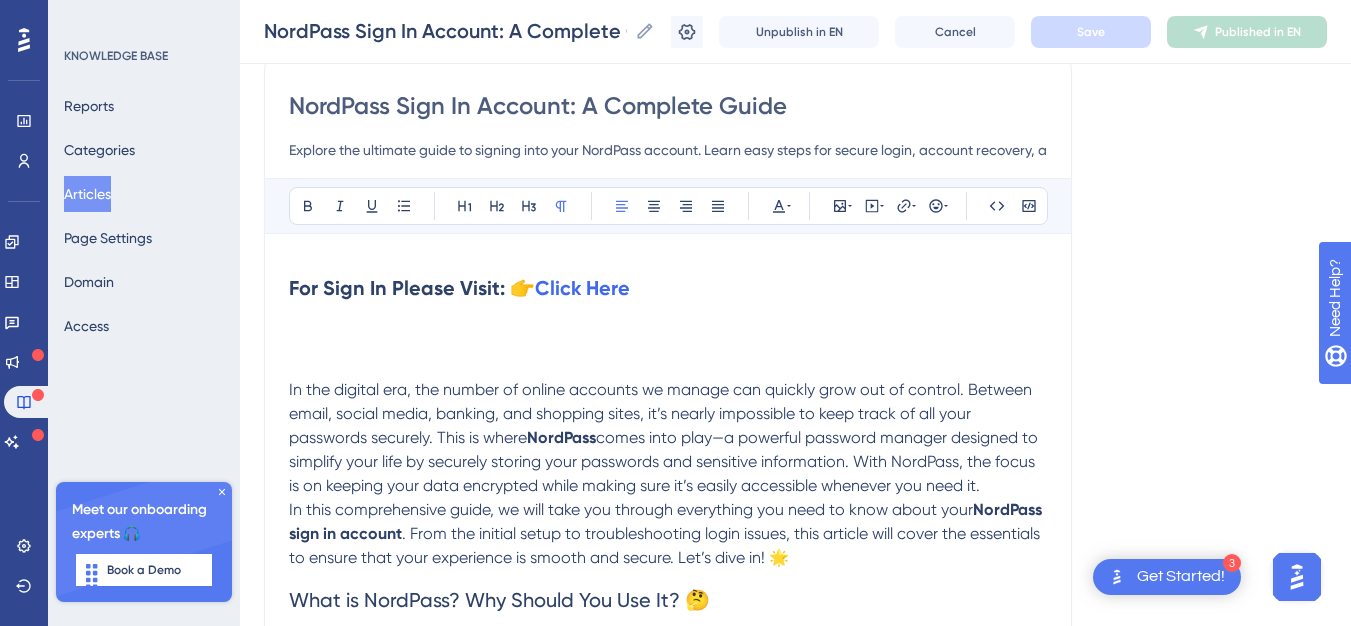 scroll, scrollTop: 4137, scrollLeft: 0, axis: vertical 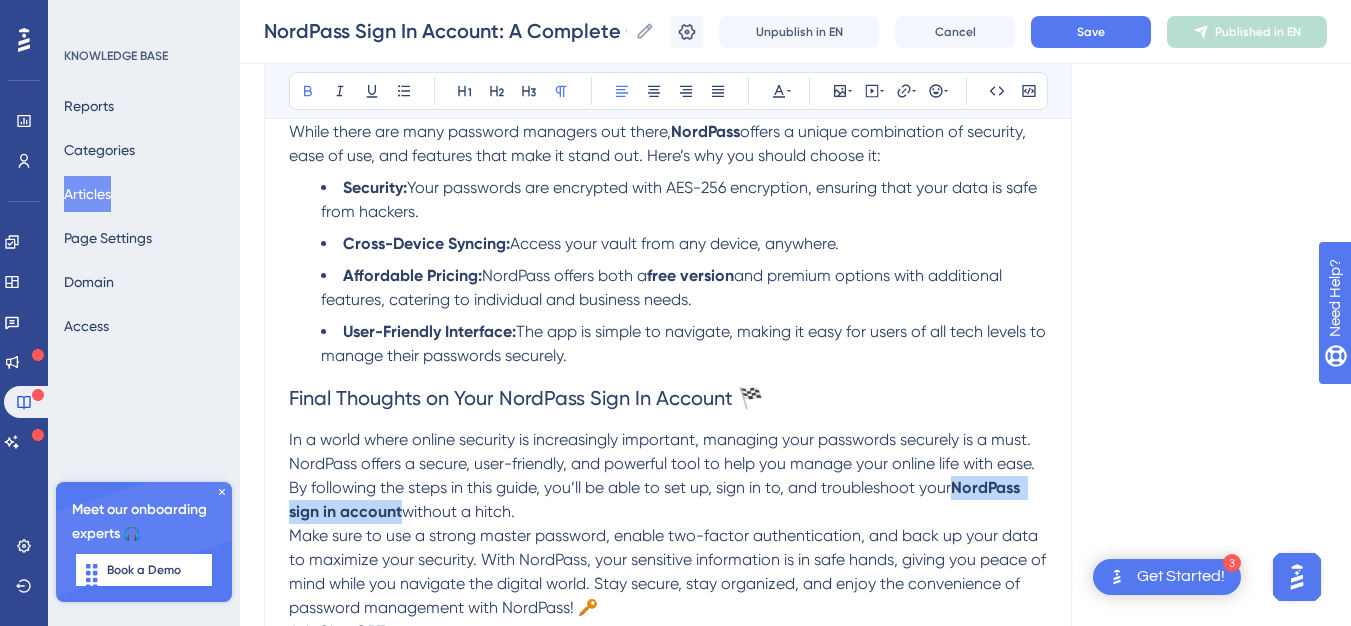 drag, startPoint x: 960, startPoint y: 491, endPoint x: 400, endPoint y: 514, distance: 560.4721 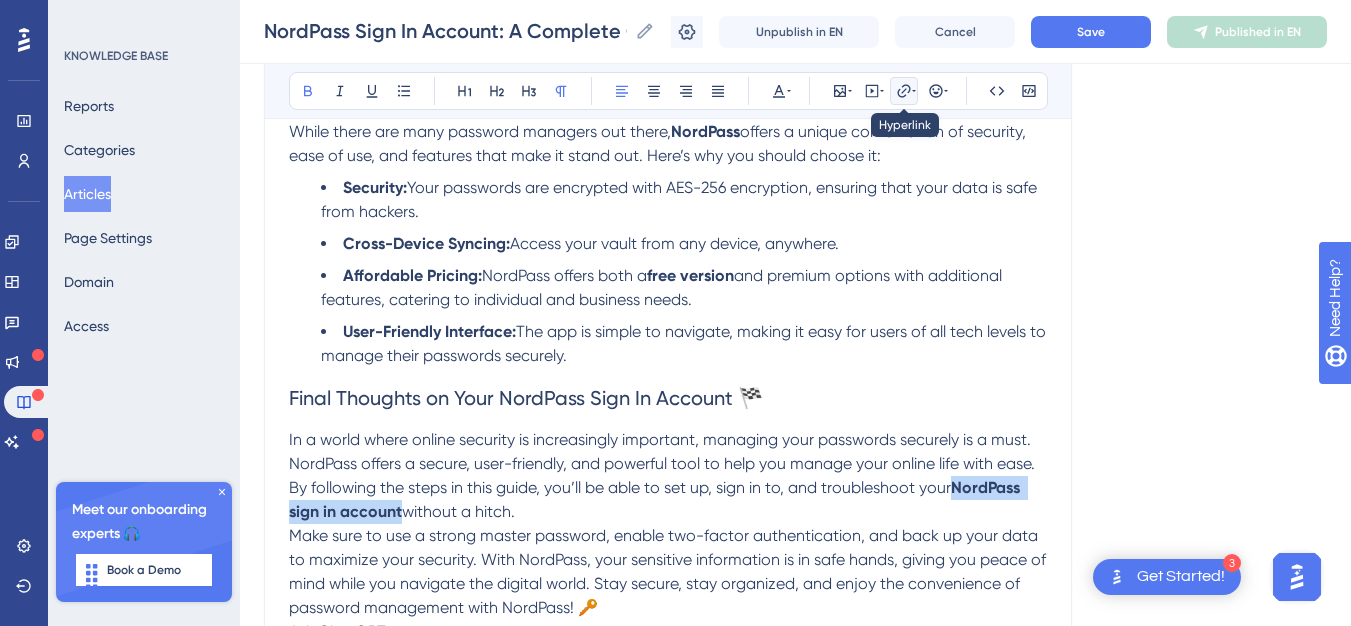 click 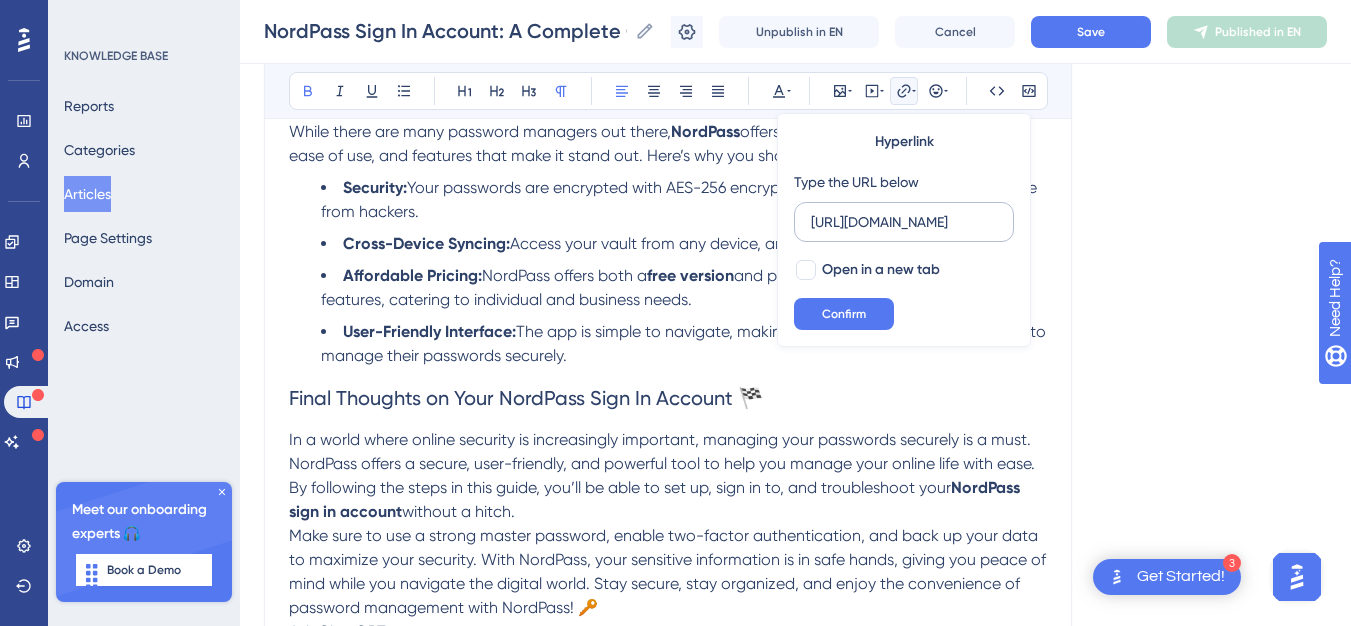 scroll, scrollTop: 0, scrollLeft: 492, axis: horizontal 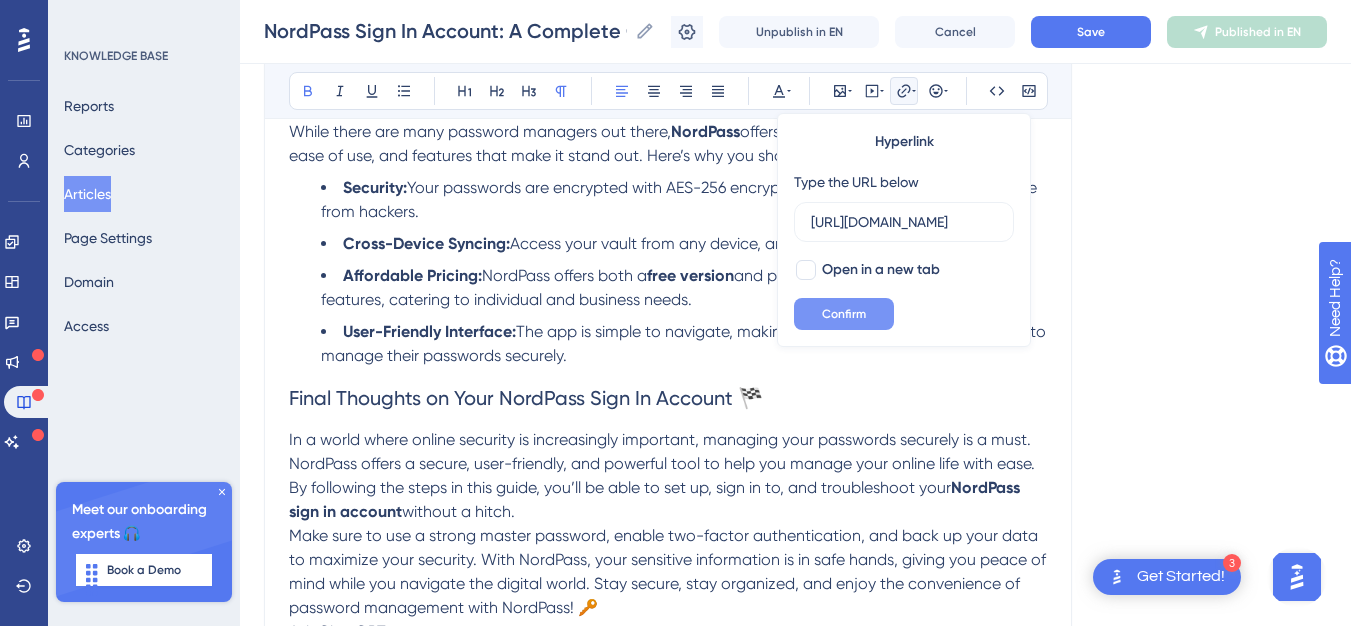 type on "[URL][DOMAIN_NAME]" 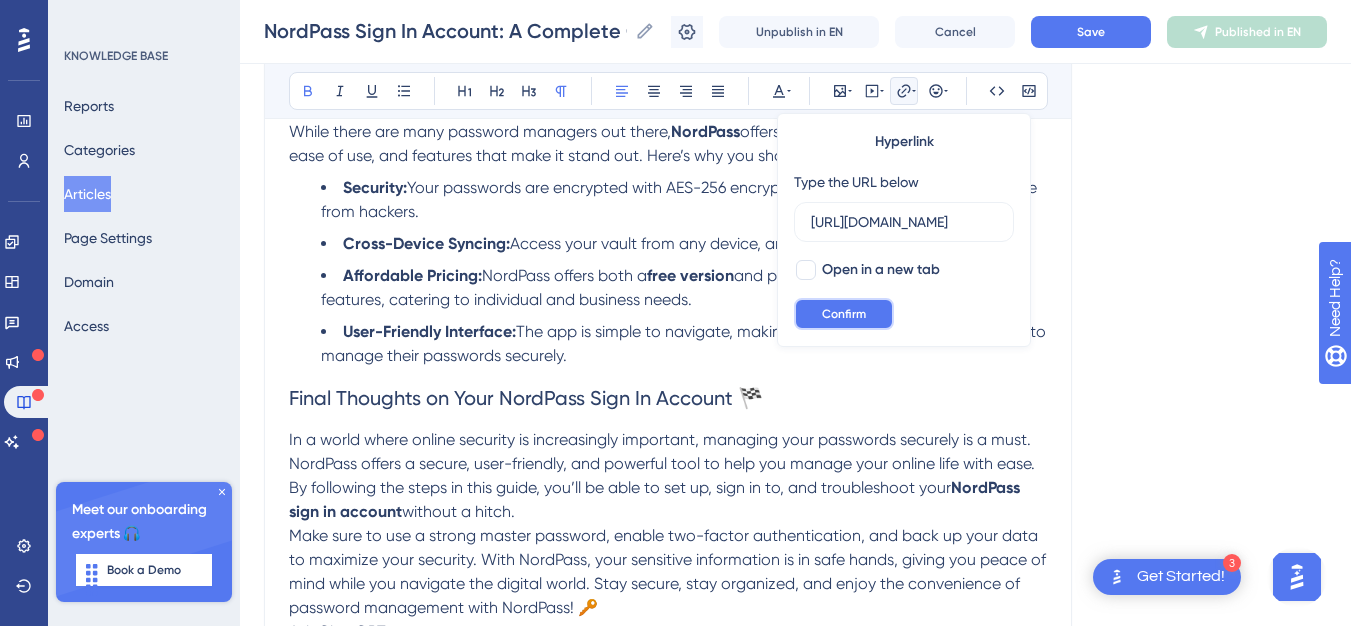 click on "Confirm" at bounding box center [844, 314] 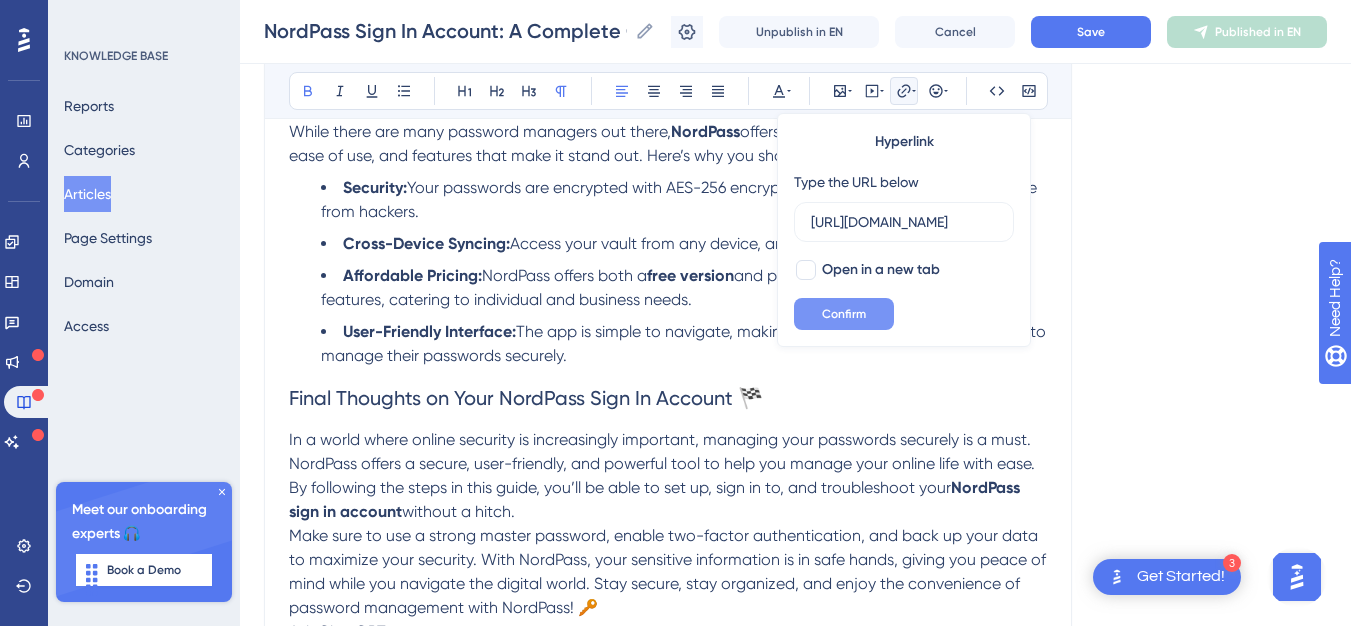 scroll, scrollTop: 0, scrollLeft: 0, axis: both 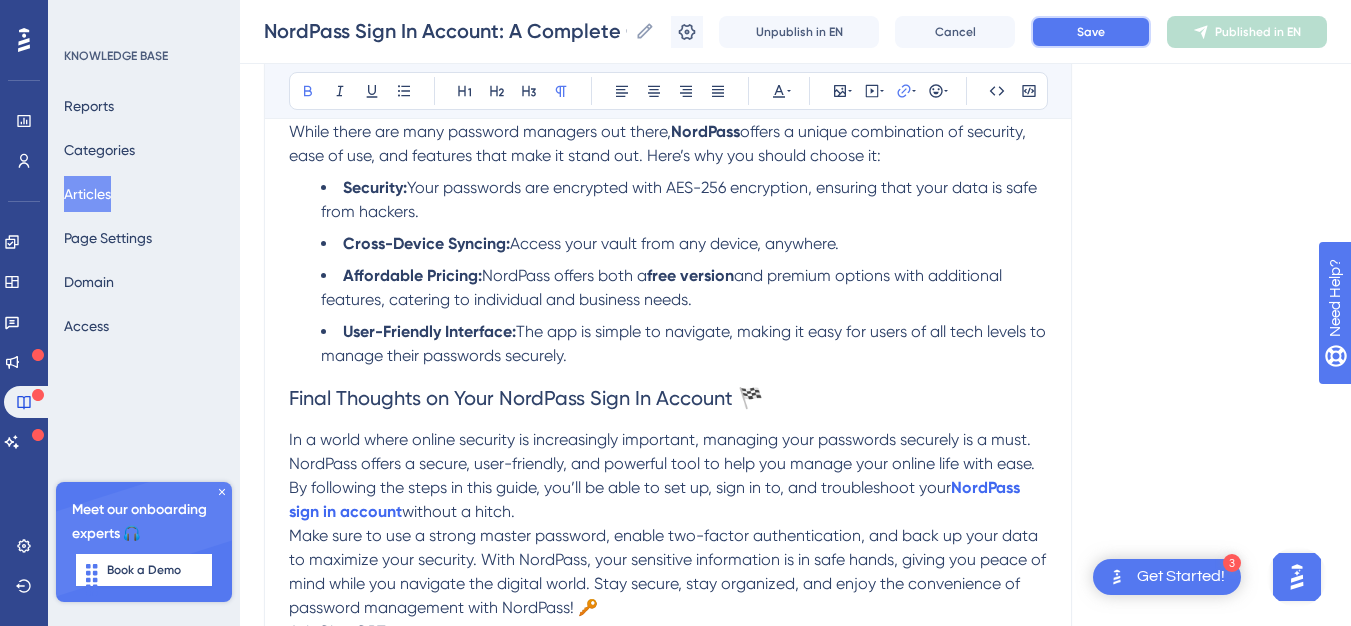 click on "Save" at bounding box center (1091, 32) 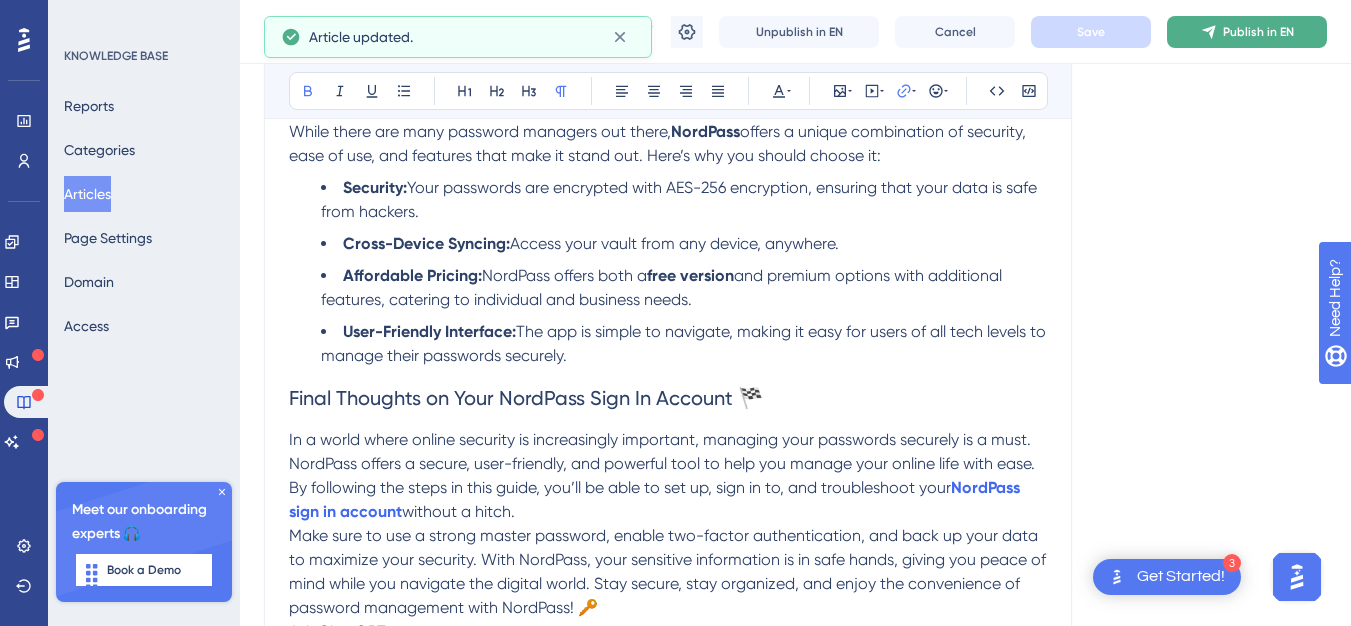 click on "Publish in EN" at bounding box center [1247, 32] 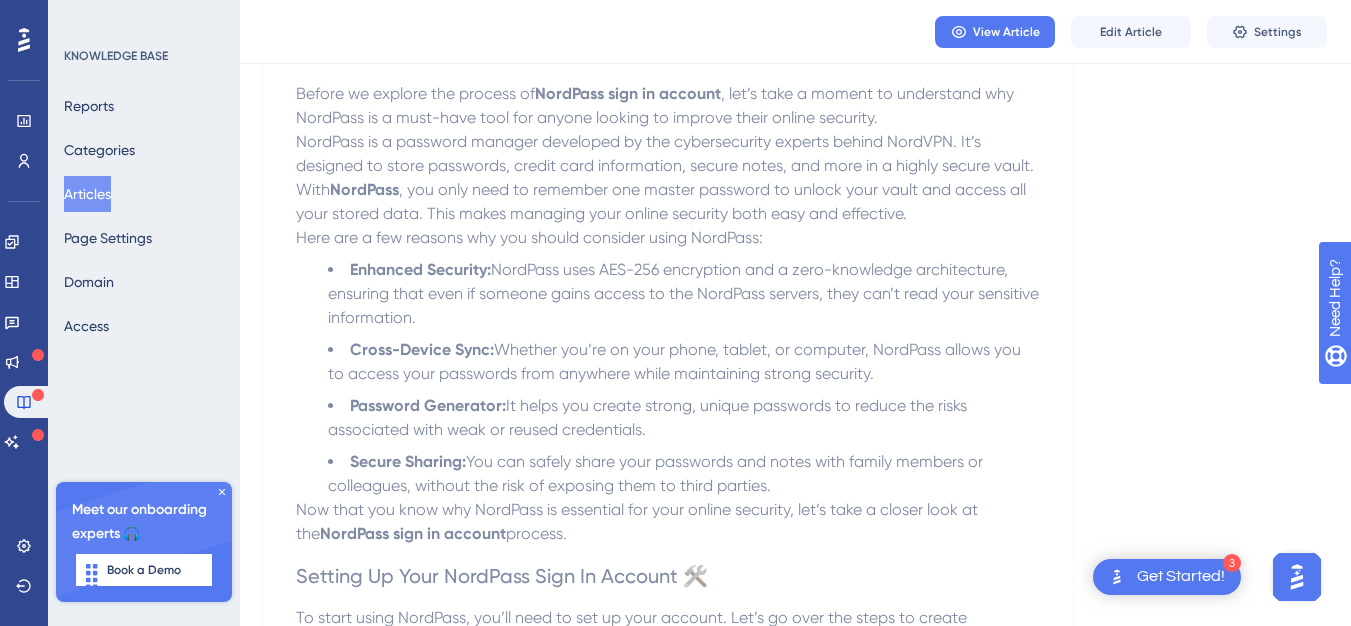 scroll, scrollTop: 0, scrollLeft: 0, axis: both 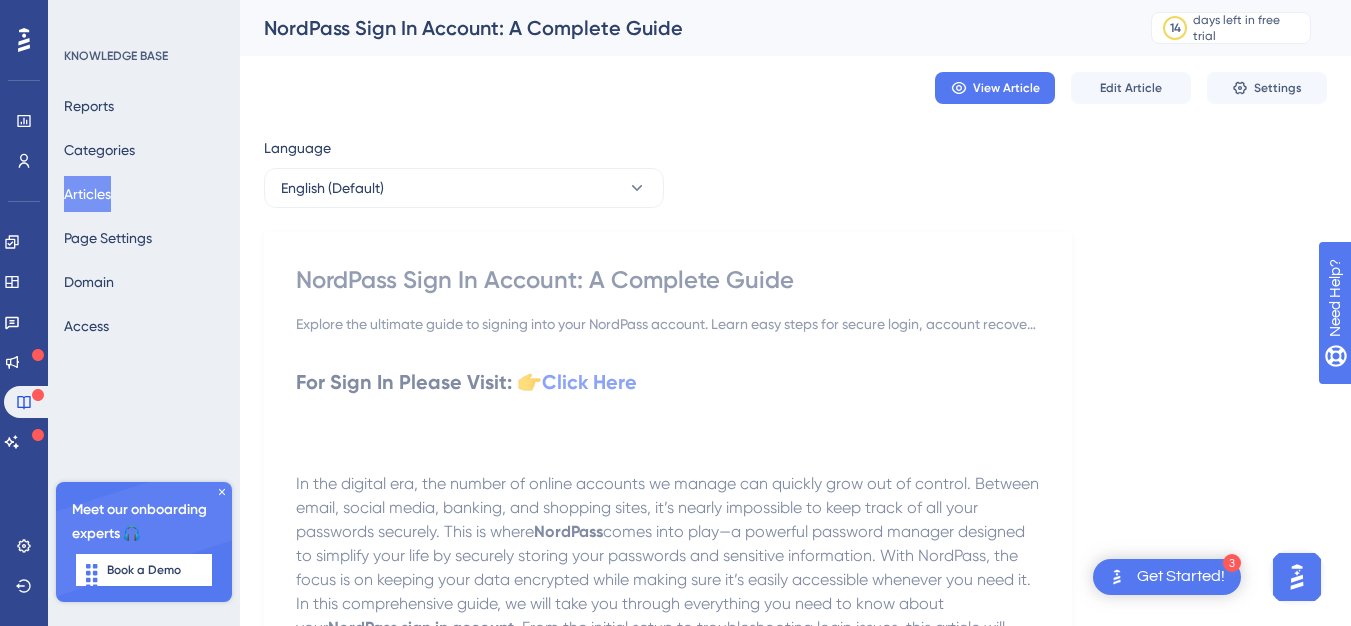 click on "Articles" at bounding box center (87, 194) 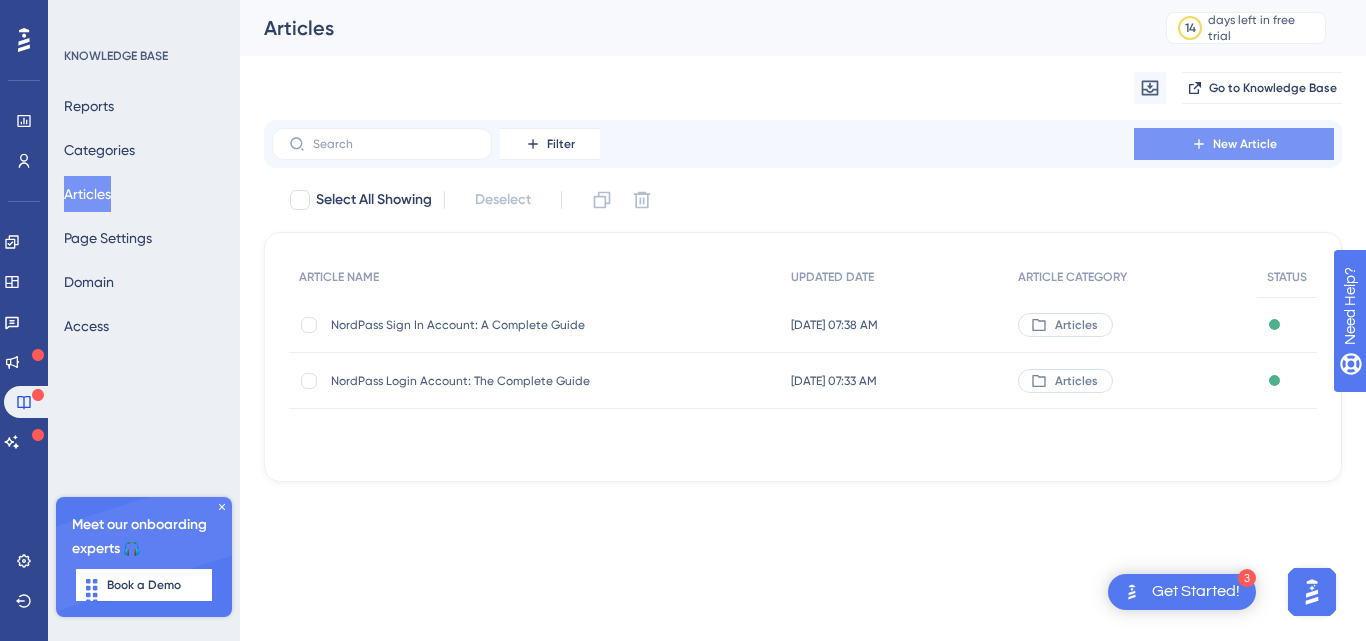 click on "New Article" at bounding box center [1245, 144] 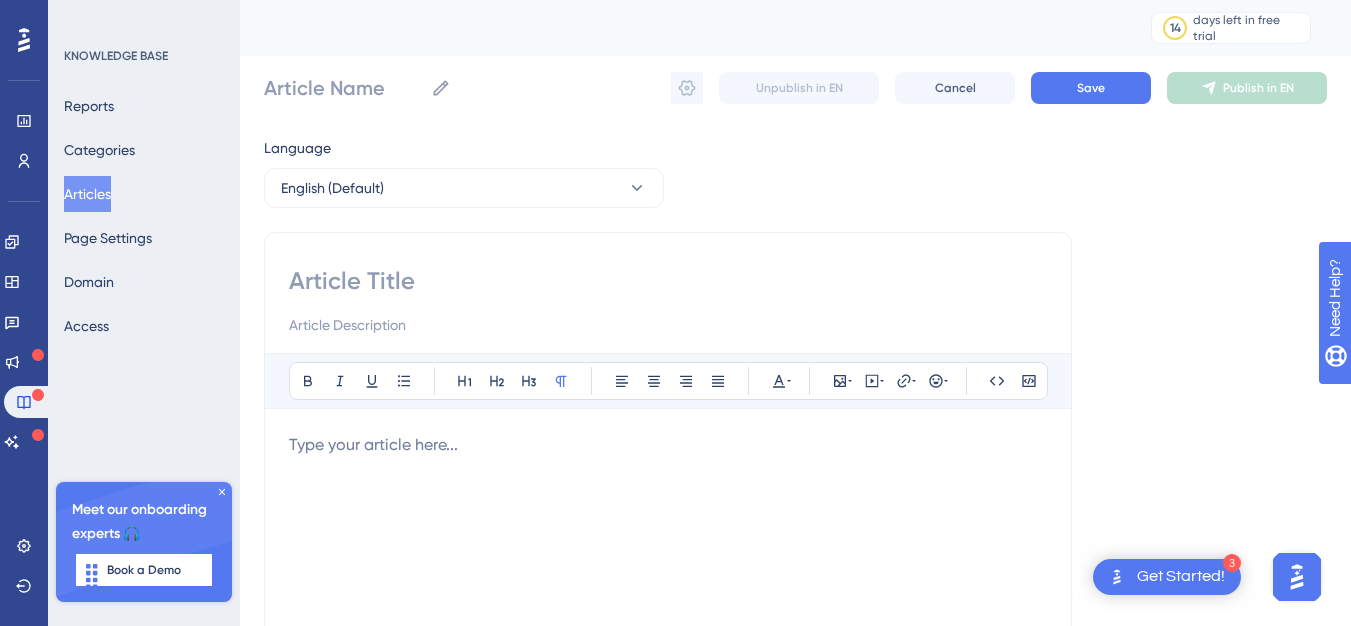 click at bounding box center (668, 281) 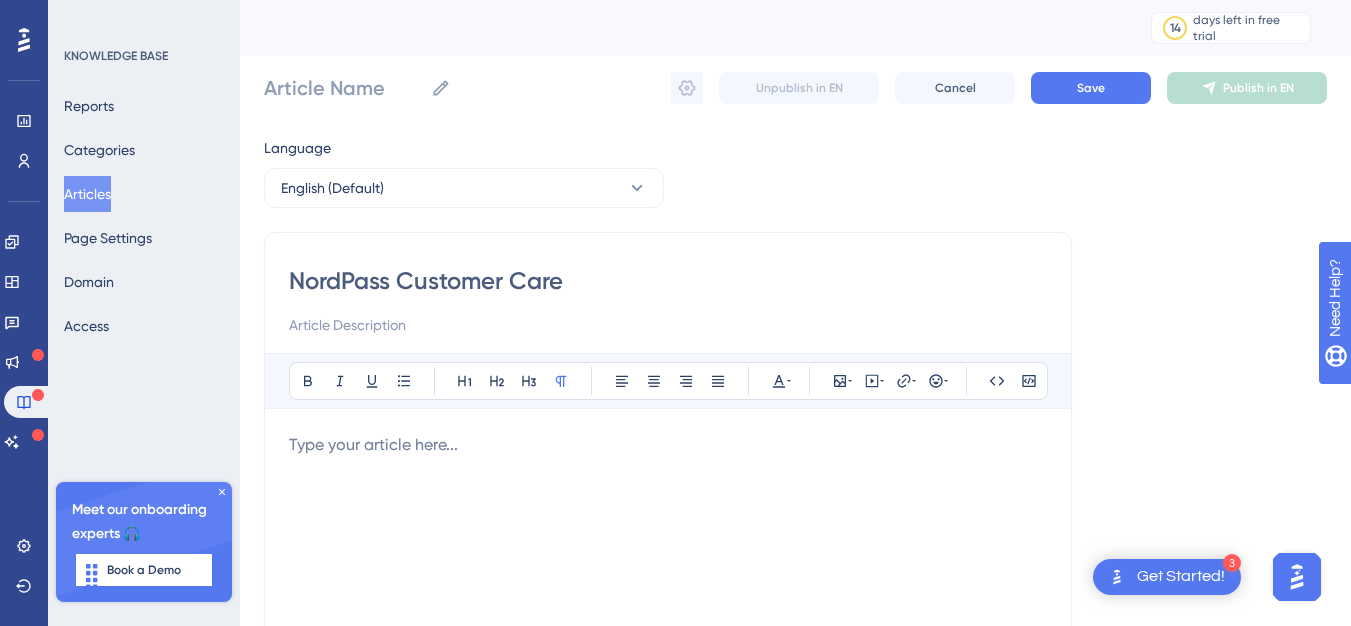 type on "NordPass Customer Care" 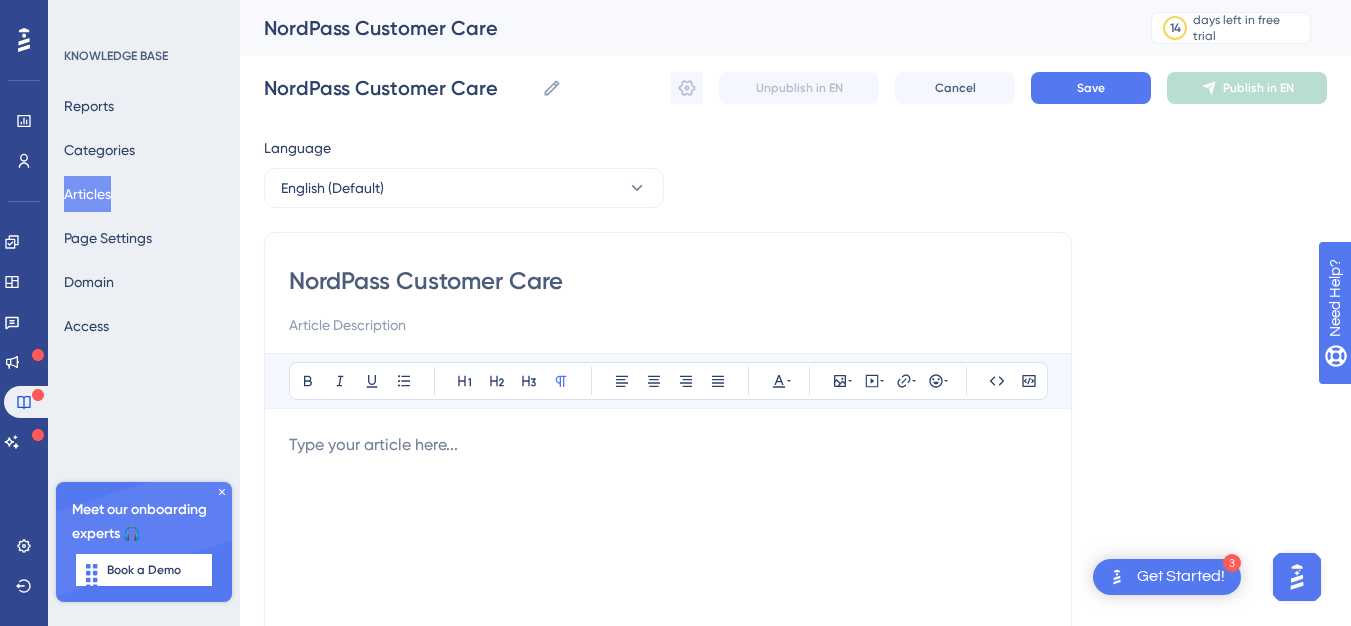 click on "NordPass Customer Care" at bounding box center (668, 281) 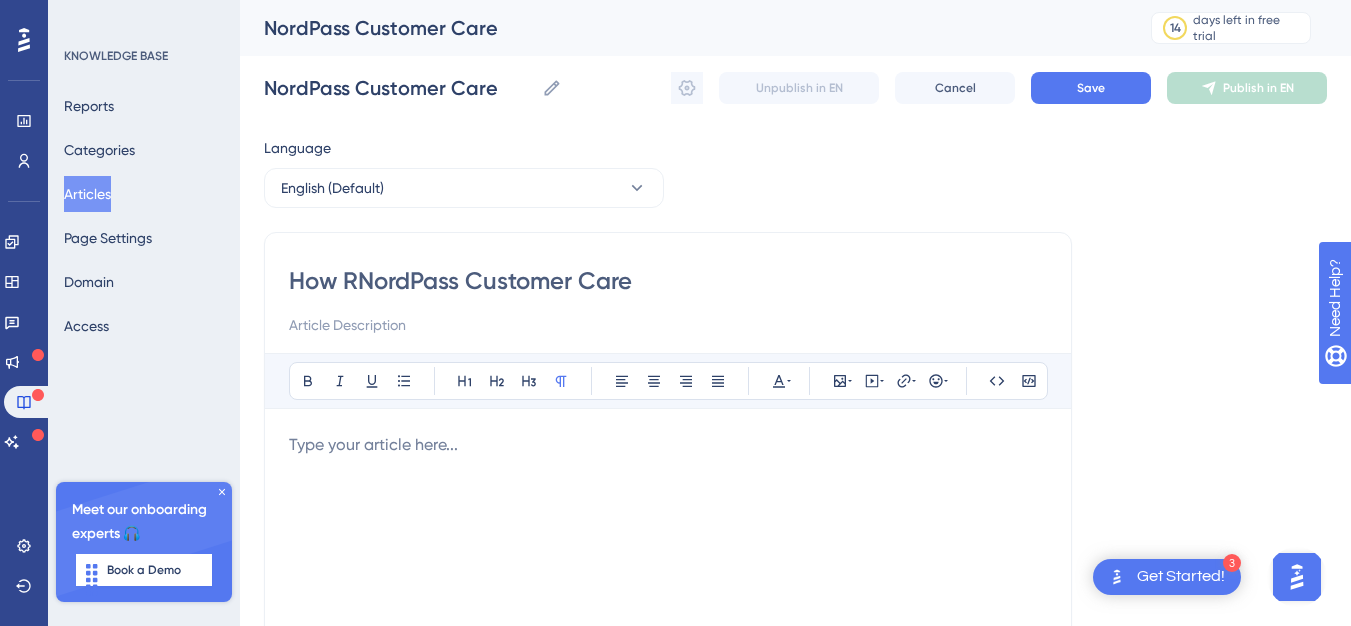 type on "How RoNordPass Customer Care" 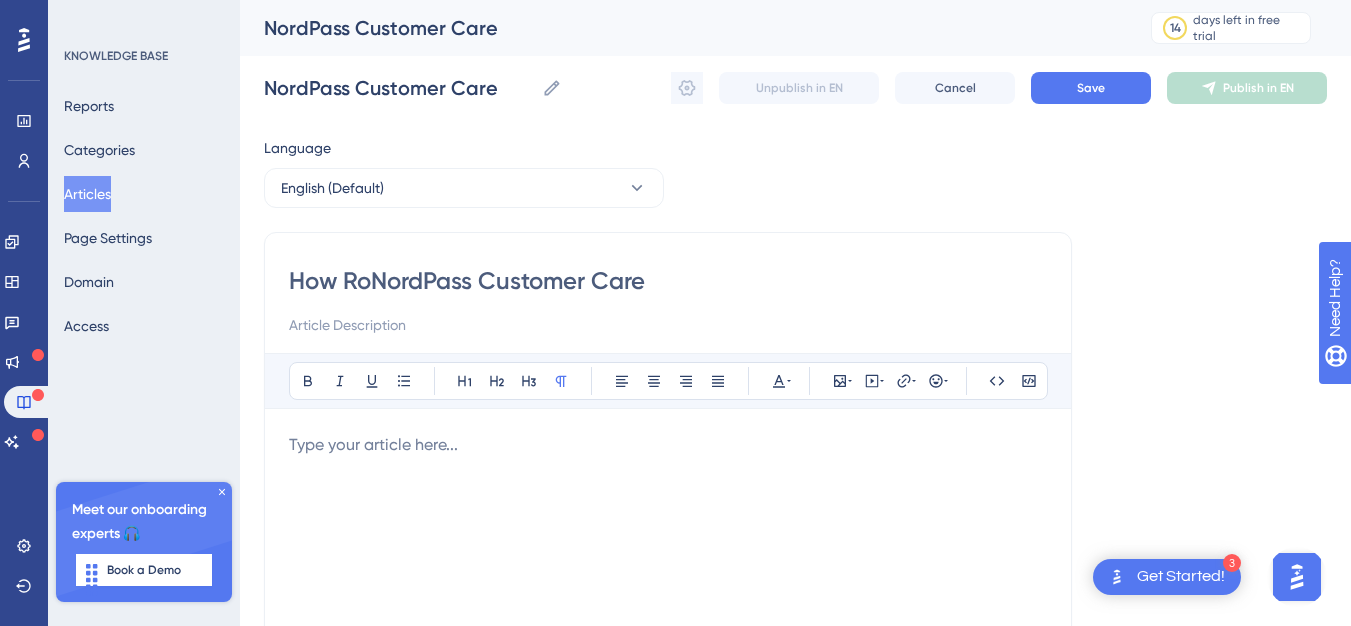 type on "How RoNordPass Customer Care" 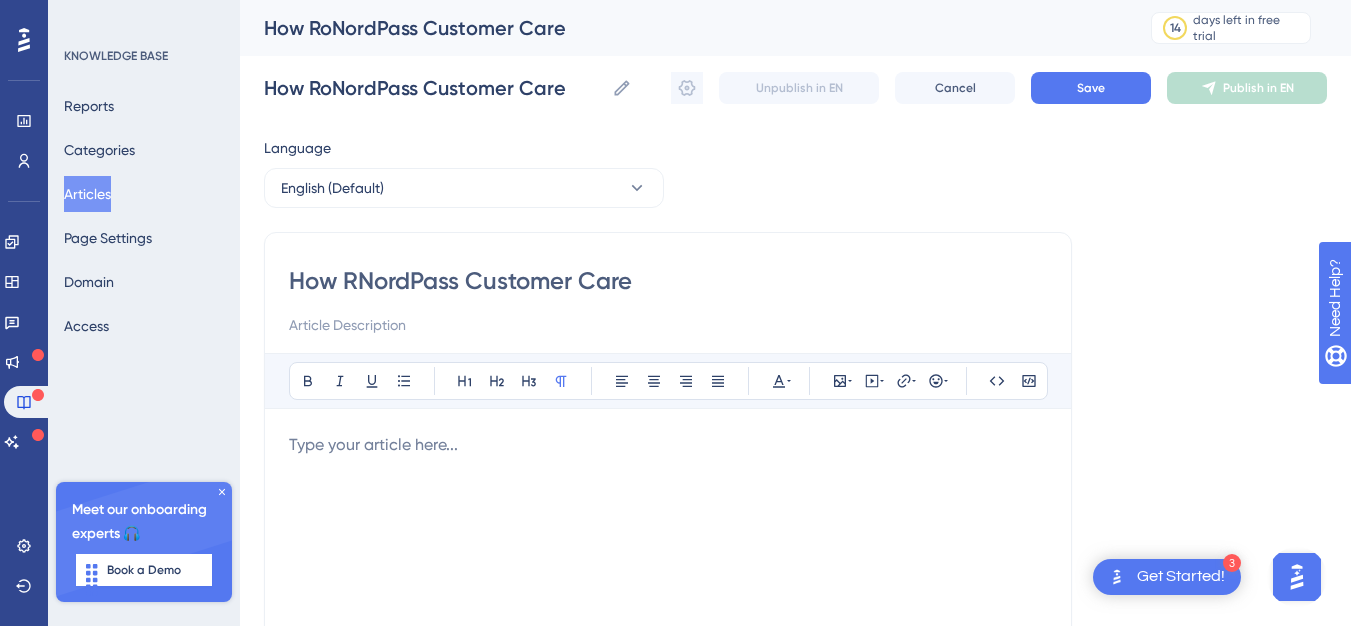 type on "How NordPass Customer Care" 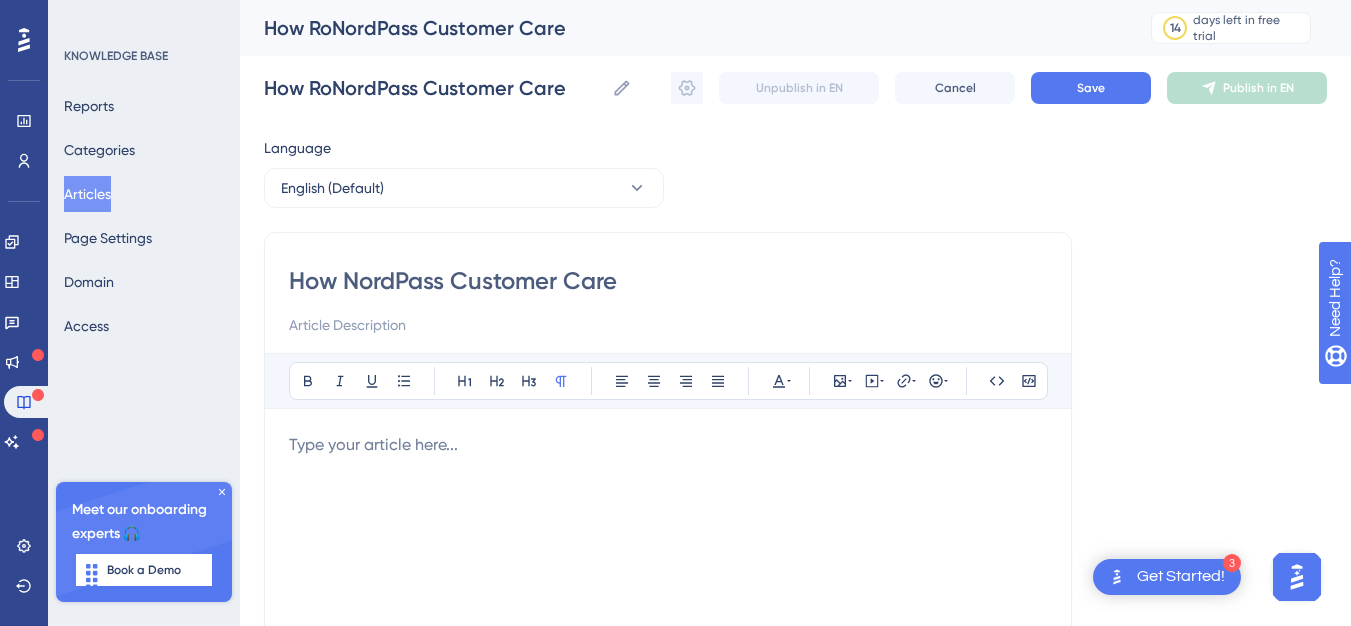 type on "How NordPass Customer Care" 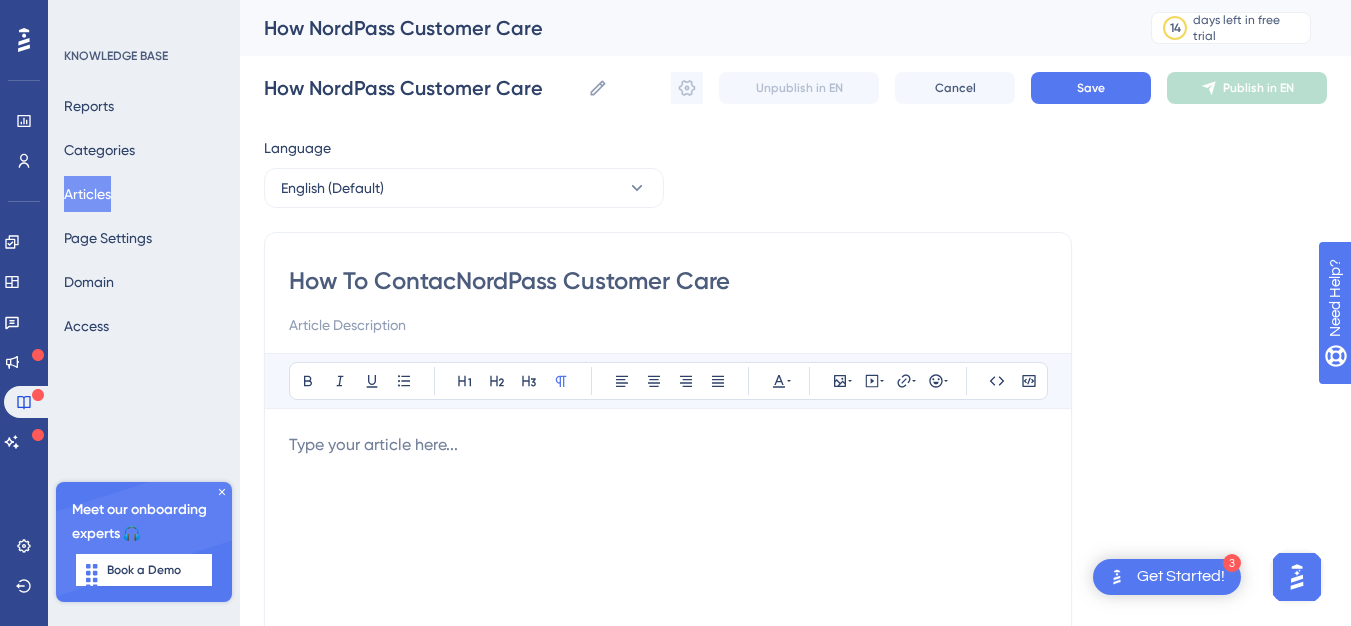 type on "How To ContactNordPass Customer Care" 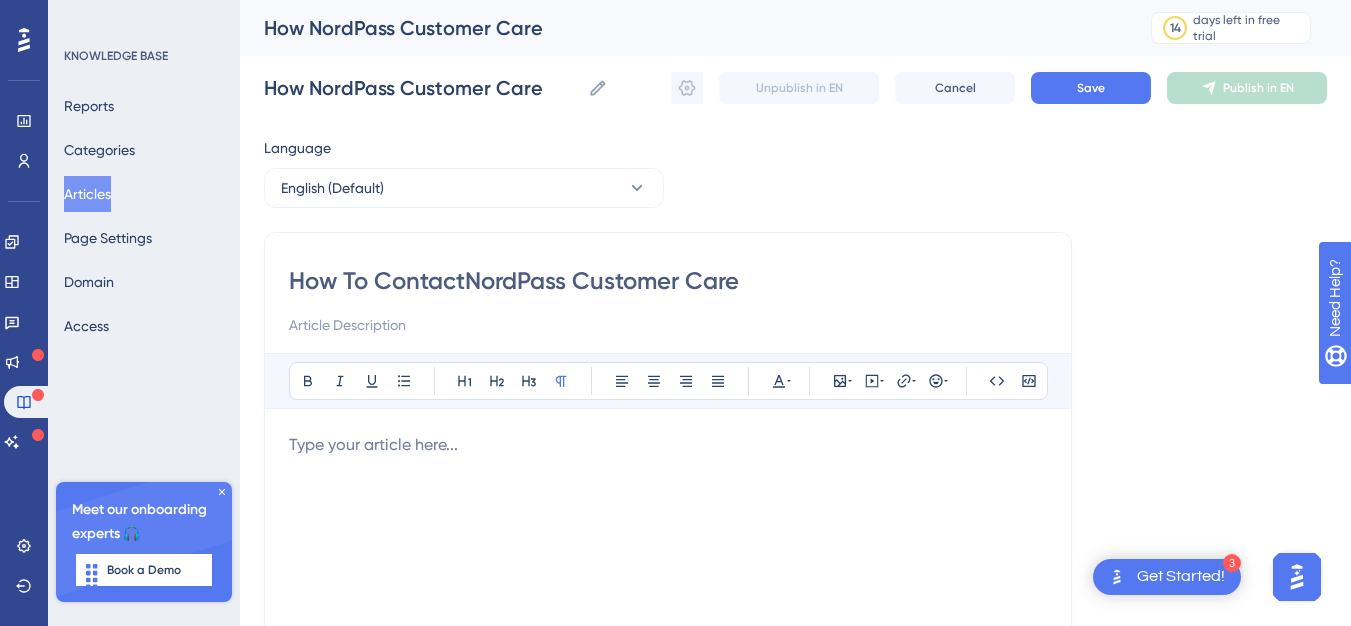 type on "How To ContactNordPass Customer Care" 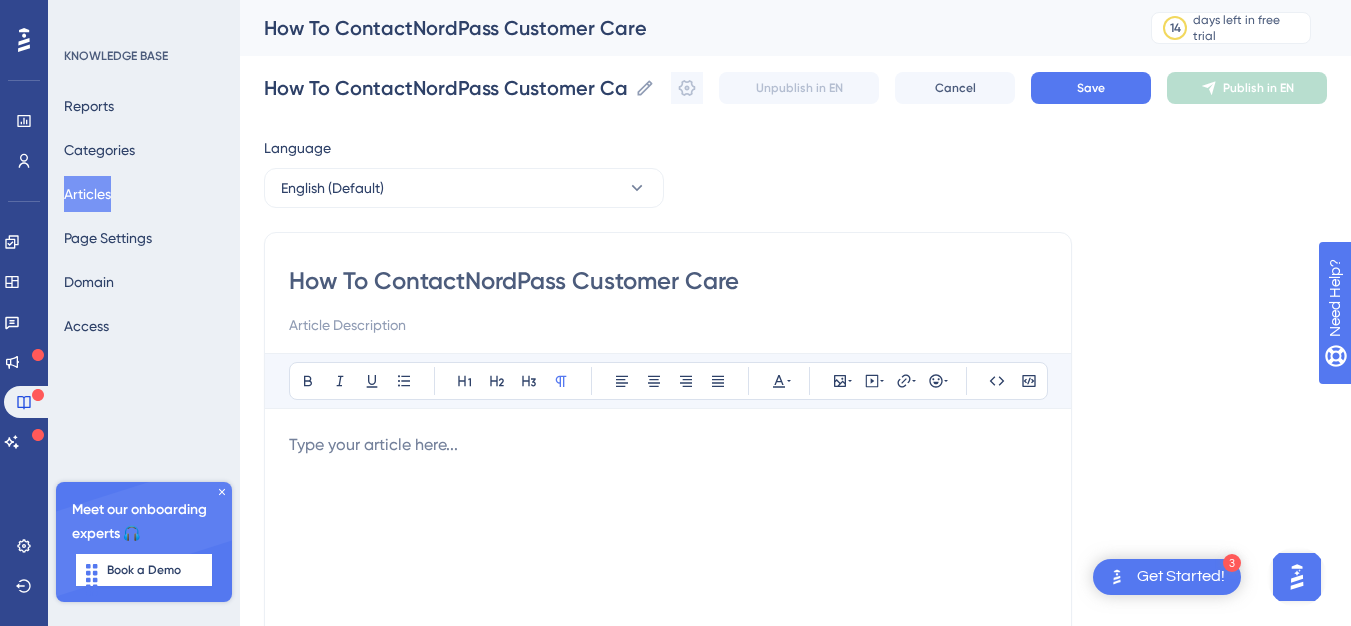type on "How To Contact NordPass Customer Care" 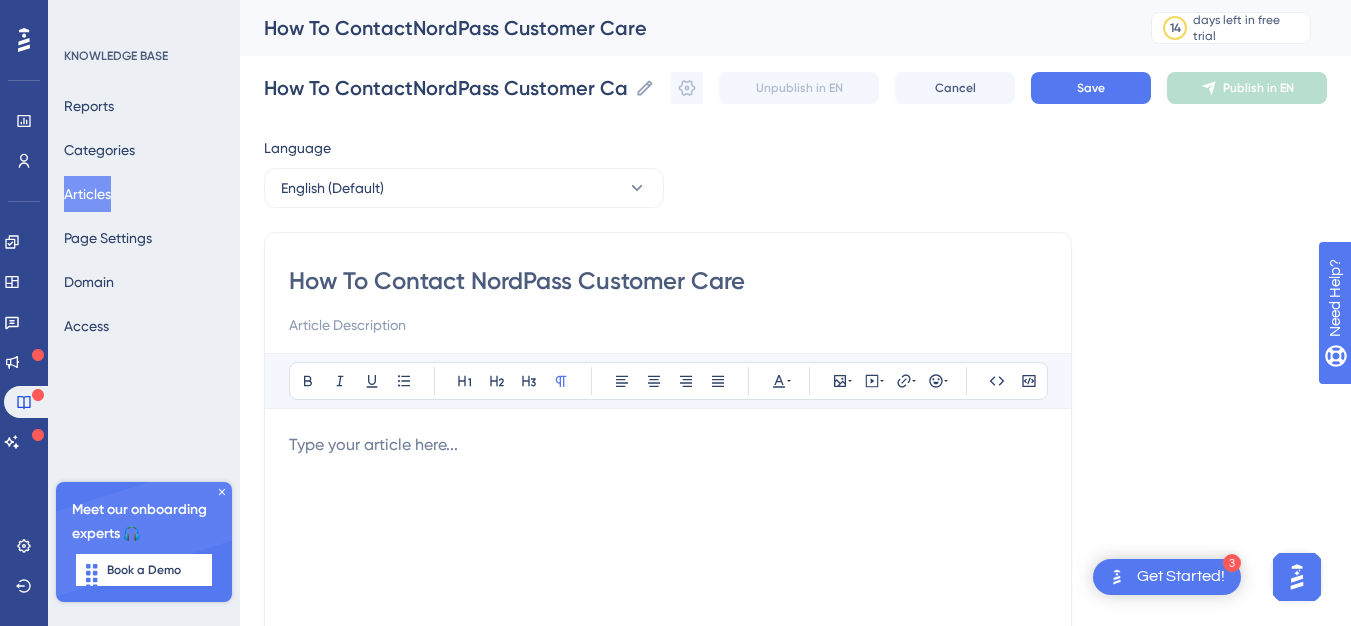 type on "How To Contact NordPass Customer Care" 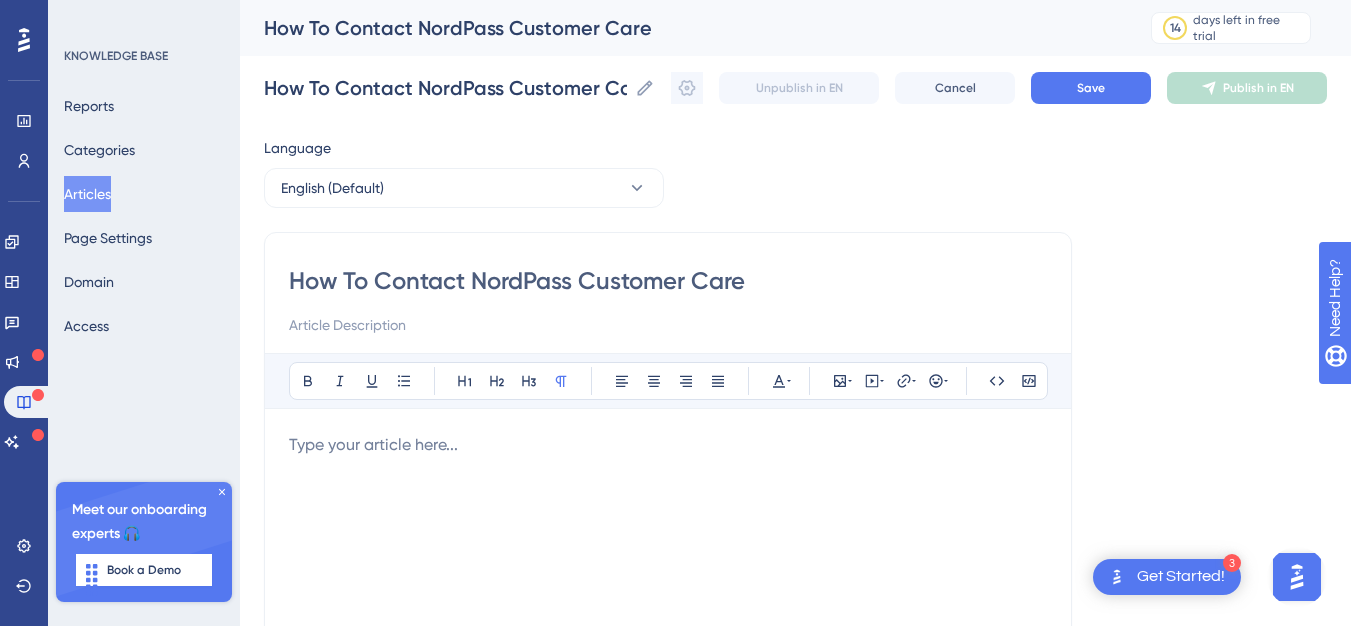 click on "How To Contact NordPass Customer Care" at bounding box center [668, 281] 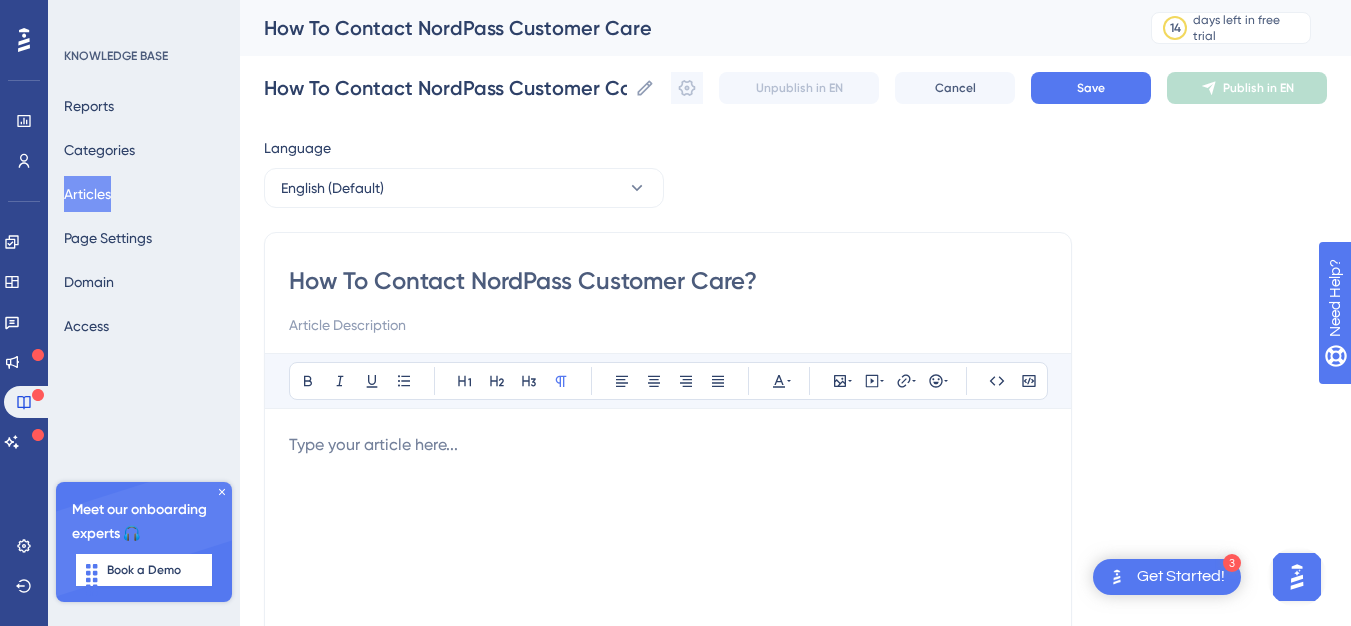 type on "How To Contact NordPass Customer Care?" 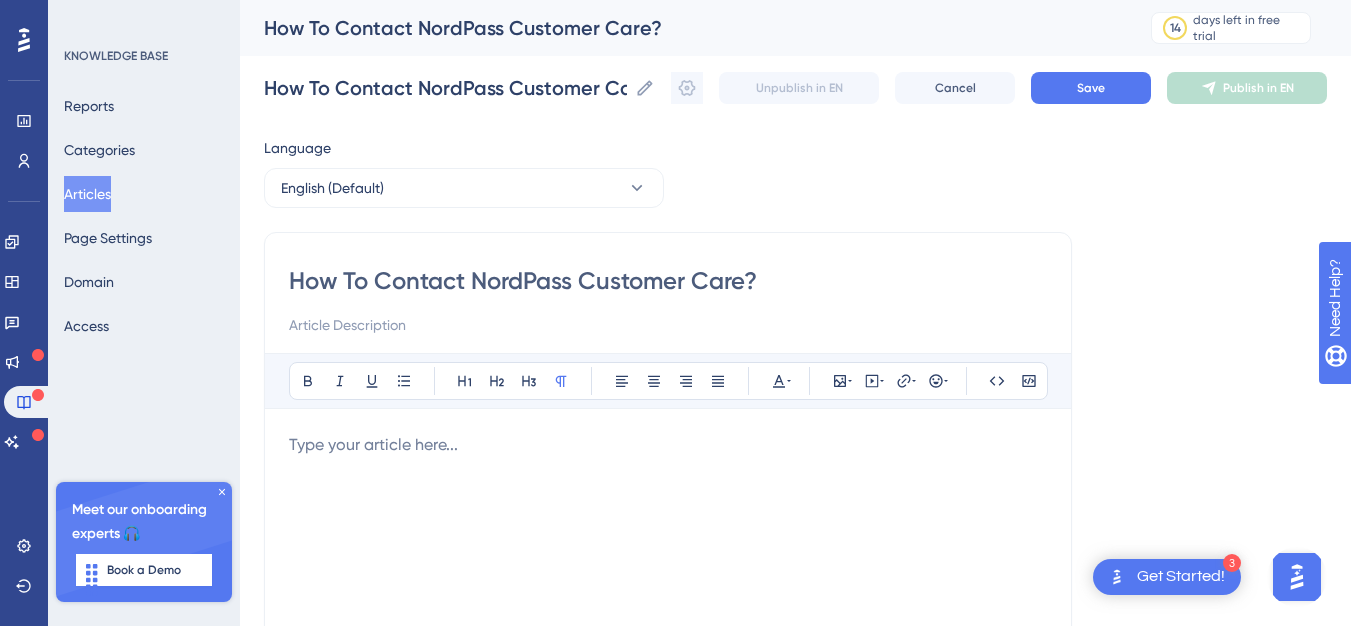 type on "How To Contact NordPass Customer Care"?" 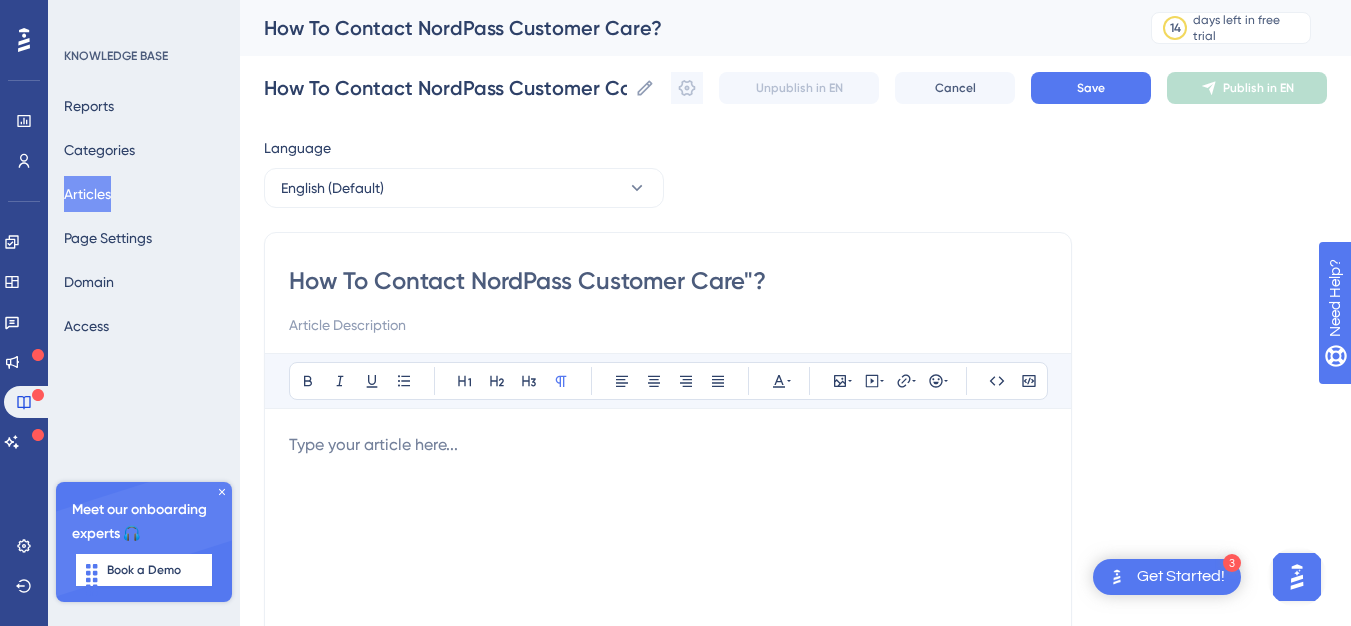 type on "How To Contact NordPass Customer Care"?" 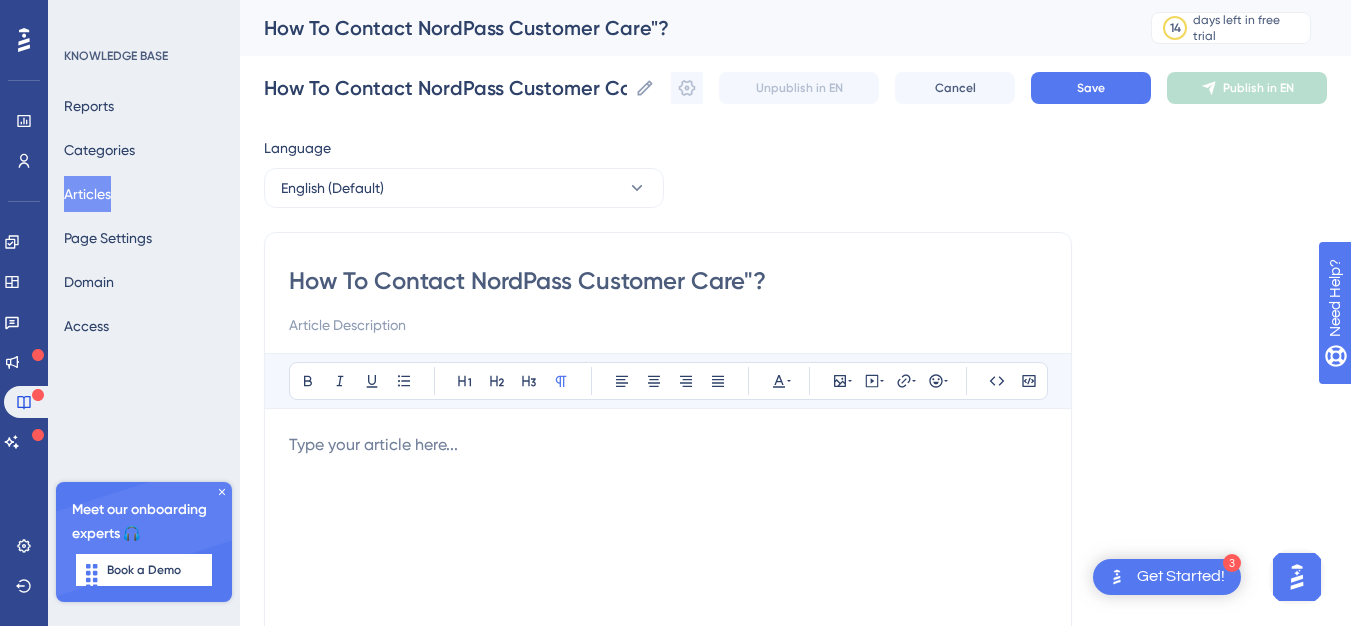 click on "How To Contact NordPass Customer Care"?" at bounding box center [668, 281] 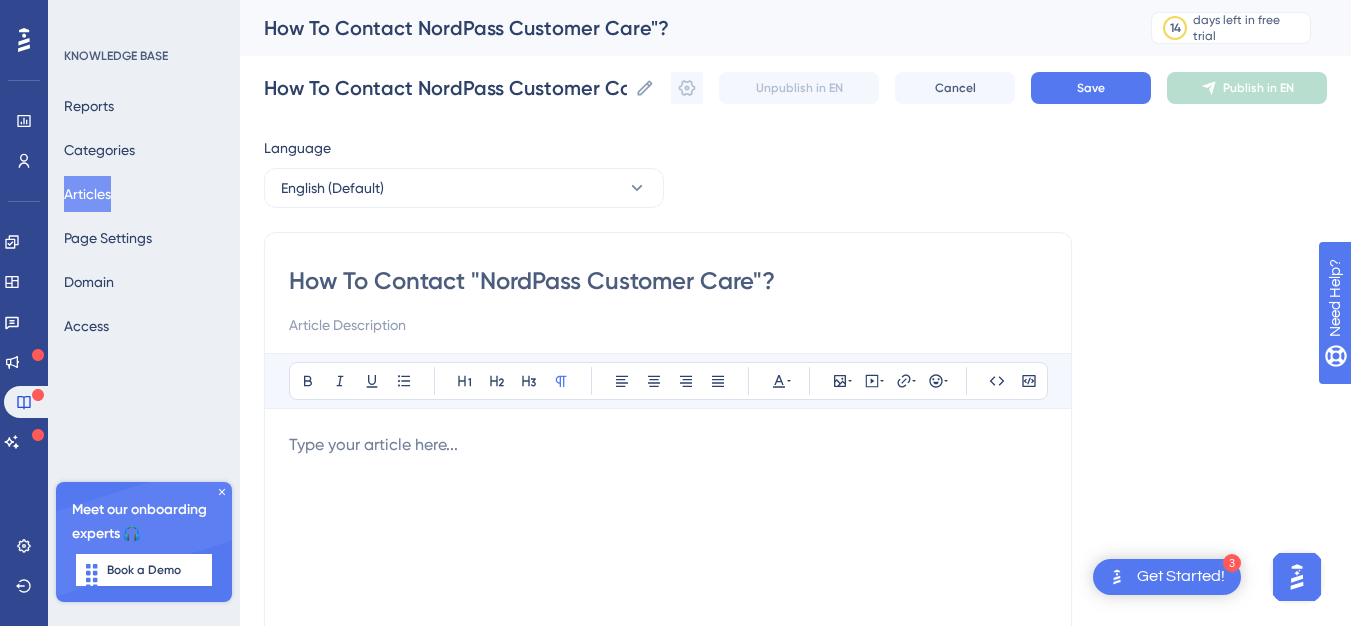type on "How To Contact "NordPass Customer Care"?" 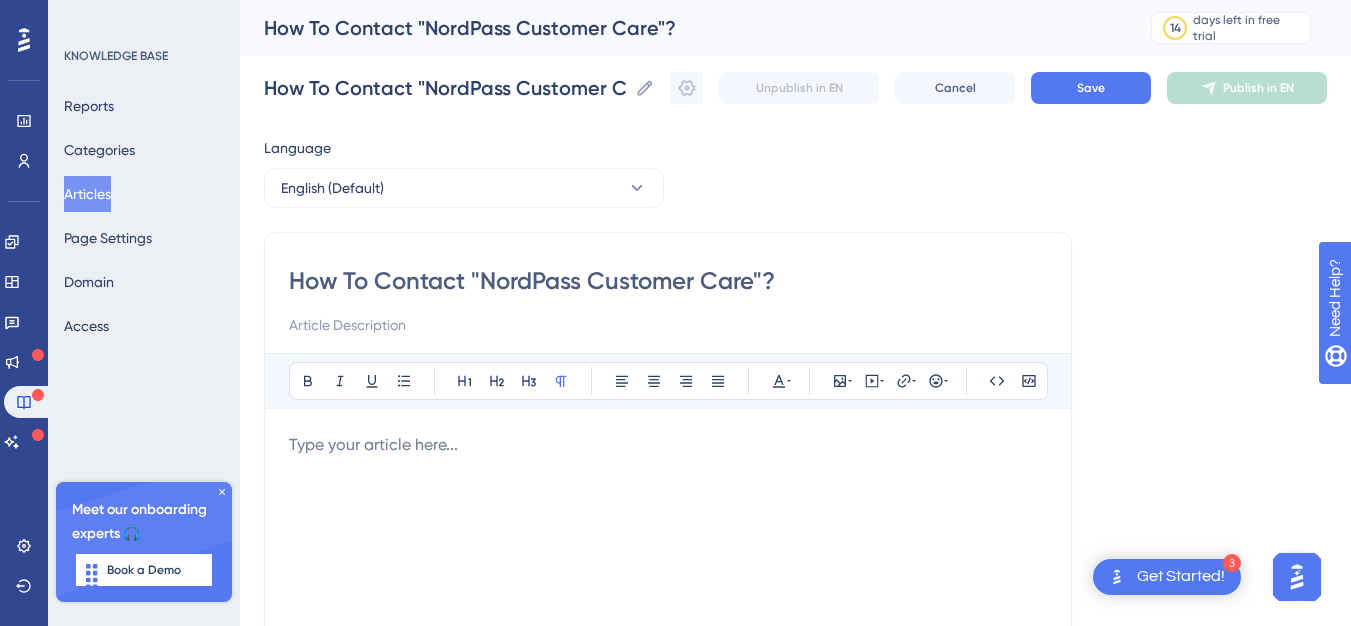type on "How To Contact "NordPass Customer Care"?" 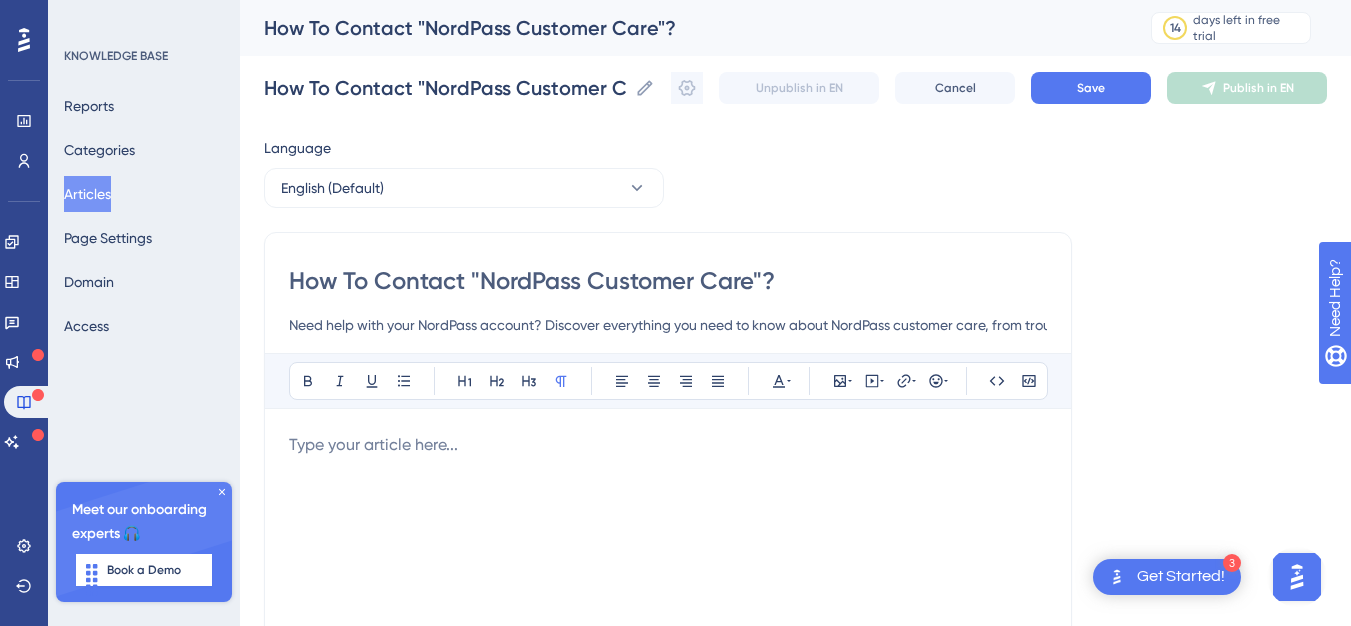scroll, scrollTop: 0, scrollLeft: 450, axis: horizontal 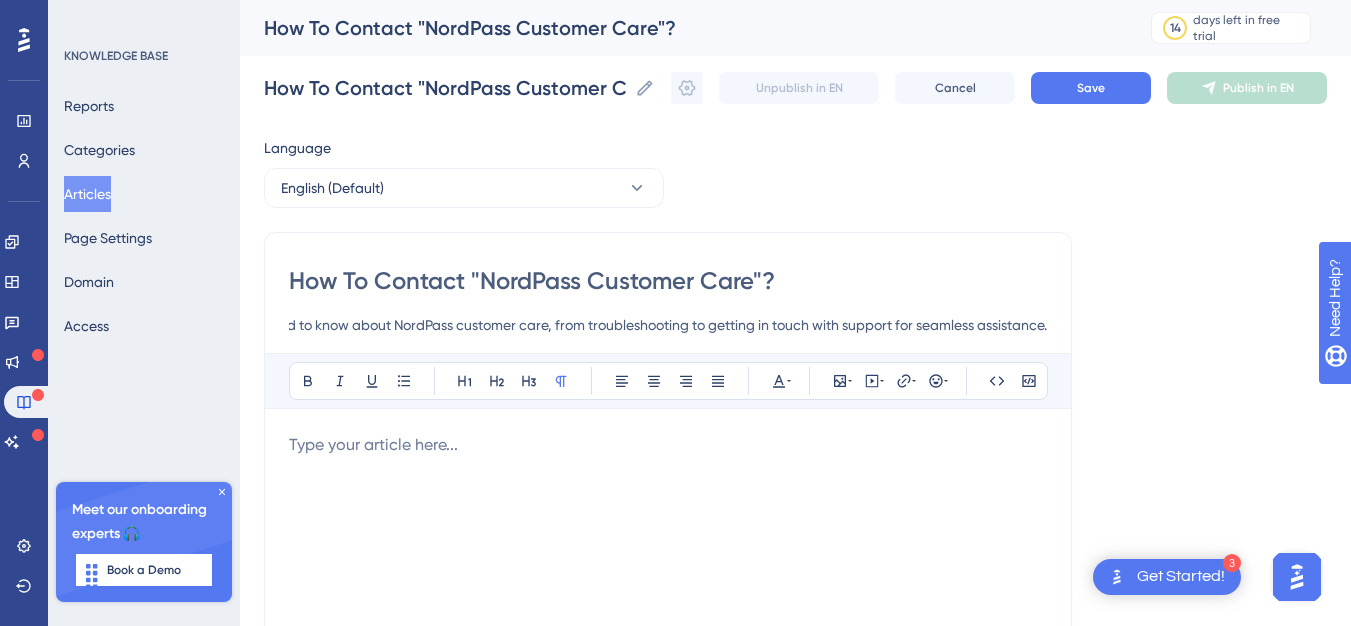 type on "Need help with your NordPass account? Discover everything you need to know about NordPass customer care, from troubleshooting to getting in touch with support for seamless assistance." 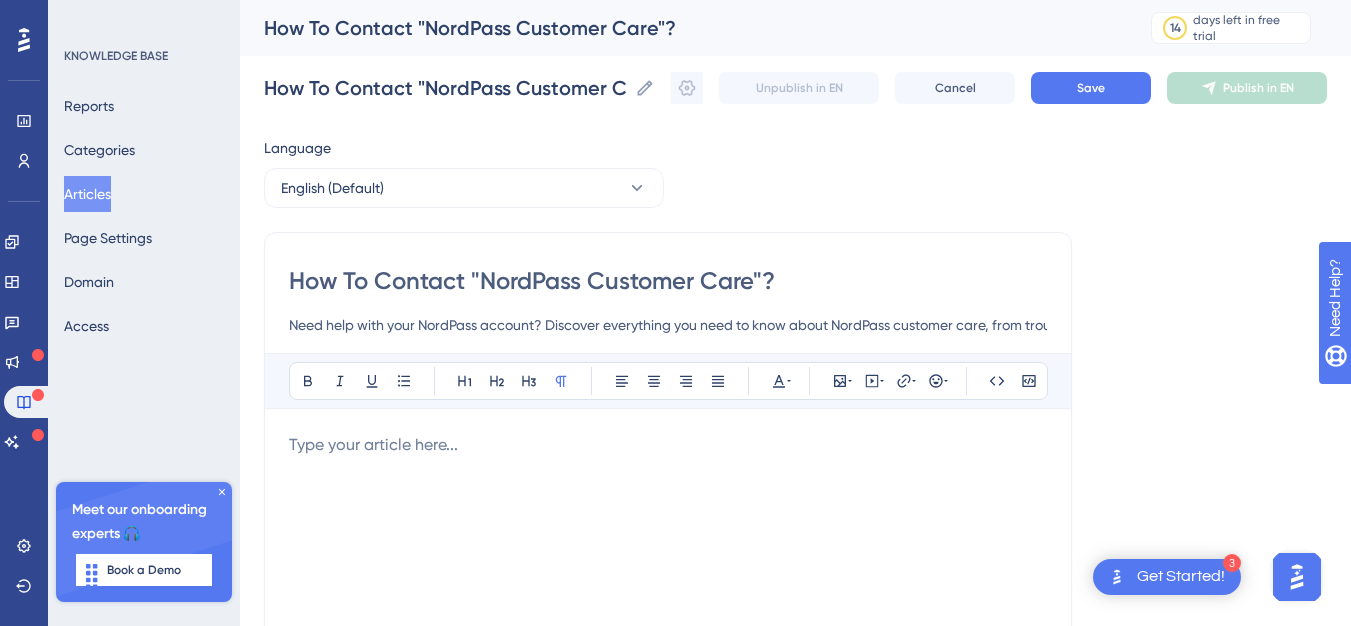 click at bounding box center [668, 445] 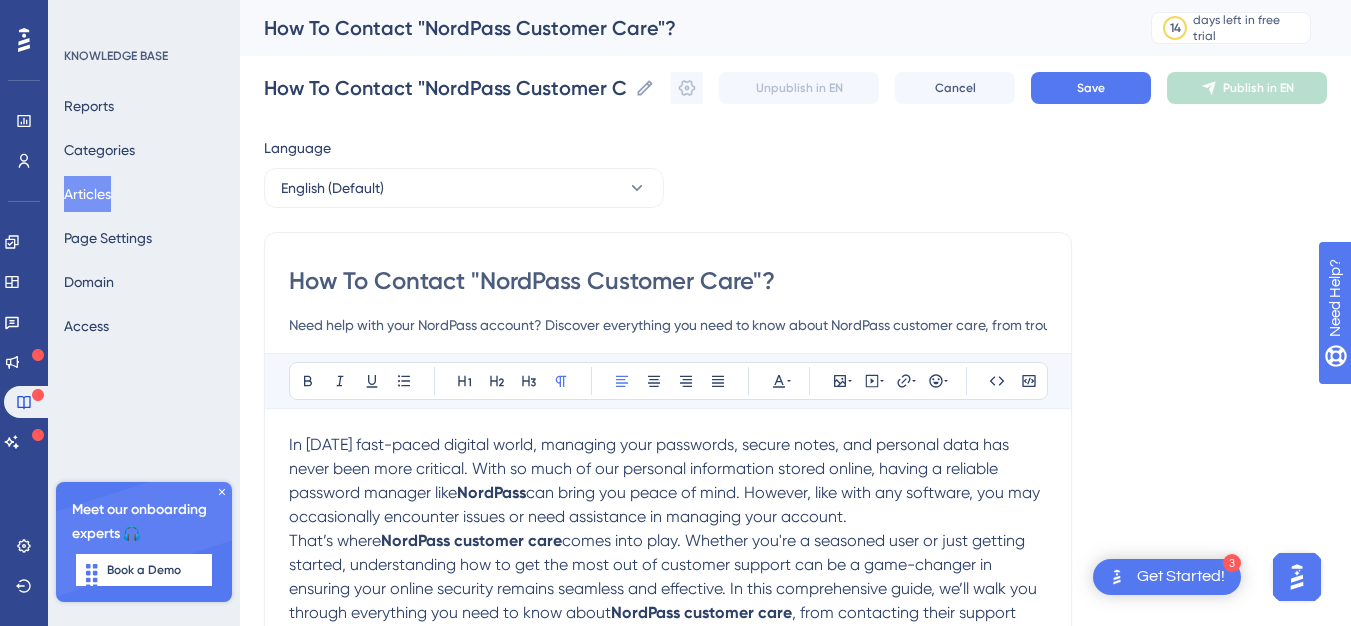 scroll, scrollTop: 3989, scrollLeft: 0, axis: vertical 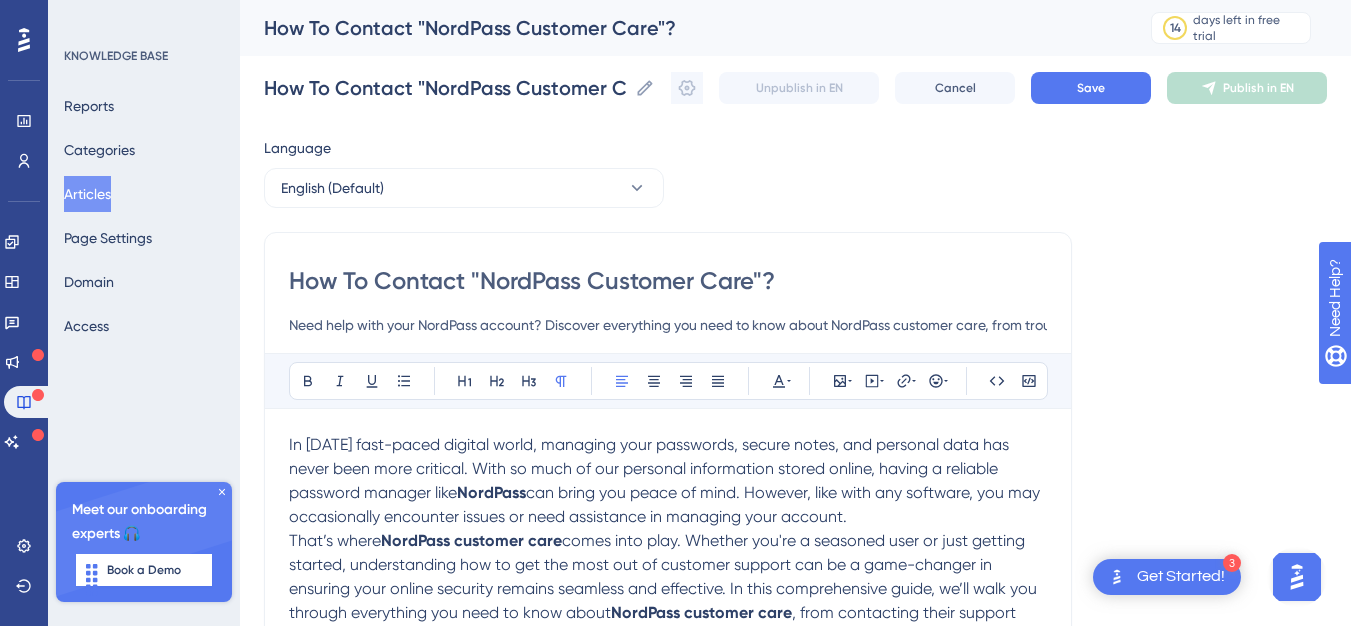 click on "In [DATE] fast-paced digital world, managing your passwords, secure notes, and personal data has never been more critical. With so much of our personal information stored online, having a reliable password manager like" at bounding box center [651, 468] 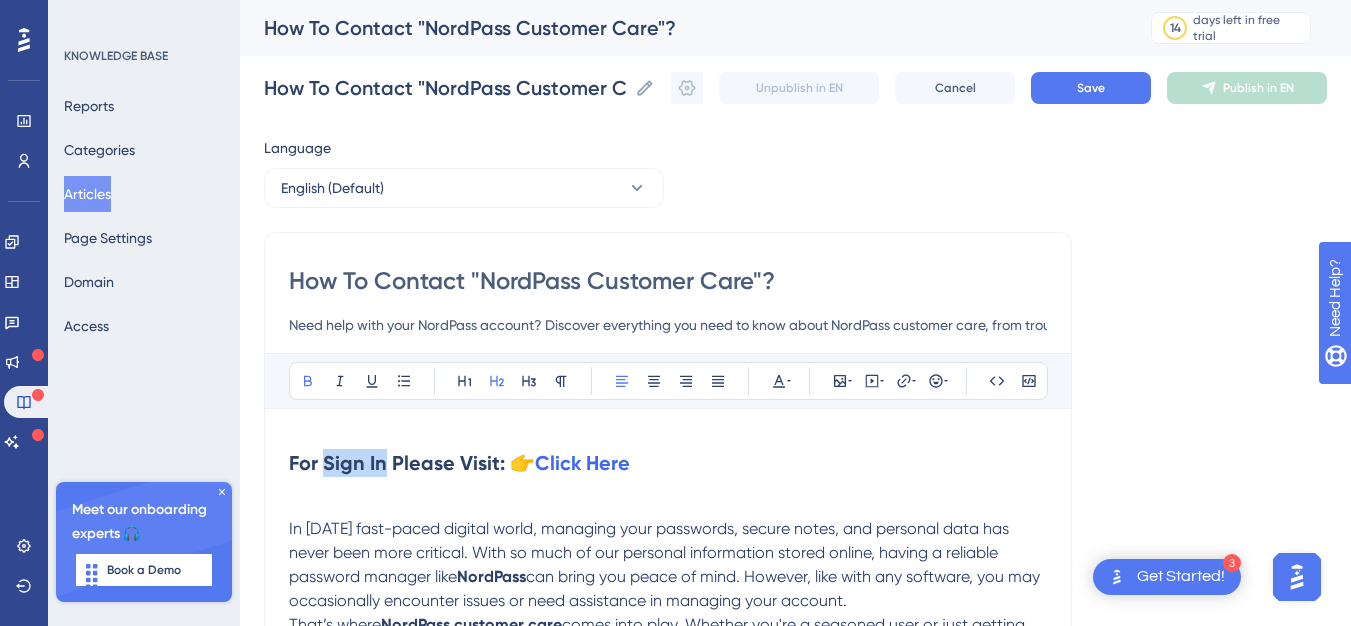 drag, startPoint x: 386, startPoint y: 466, endPoint x: 324, endPoint y: 462, distance: 62.1289 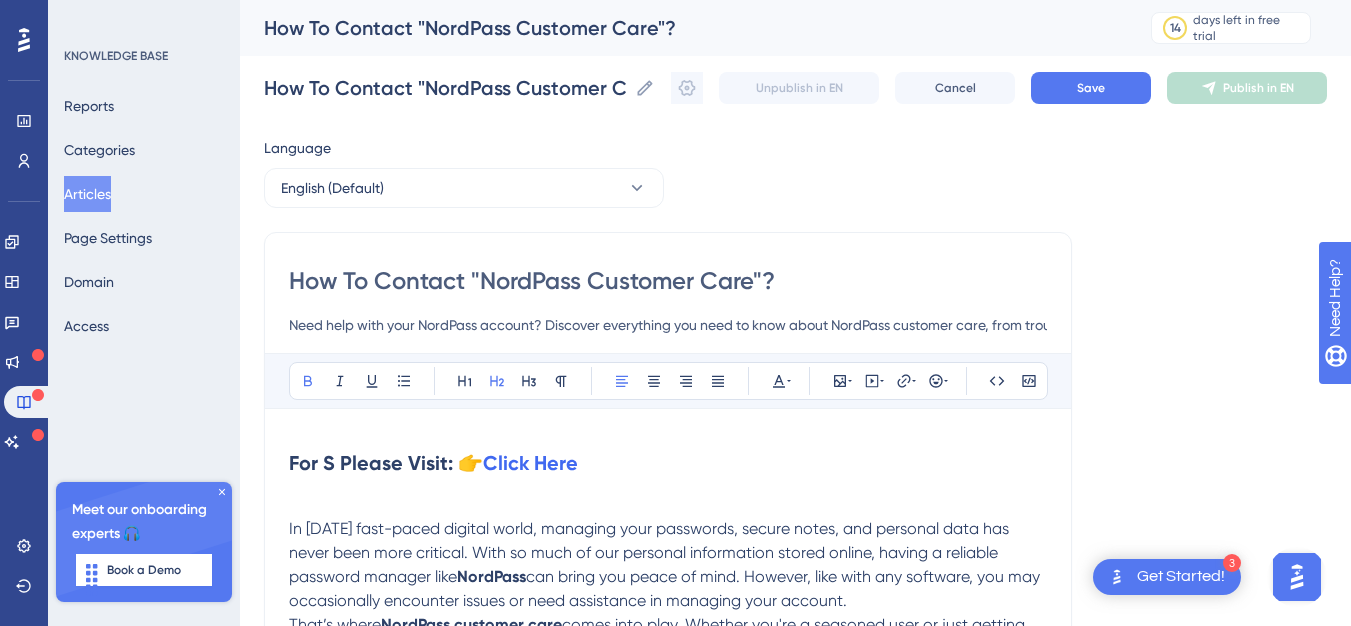 type 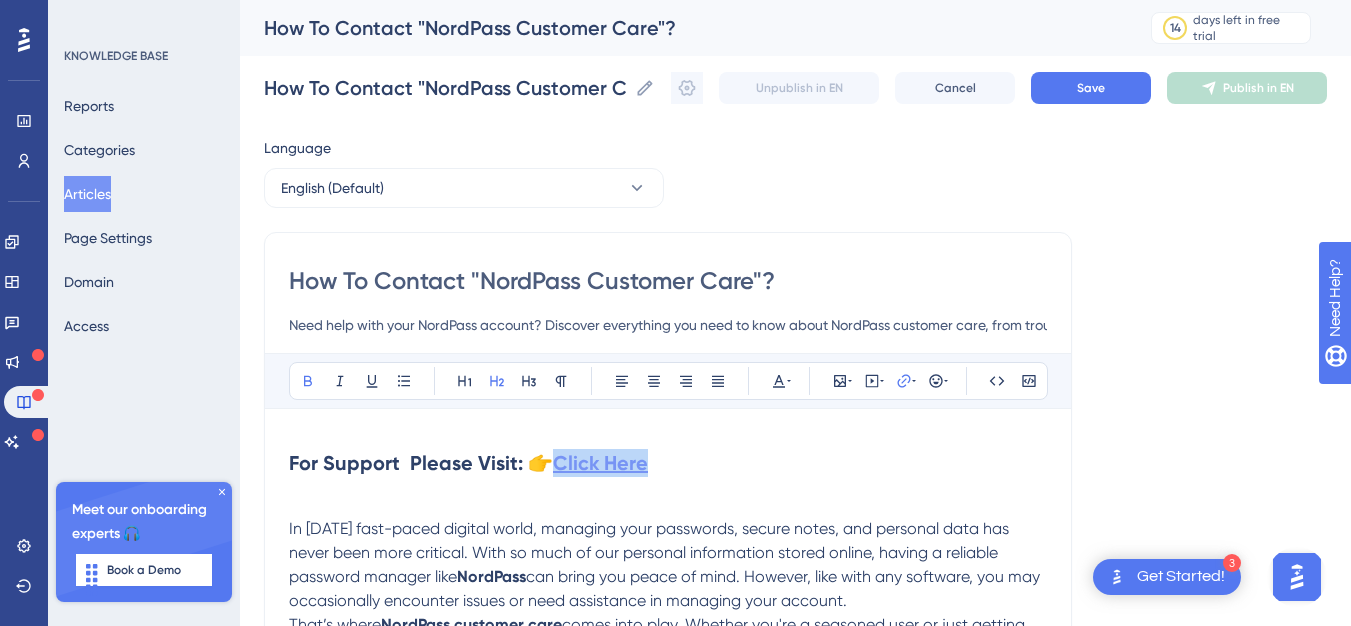 drag, startPoint x: 562, startPoint y: 460, endPoint x: 649, endPoint y: 469, distance: 87.46428 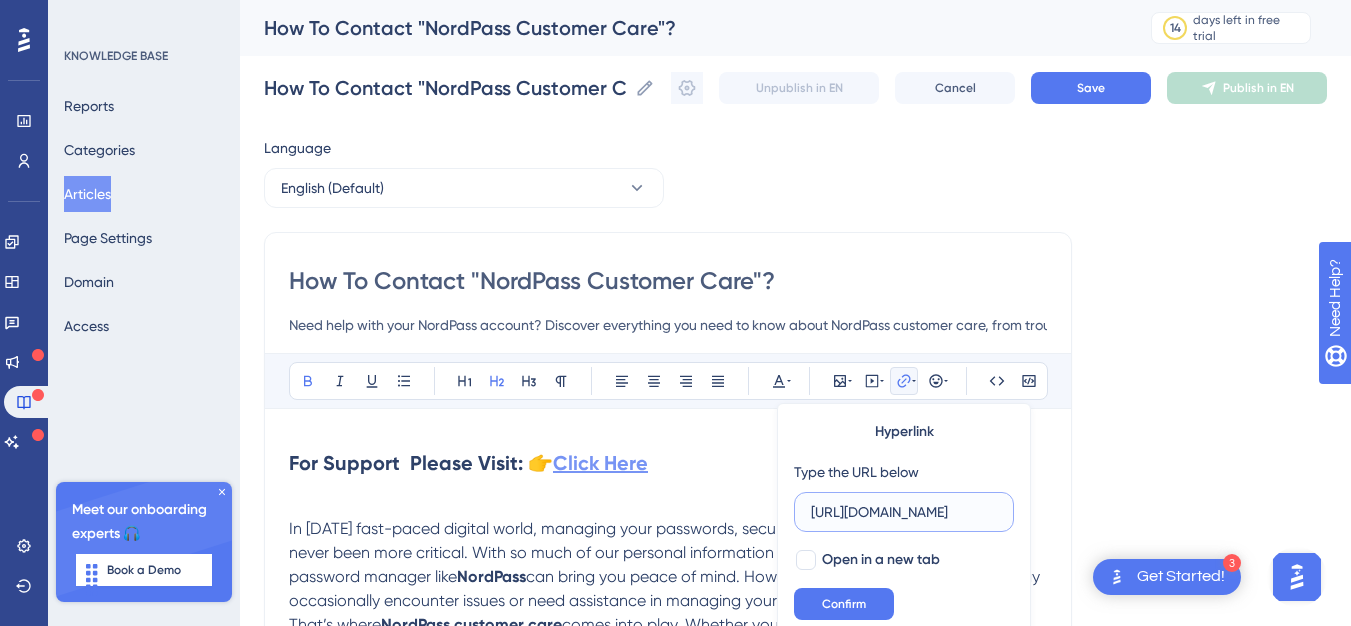 scroll, scrollTop: 0, scrollLeft: 90, axis: horizontal 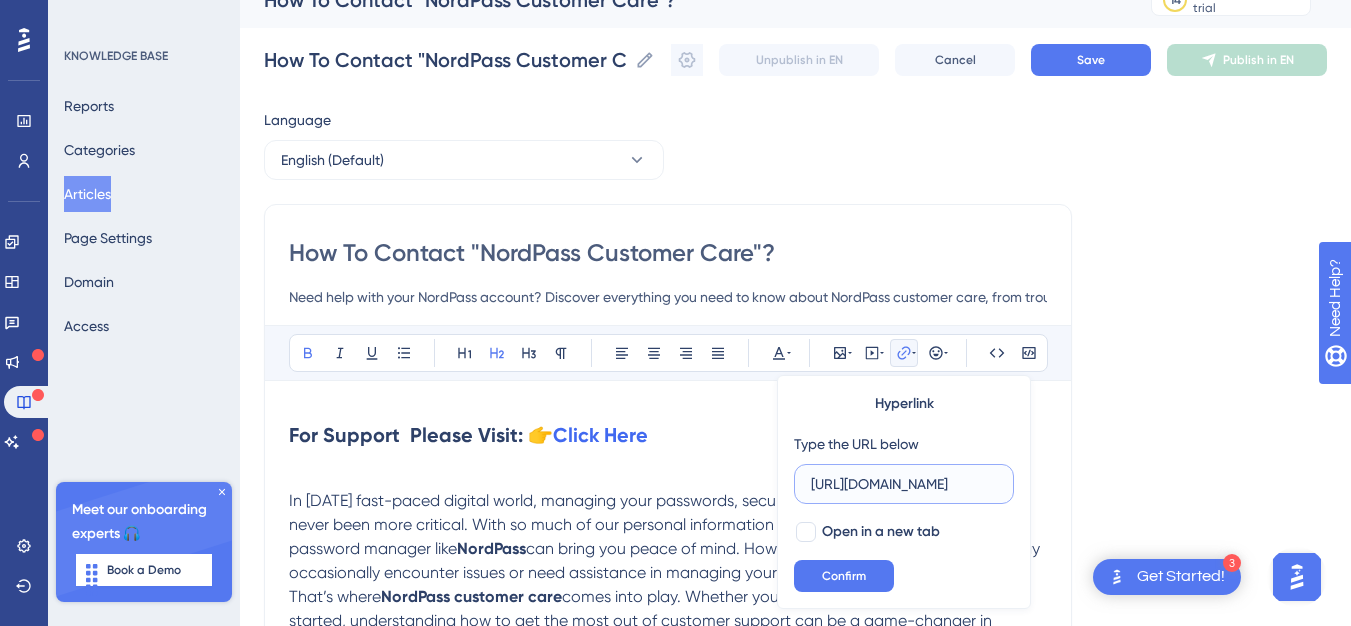 click on "[URL][DOMAIN_NAME]" at bounding box center [904, 484] 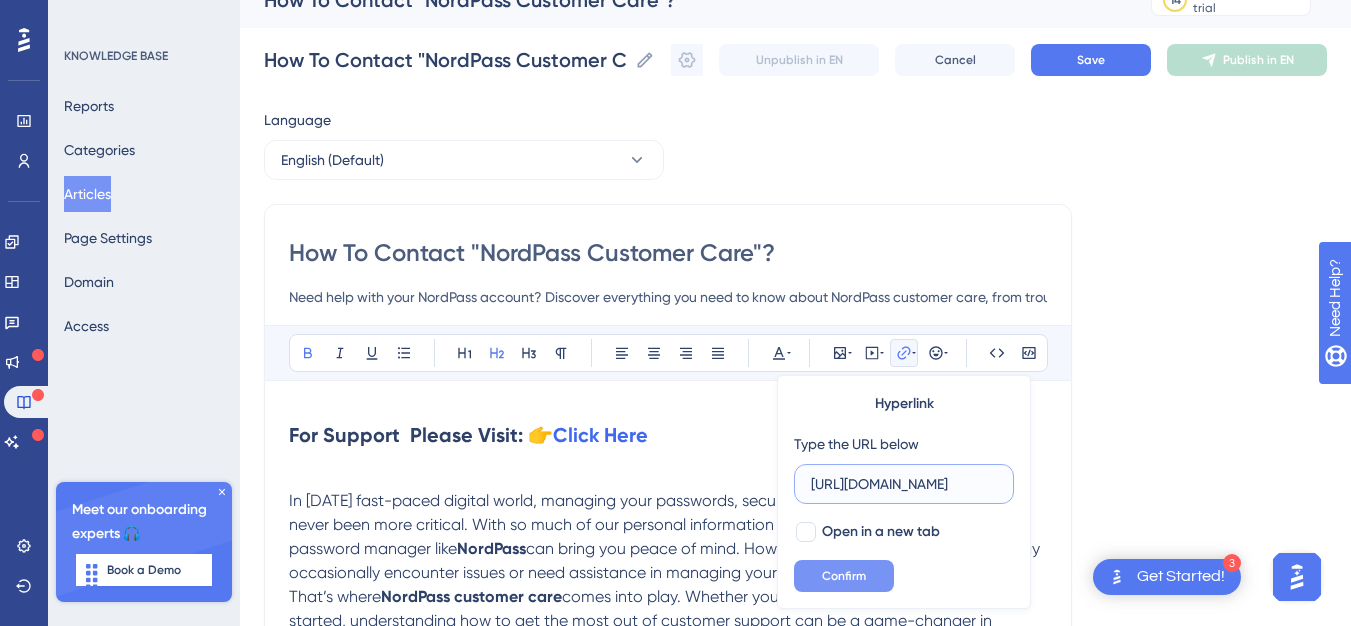 type on "[URL][DOMAIN_NAME]" 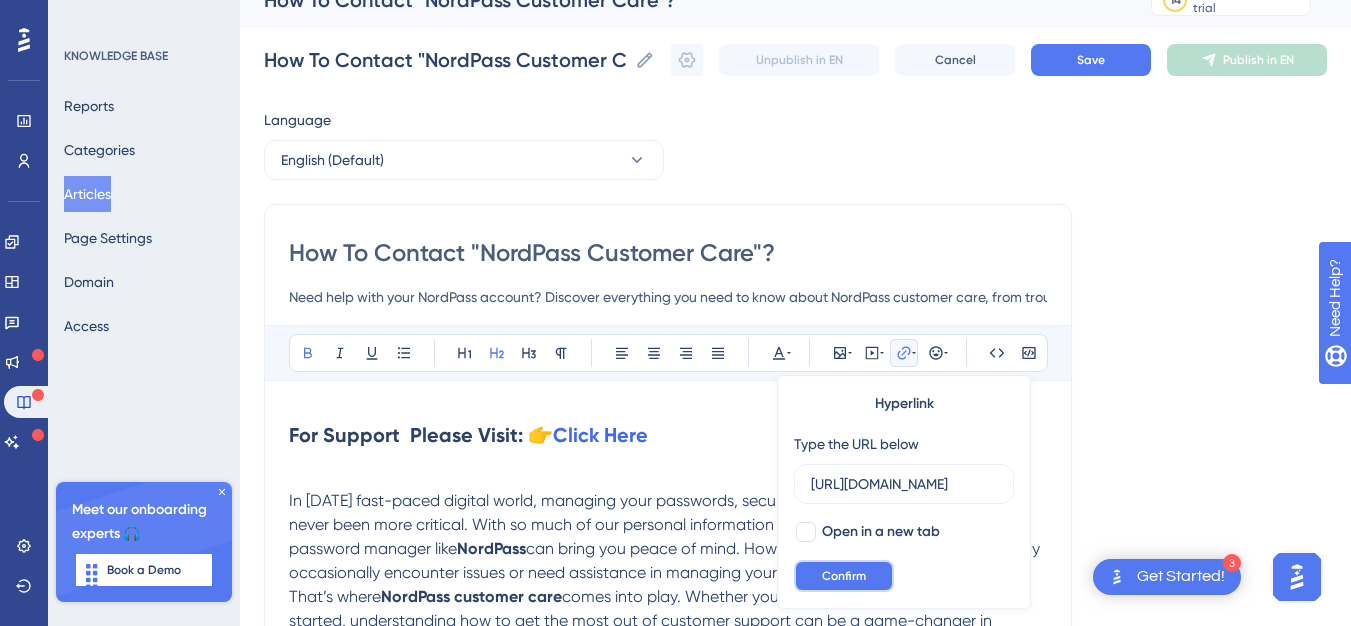 click on "Confirm" at bounding box center (844, 576) 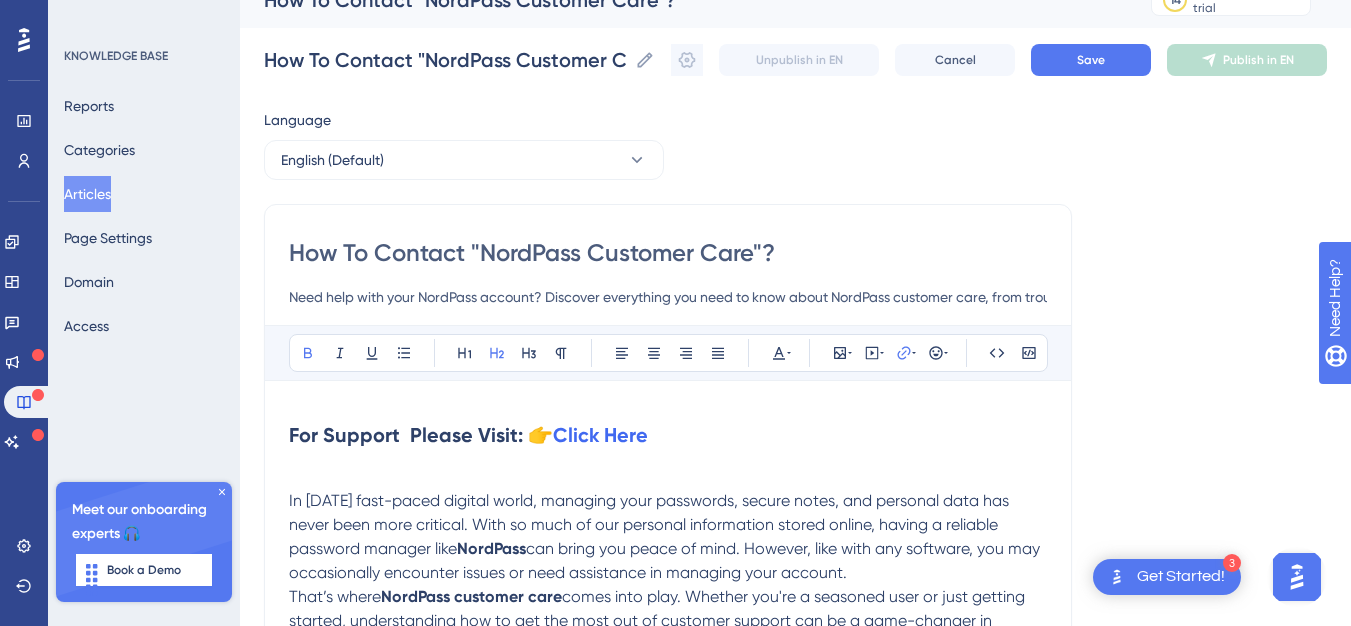 click on "In [DATE] fast-paced digital world, managing your passwords, secure notes, and personal data has never been more critical. With so much of our personal information stored online, having a reliable password manager like  NordPass  can bring you peace of mind. However, like with any software, you may occasionally encounter issues or need assistance in managing your account." at bounding box center (668, 537) 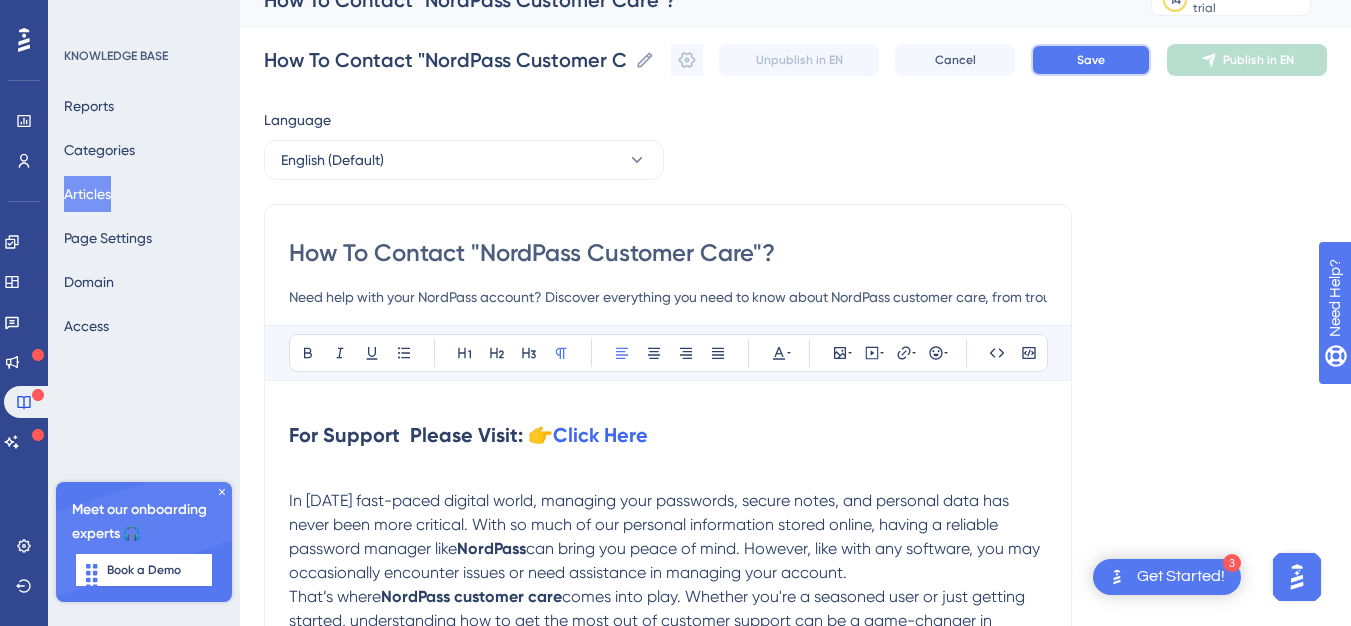 click on "Save" at bounding box center [1091, 60] 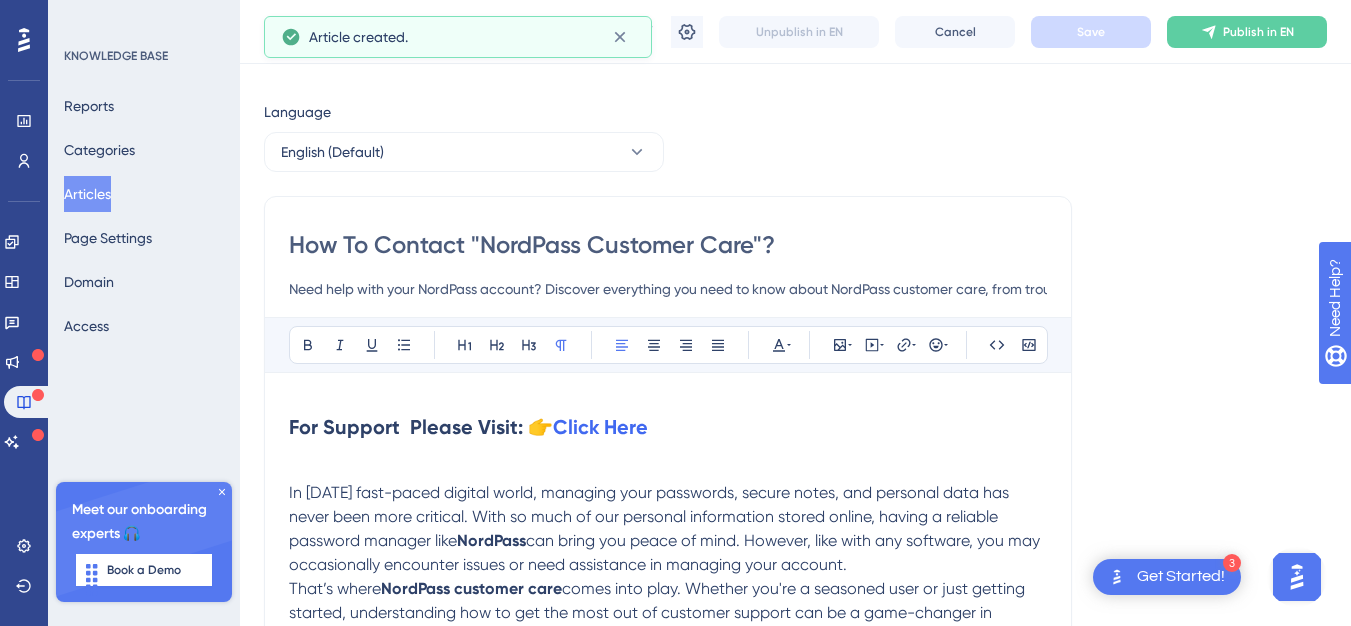 scroll, scrollTop: 4073, scrollLeft: 0, axis: vertical 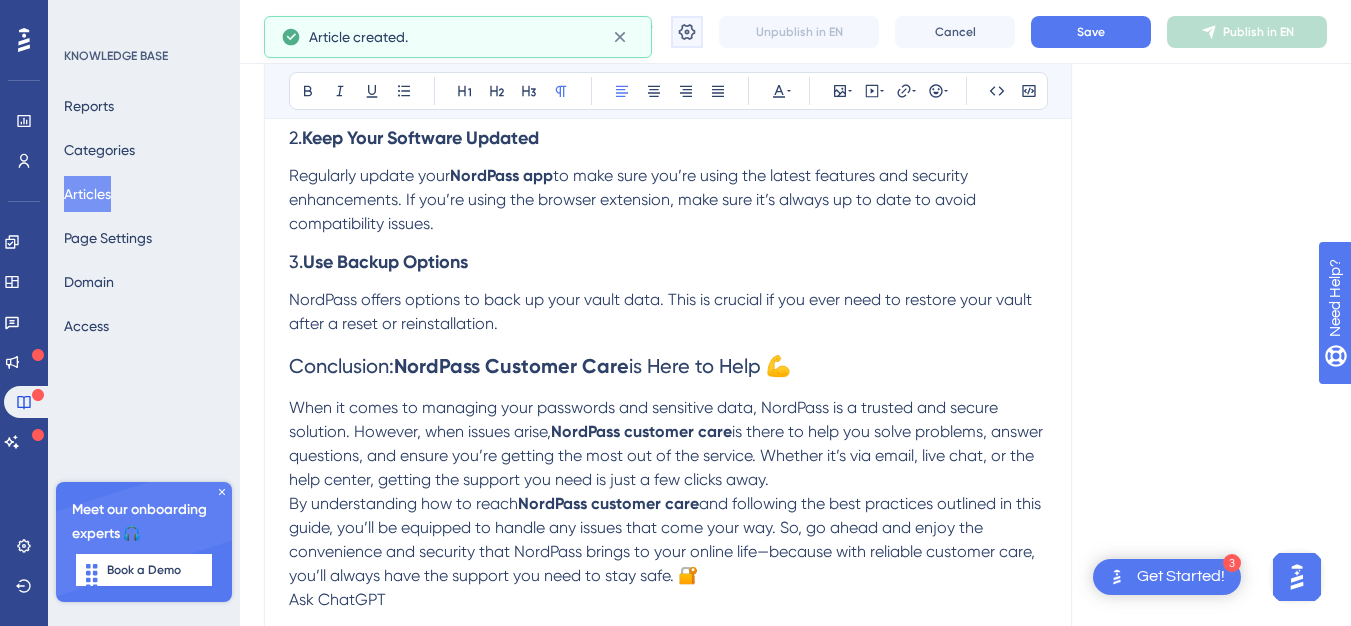 click 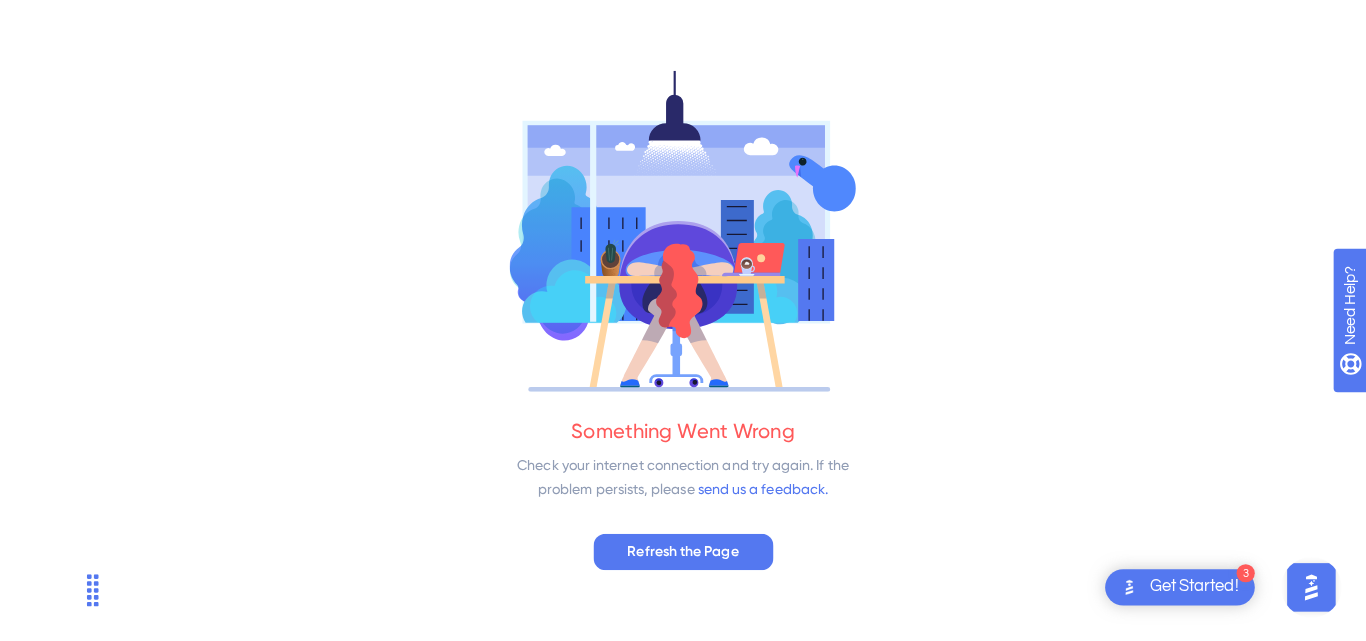 scroll, scrollTop: 0, scrollLeft: 0, axis: both 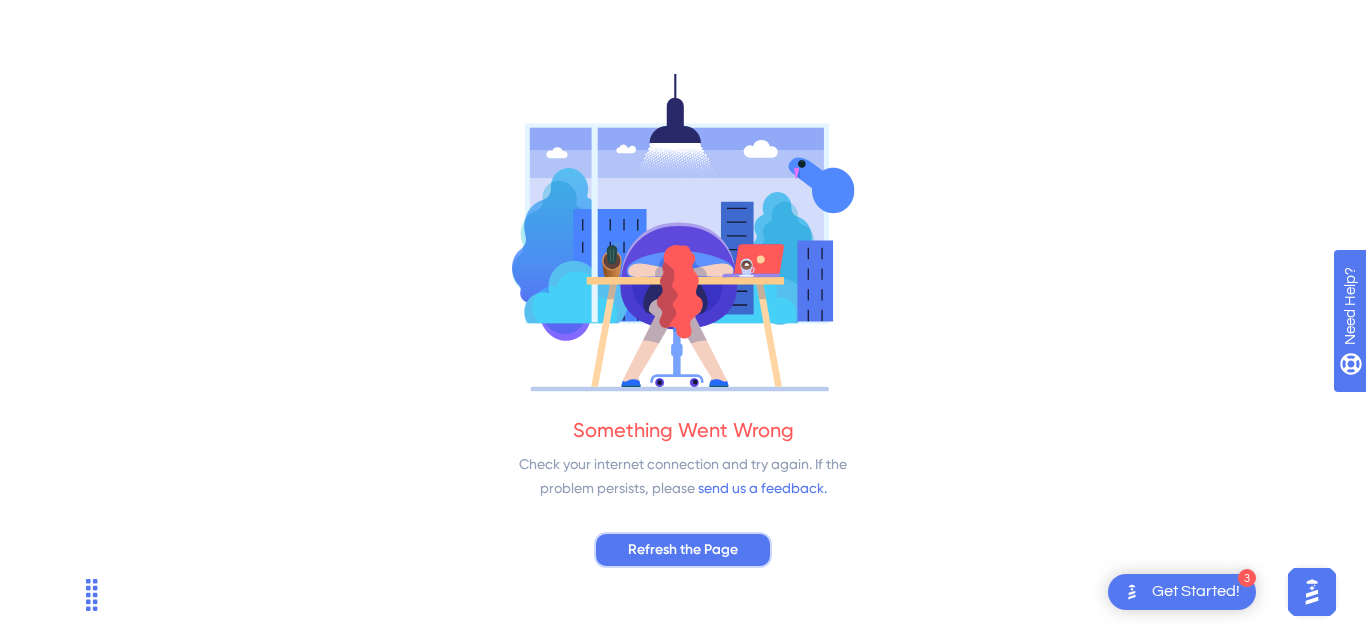 click on "Refresh the Page" at bounding box center (683, 550) 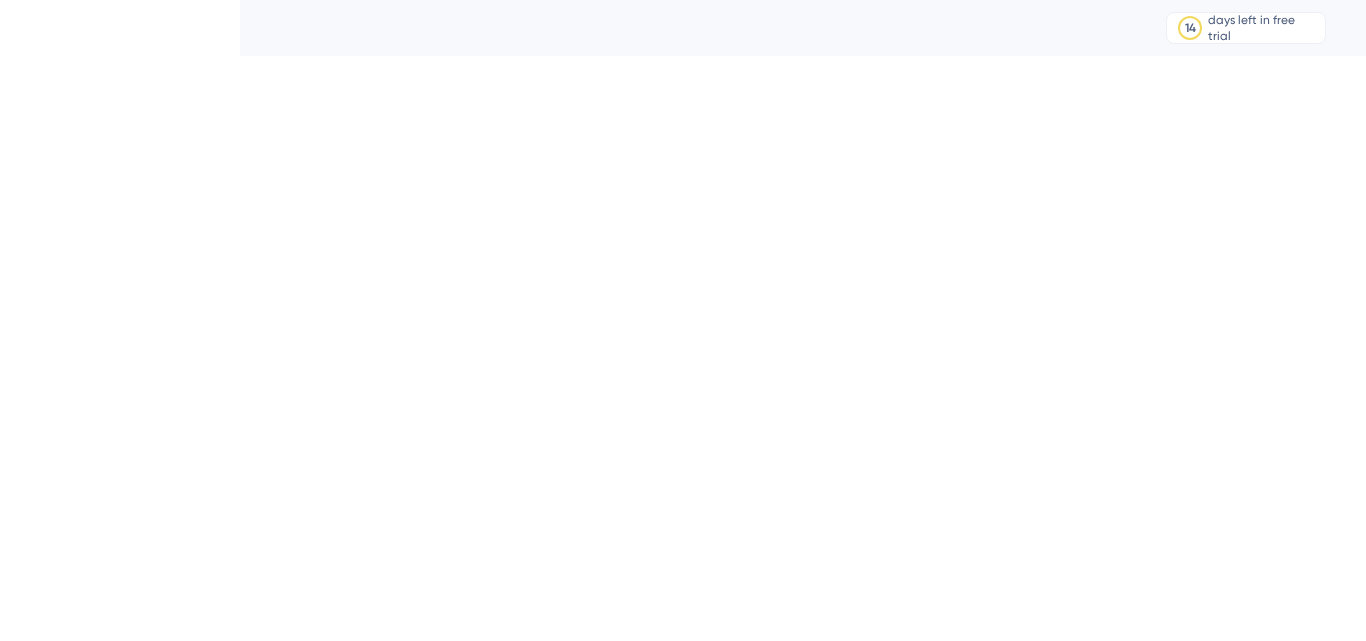 scroll, scrollTop: 0, scrollLeft: 0, axis: both 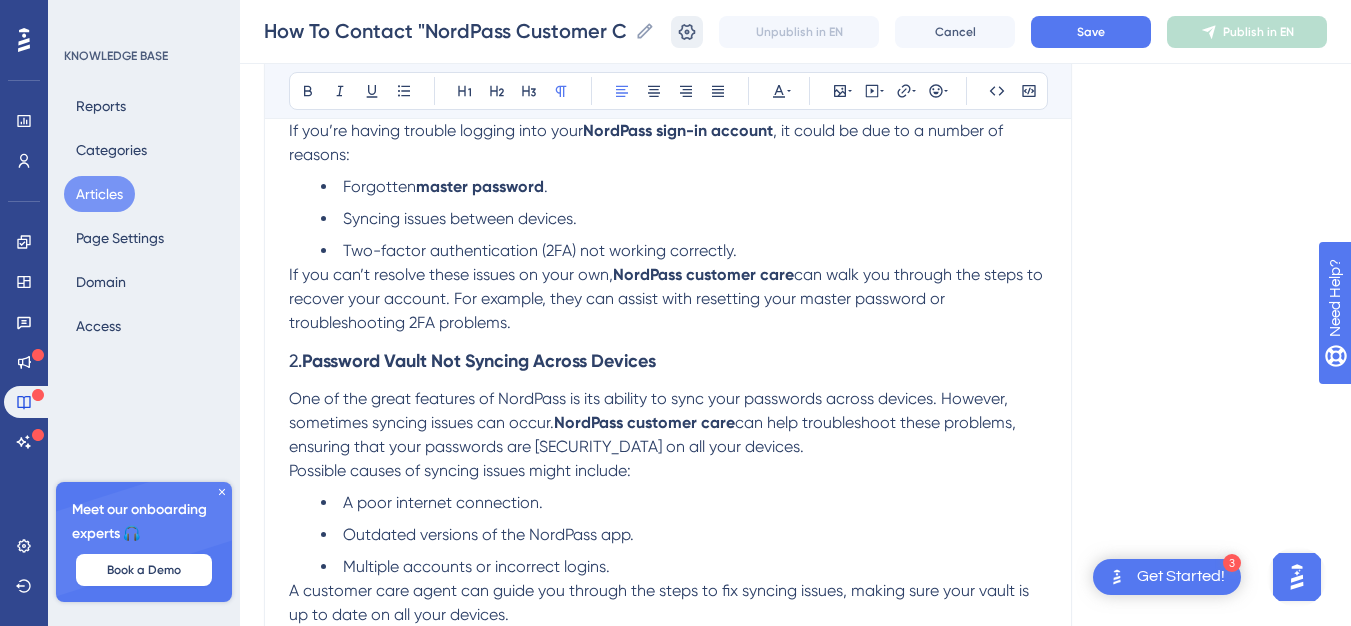 click 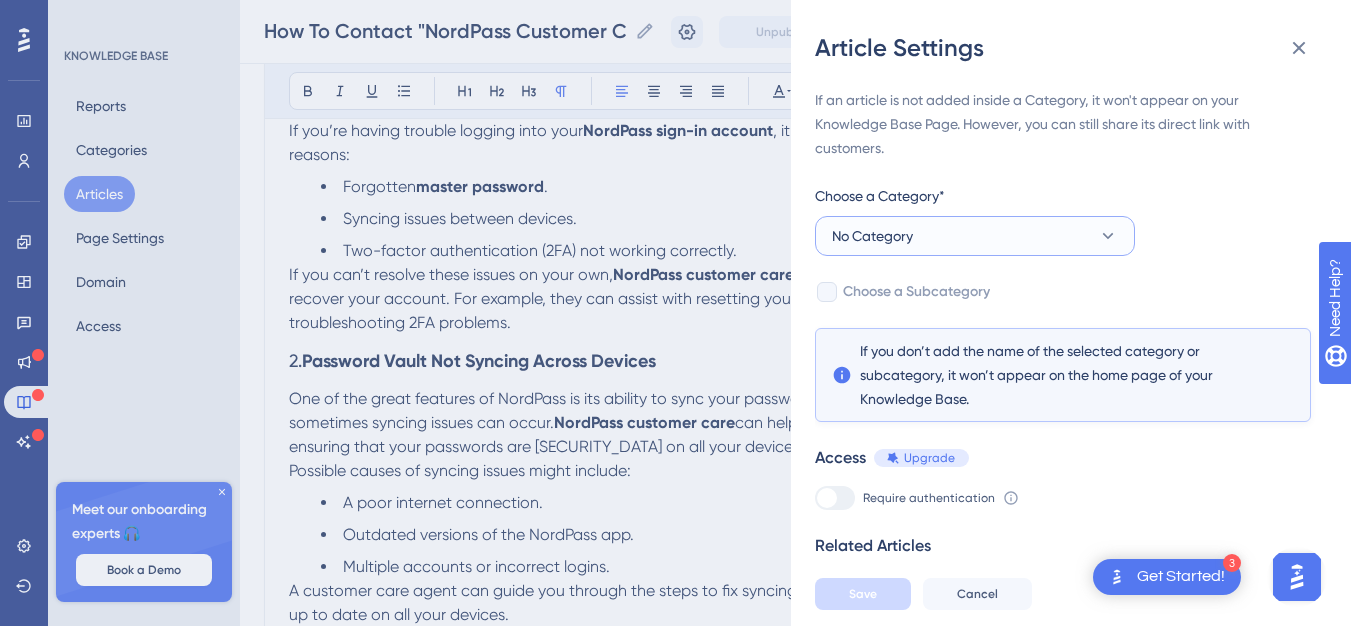 click on "No Category" at bounding box center (975, 236) 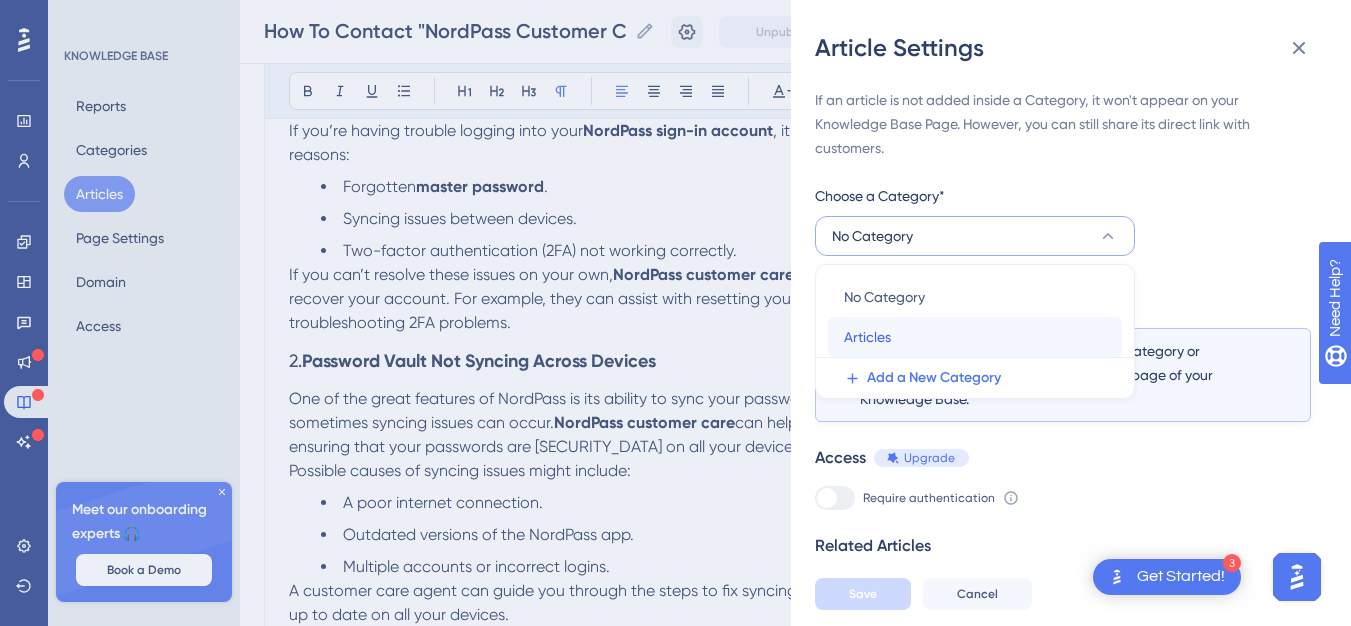 click on "Articles" at bounding box center (867, 337) 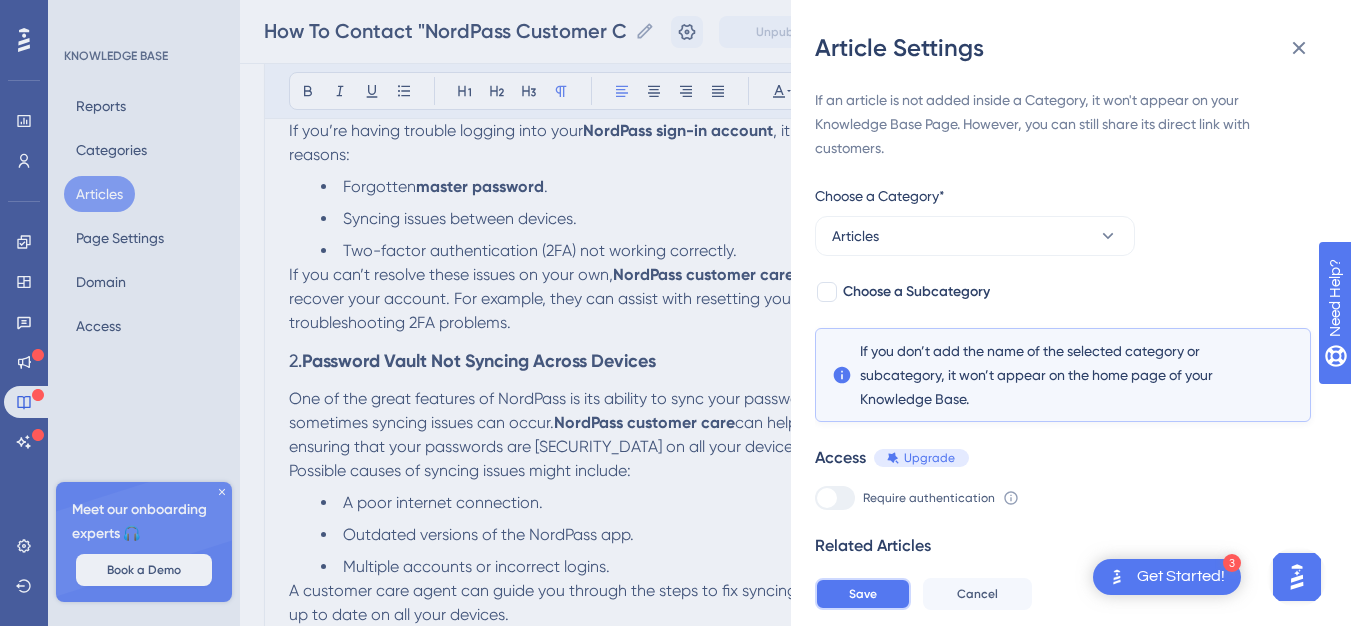 click on "Save" at bounding box center [863, 594] 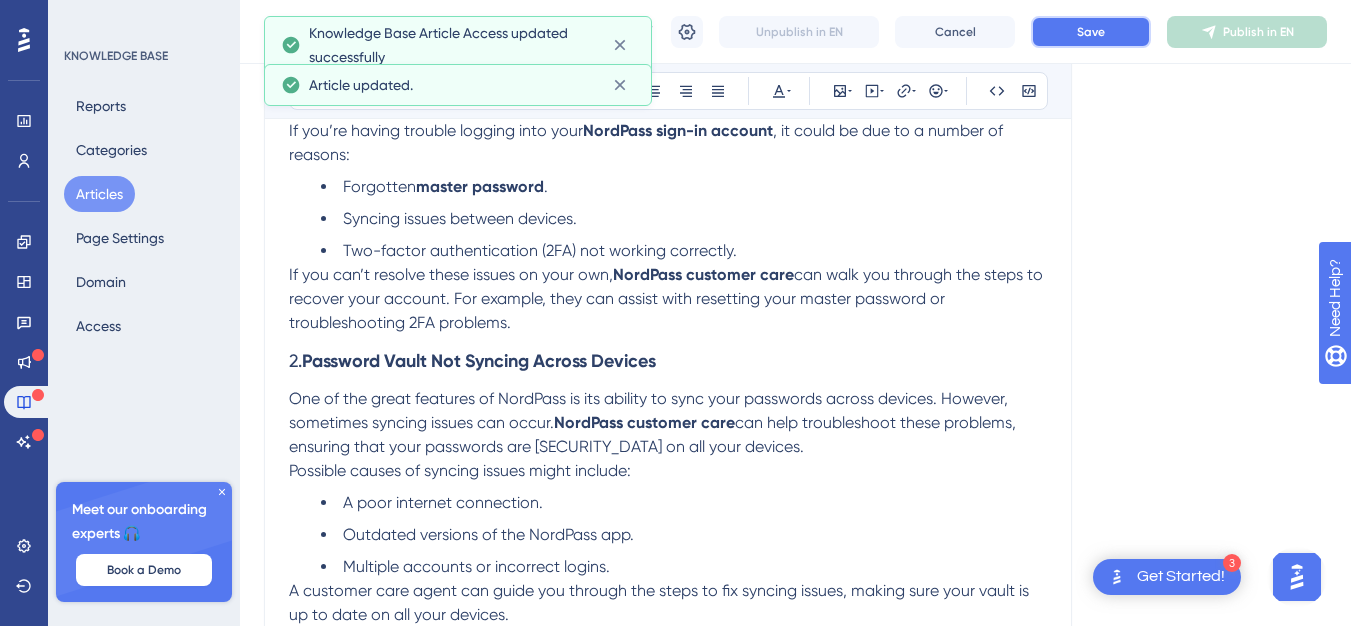 click on "Save" at bounding box center (1091, 32) 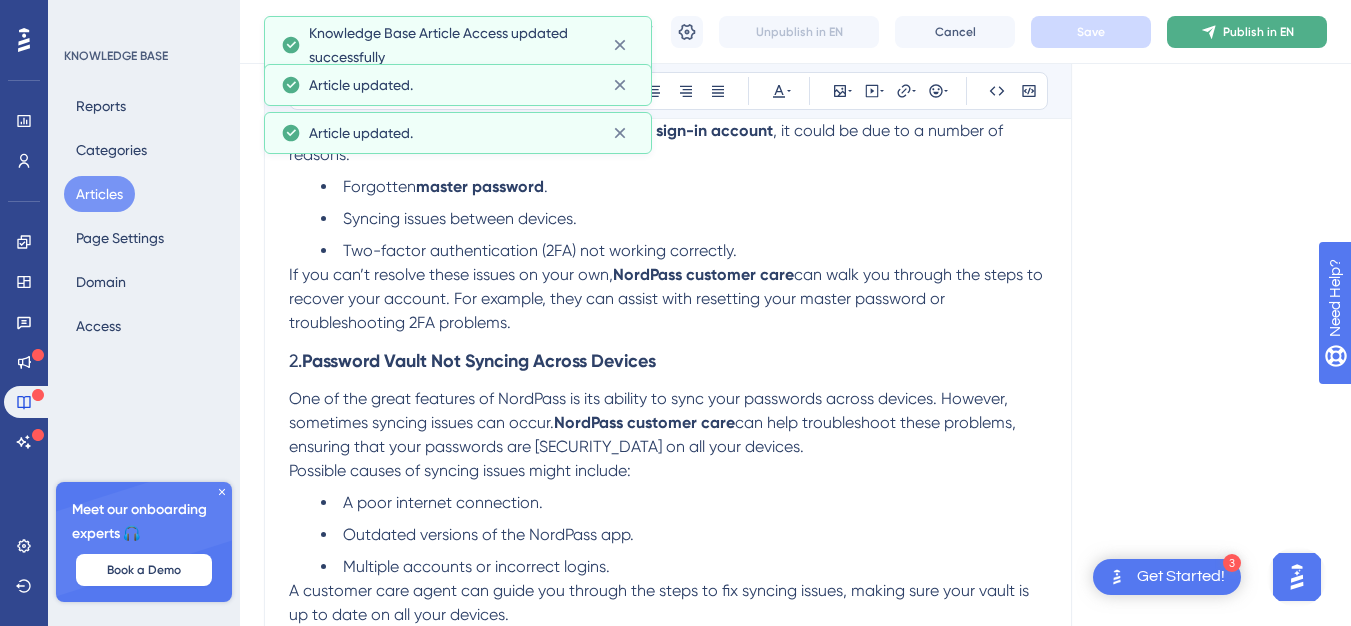 click on "Publish in EN" at bounding box center (1258, 32) 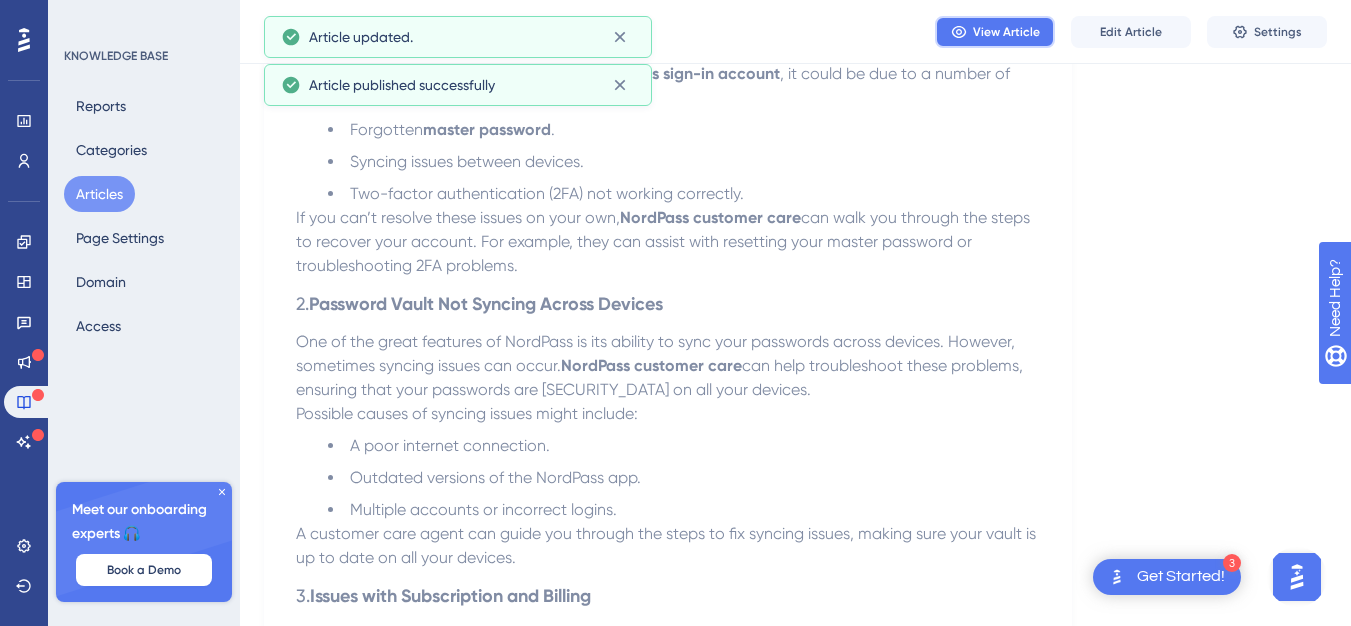 click on "View Article" at bounding box center (1006, 32) 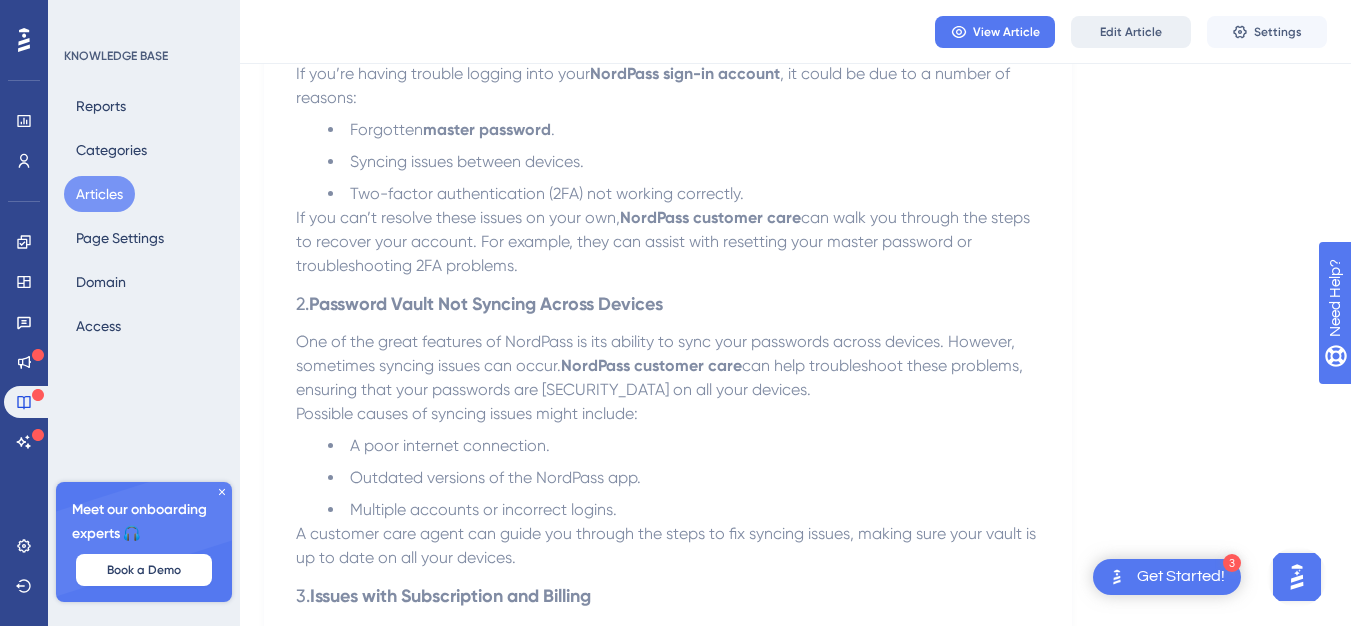 click on "Edit Article" at bounding box center (1131, 32) 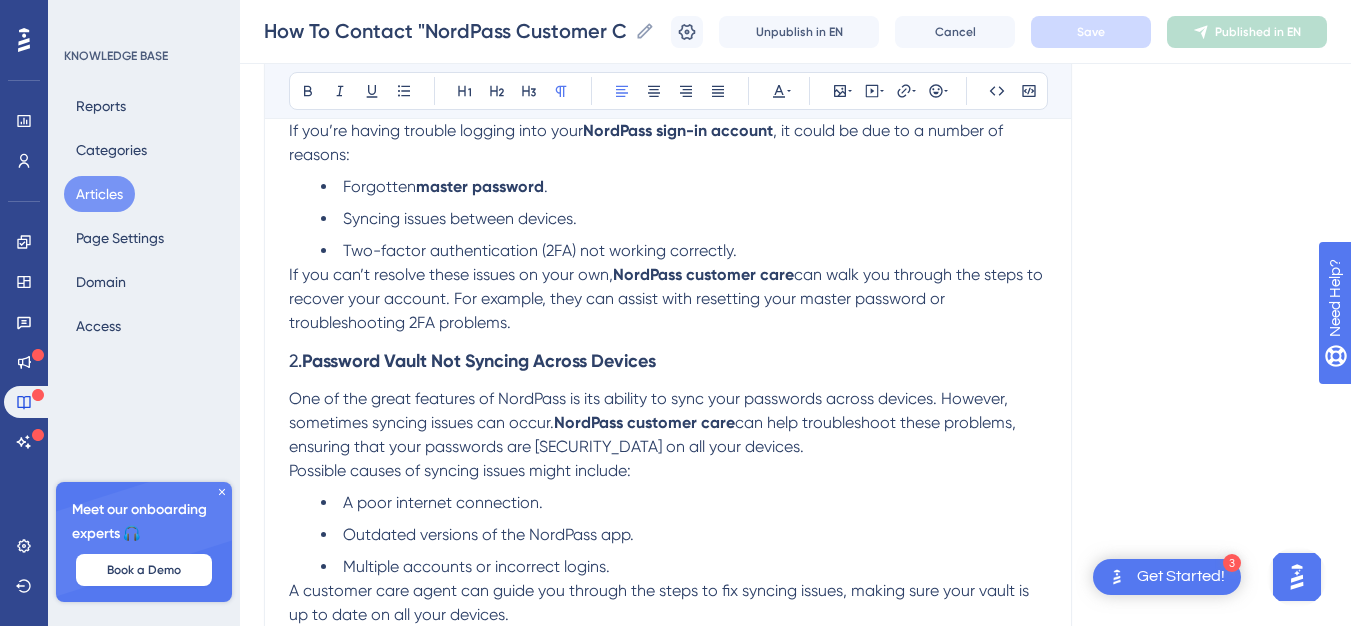 scroll, scrollTop: 4065, scrollLeft: 0, axis: vertical 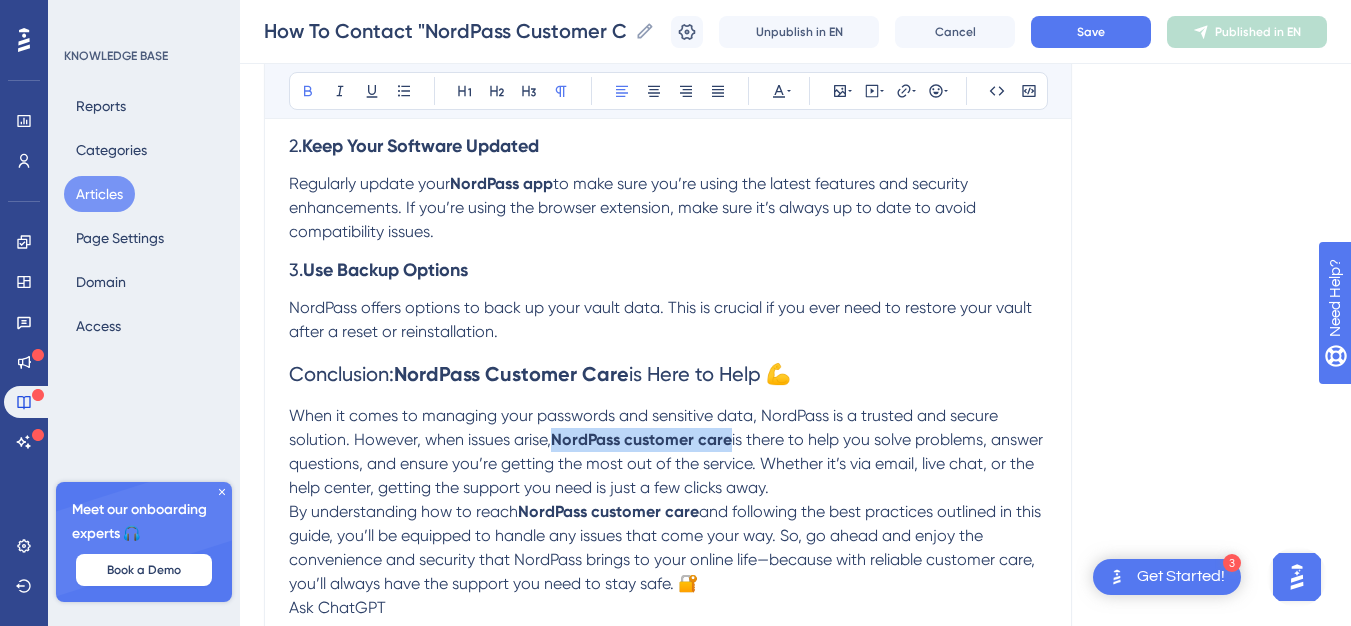 drag, startPoint x: 557, startPoint y: 460, endPoint x: 731, endPoint y: 461, distance: 174.00287 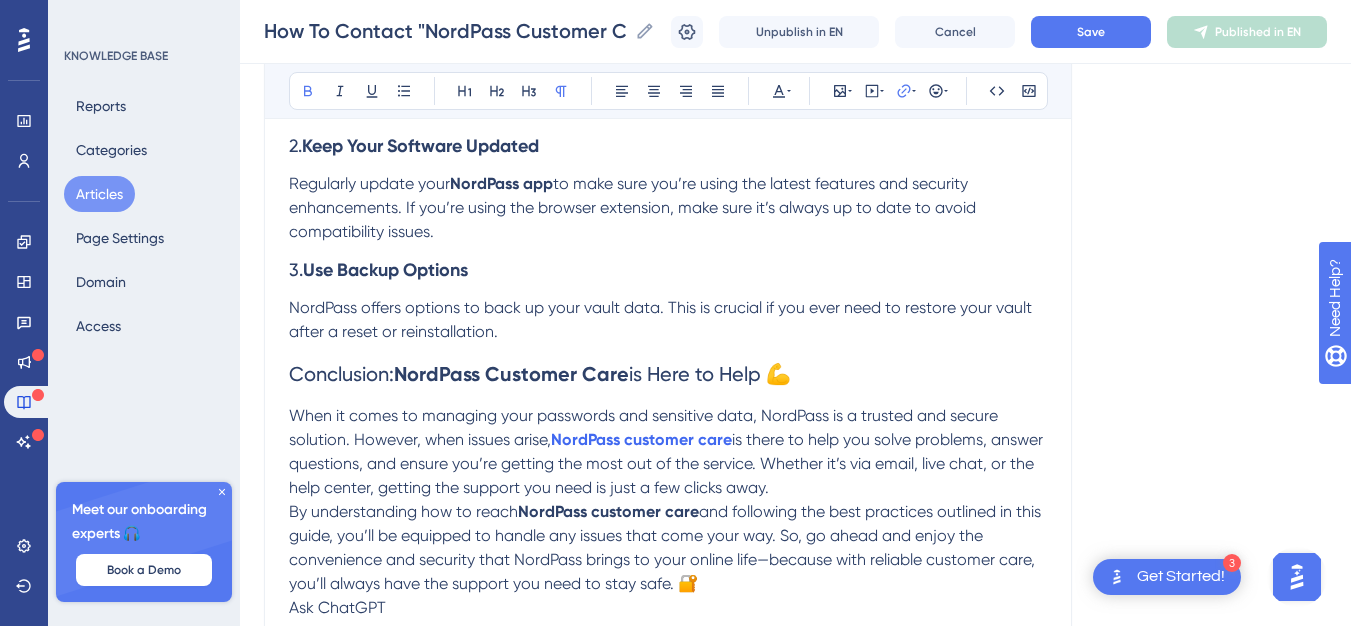click on "is Here to Help 💪" at bounding box center (710, 374) 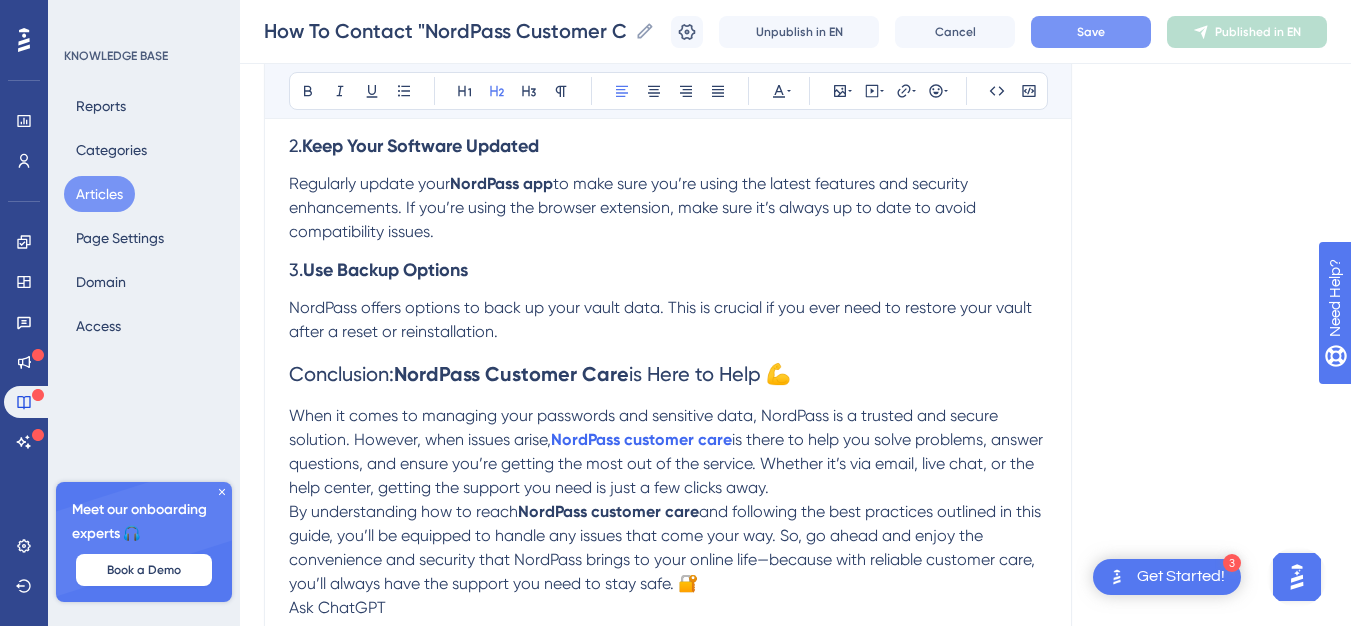 click on "Save" at bounding box center [1091, 32] 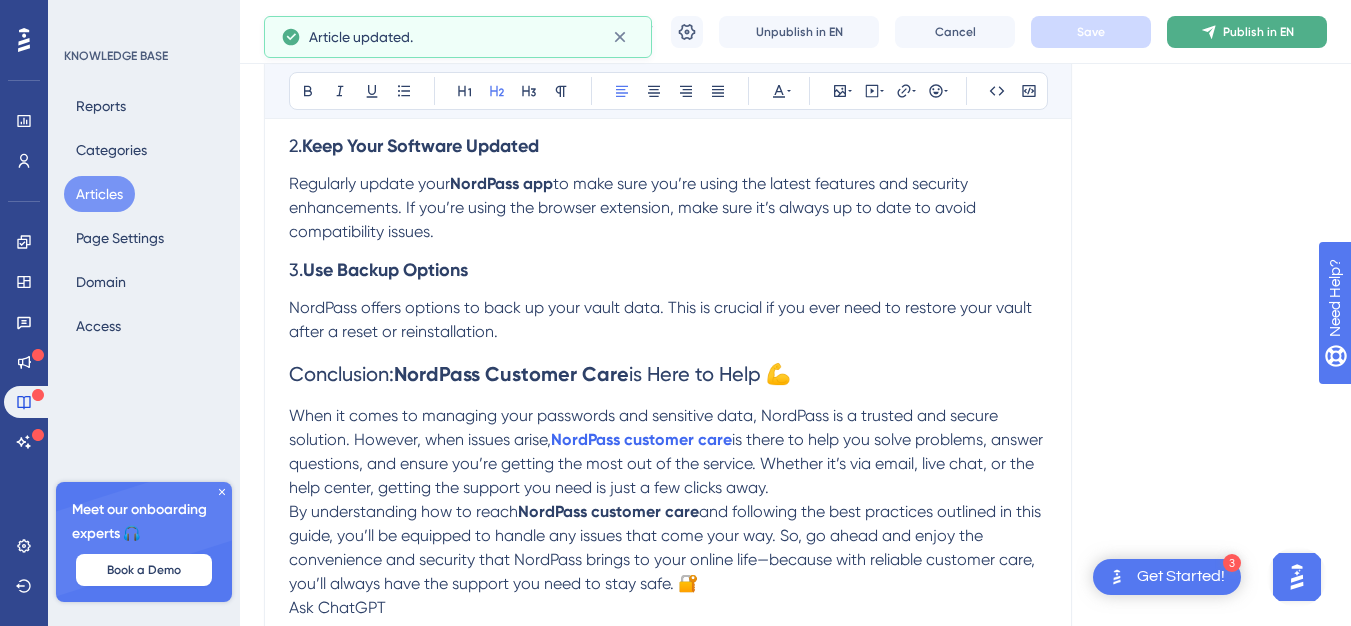 click on "Publish in EN" at bounding box center [1258, 32] 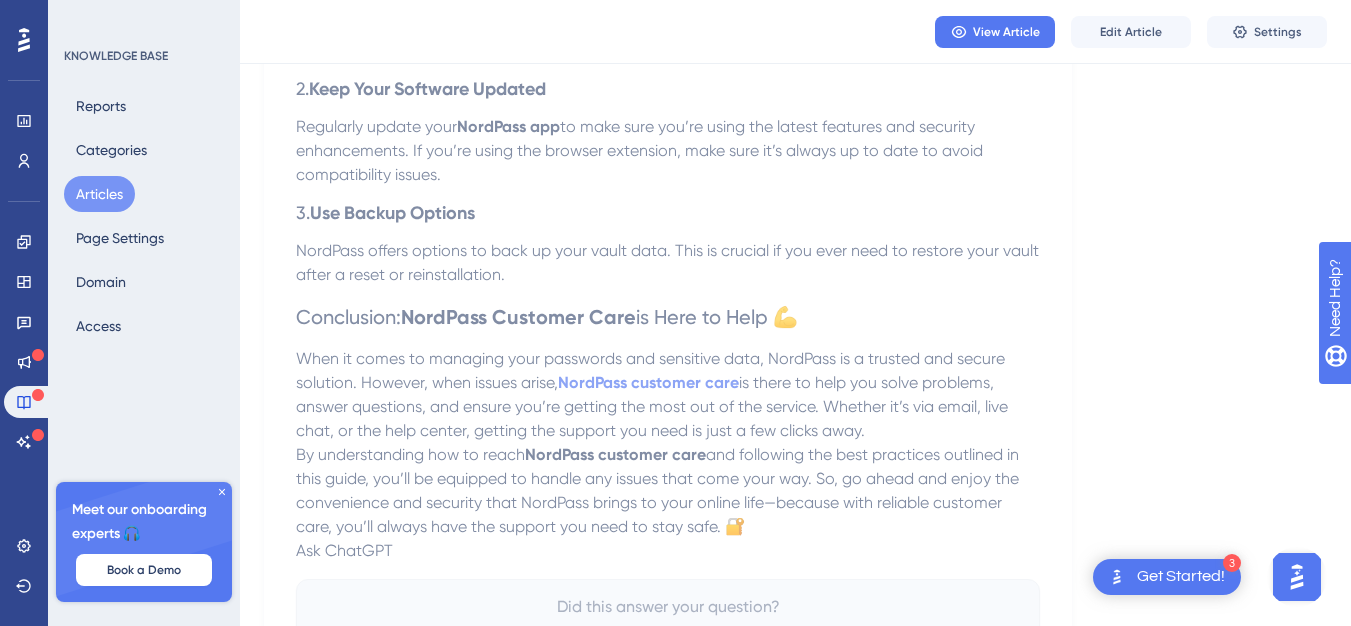 click on "Articles" at bounding box center (99, 194) 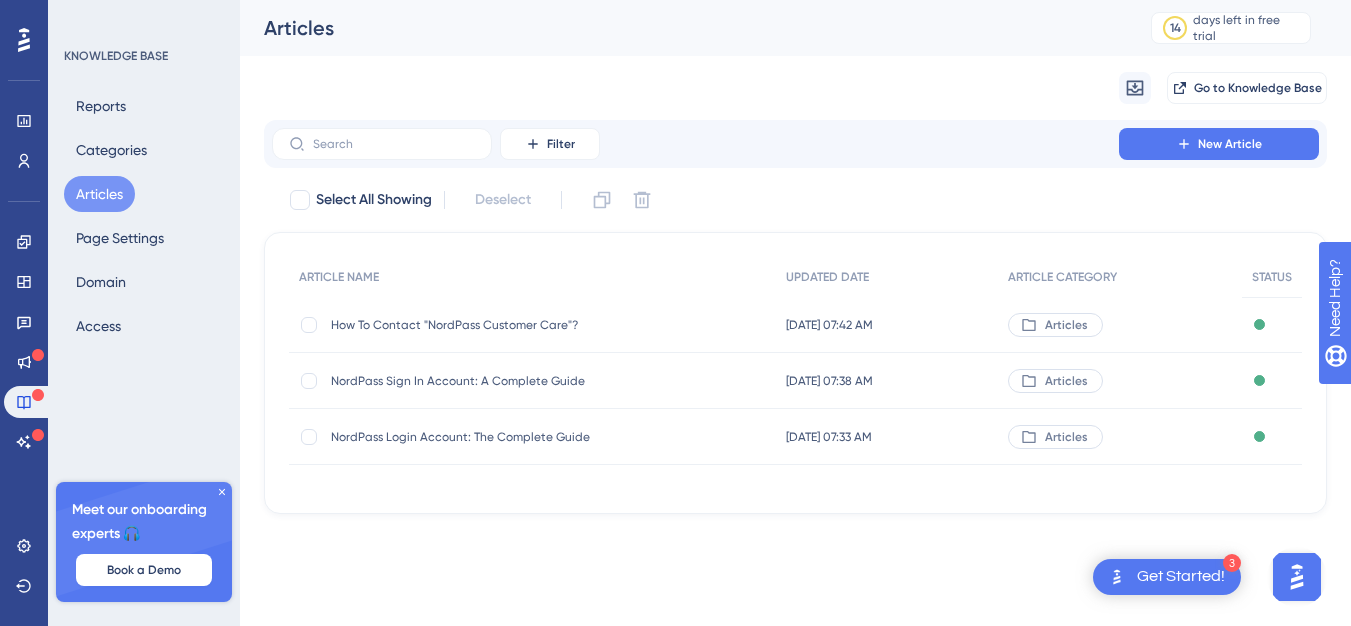 scroll, scrollTop: 0, scrollLeft: 0, axis: both 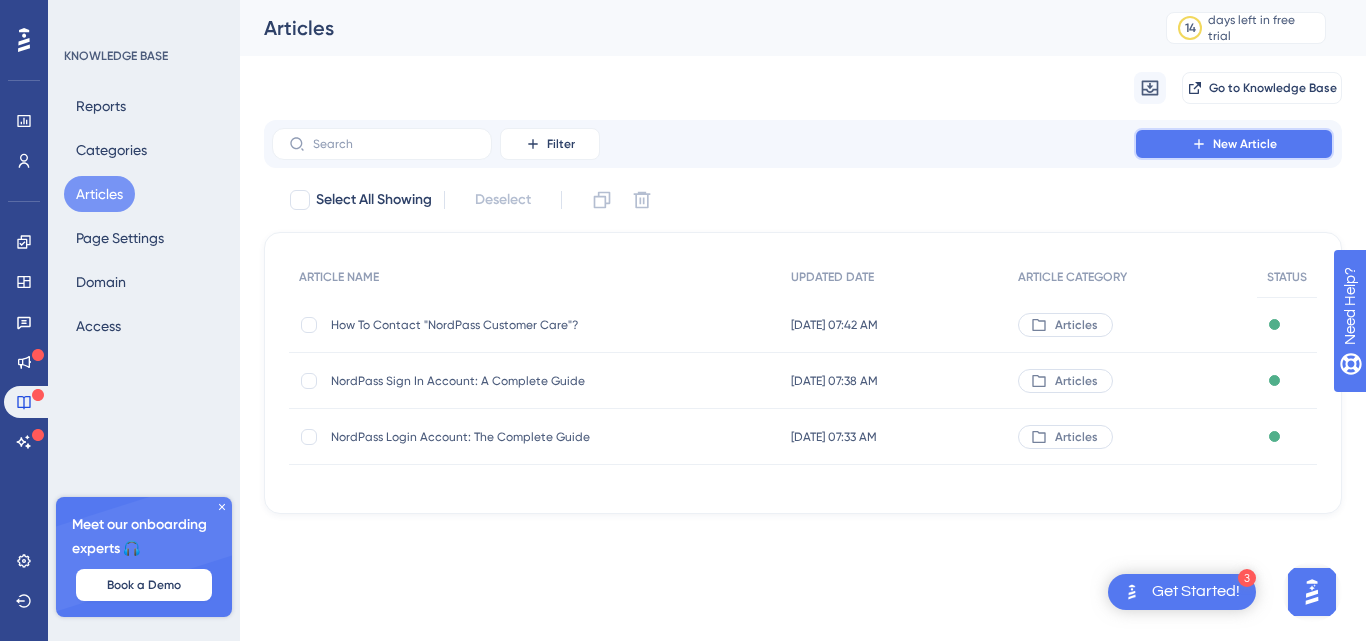 click on "New Article" at bounding box center [1245, 144] 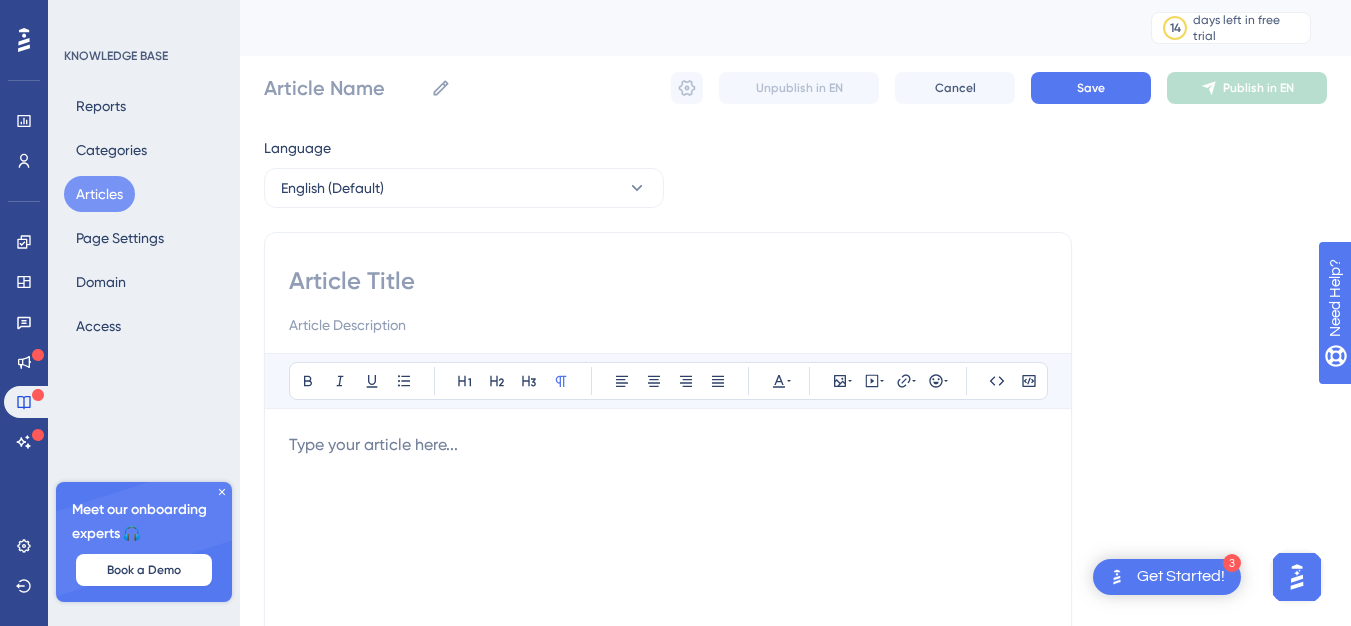 click at bounding box center (668, 281) 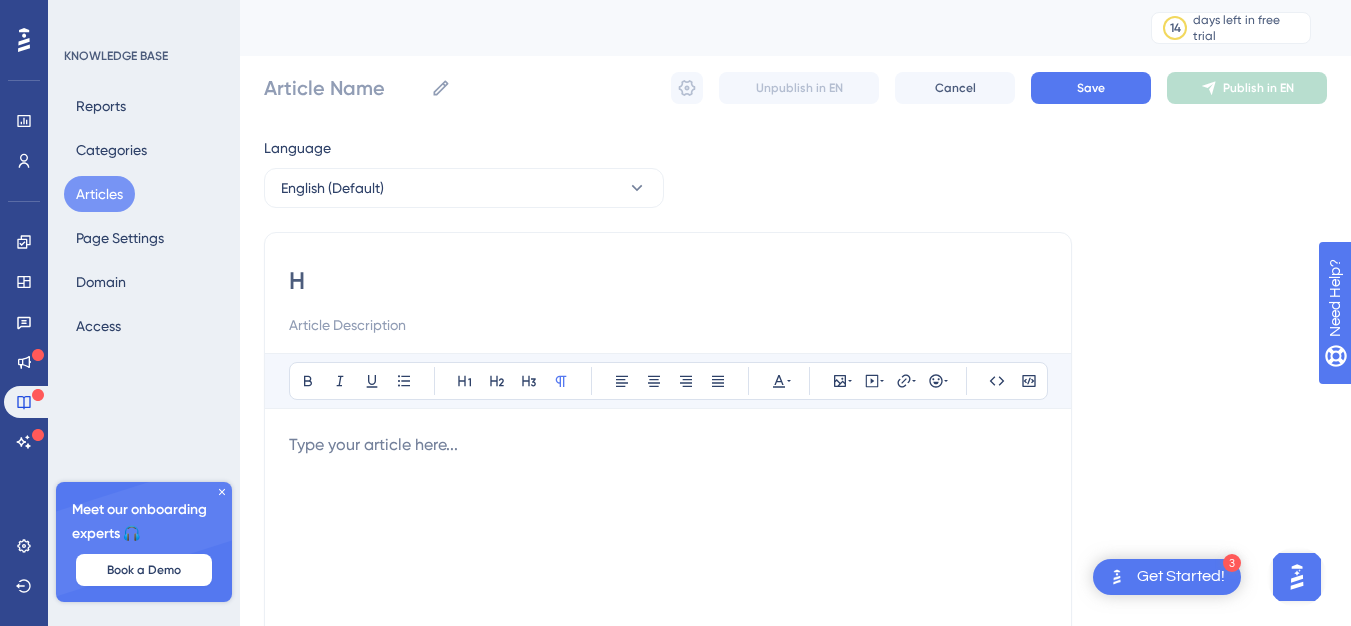 type on "Ho" 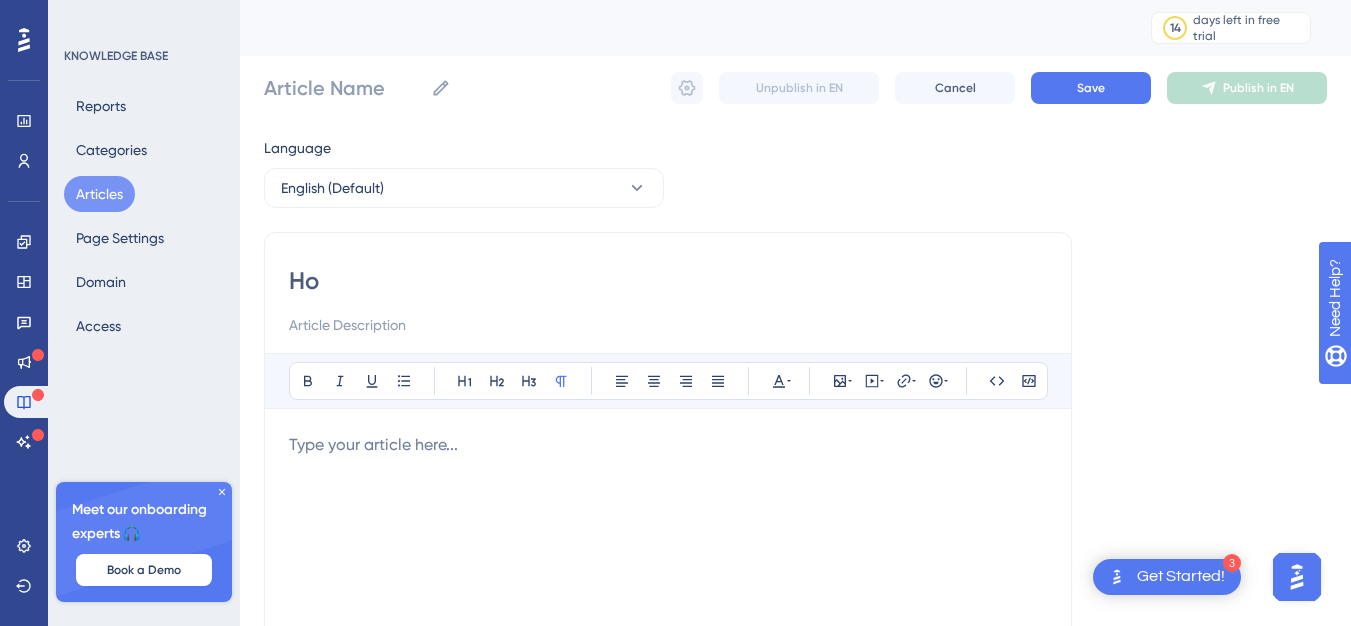 type on "Ho" 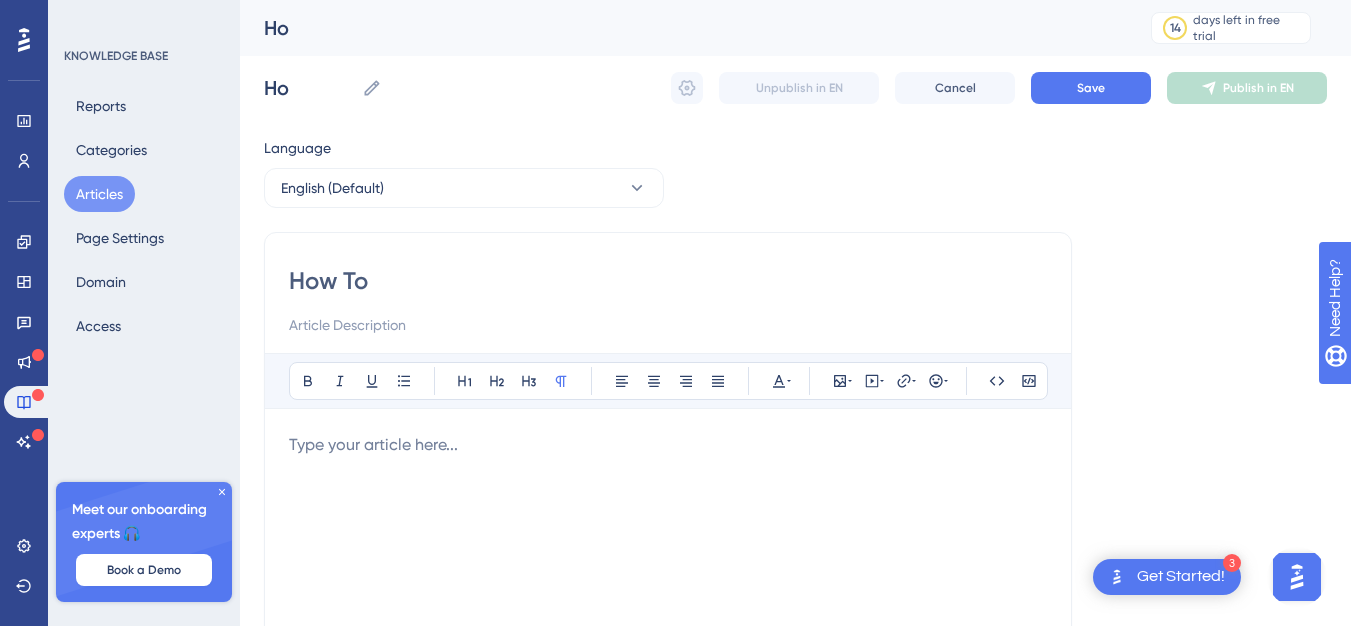 type on "How To" 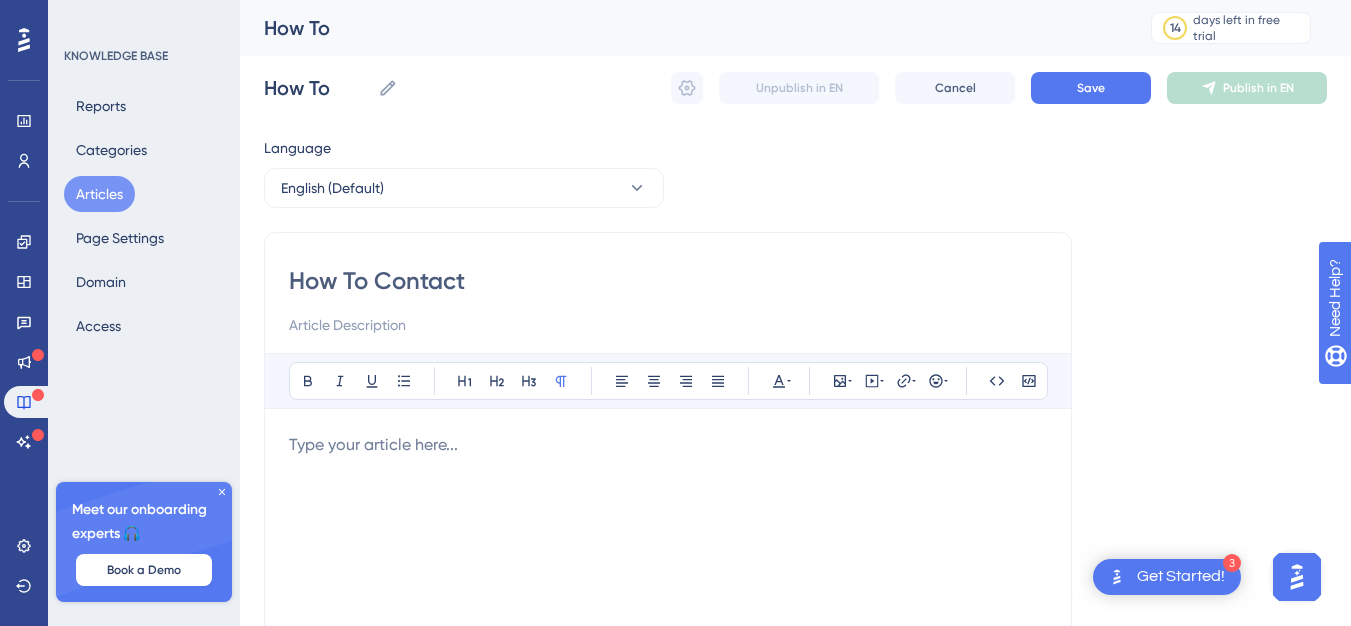 type on "How To Contact" 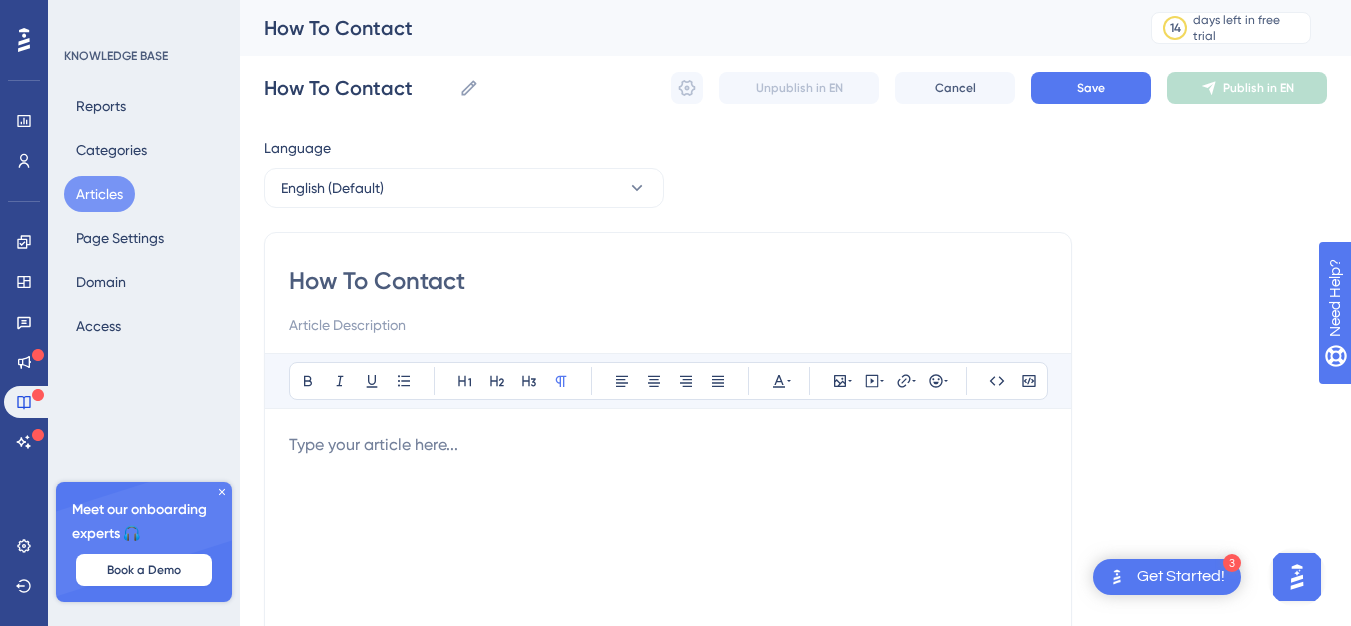 type on "How To Contact "" 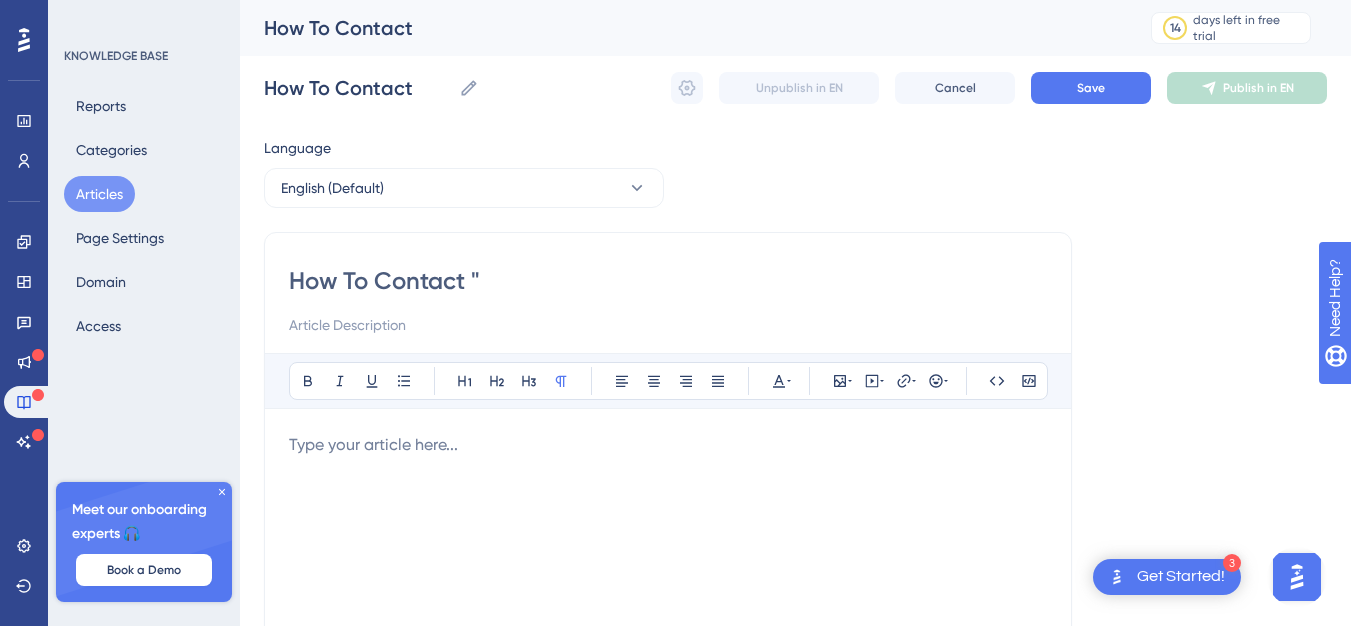 type on "How To Contact "" 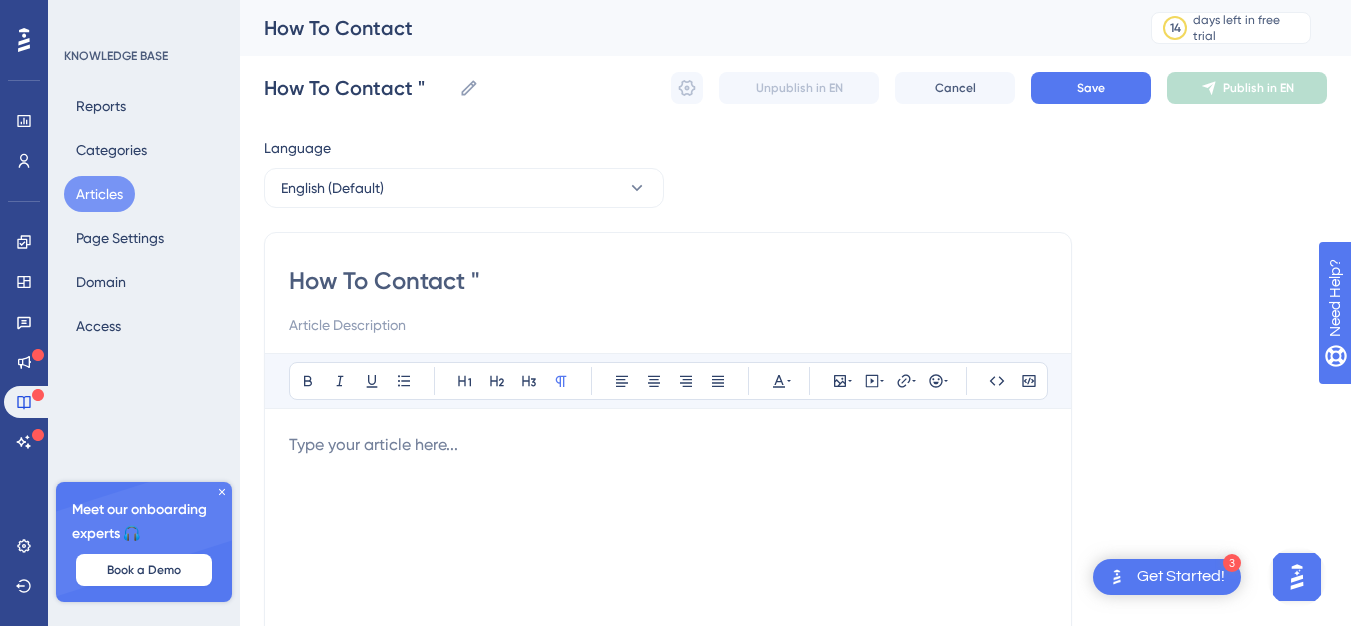 paste on "NordPass Customer Service: Your Complete Guide" 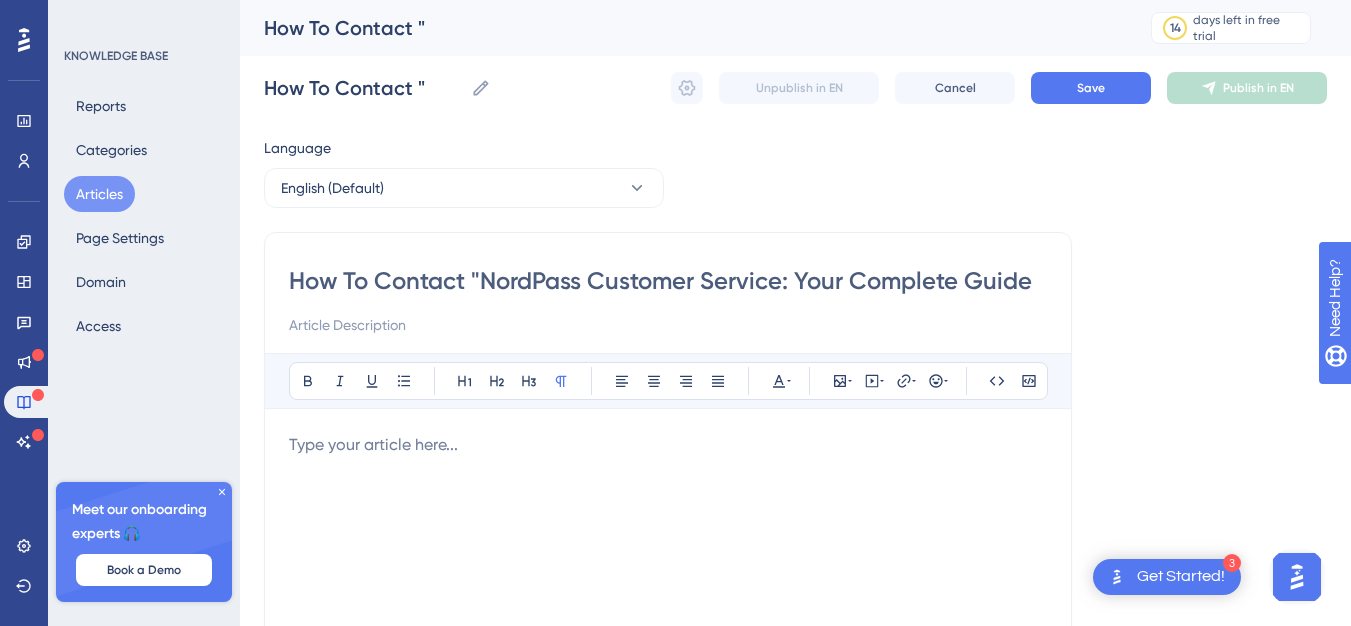 type on "How To Contact "NordPass Customer Service: Your Complete Guide" 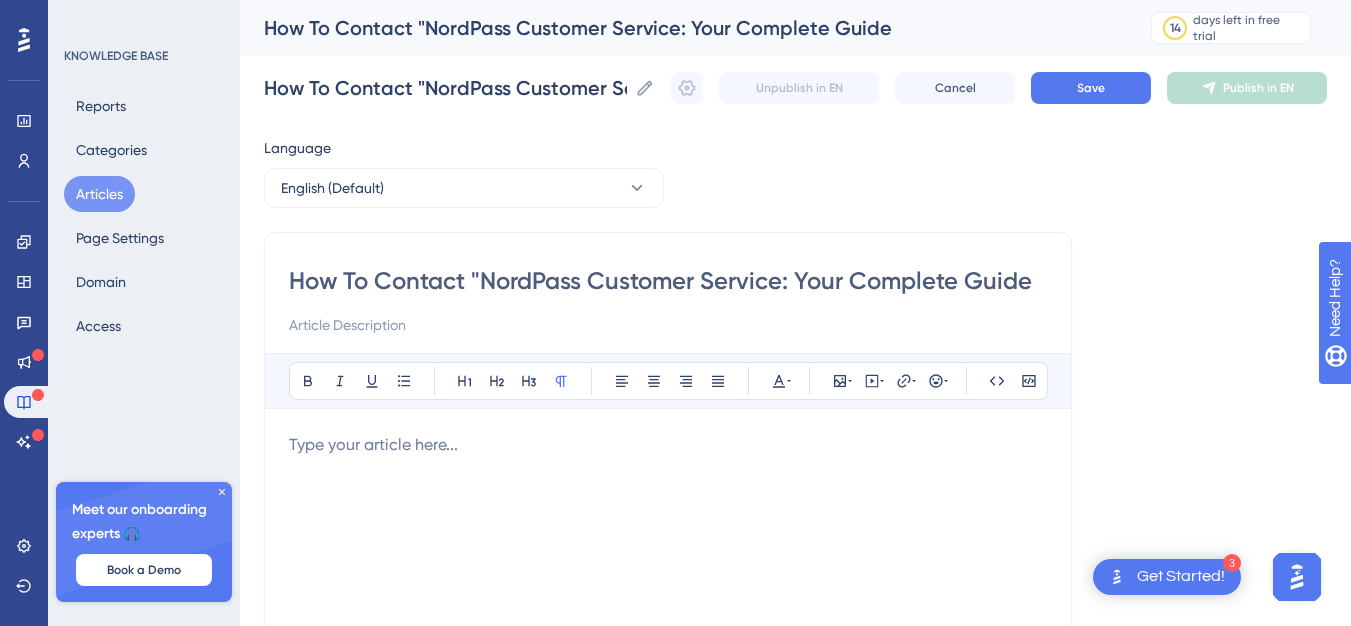 click on "How To Contact "NordPass Customer Service: Your Complete Guide" at bounding box center (668, 281) 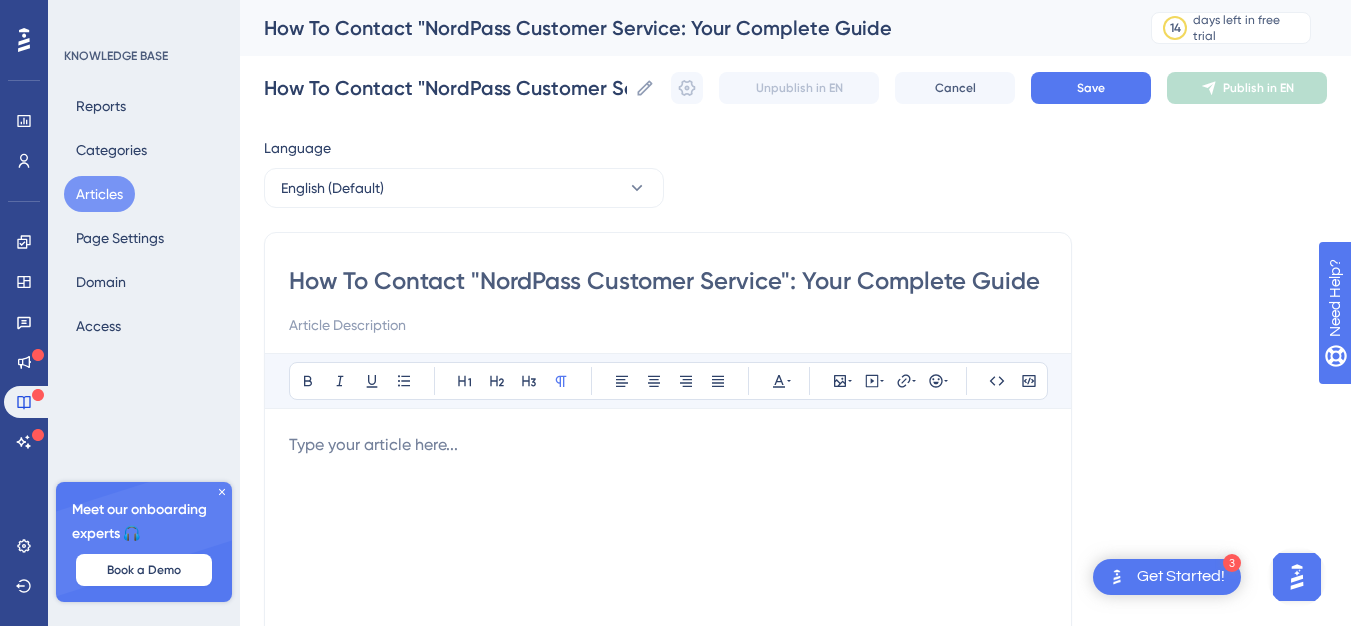 type on "How To Contact "NordPass Customer Service": Your Complete Guide" 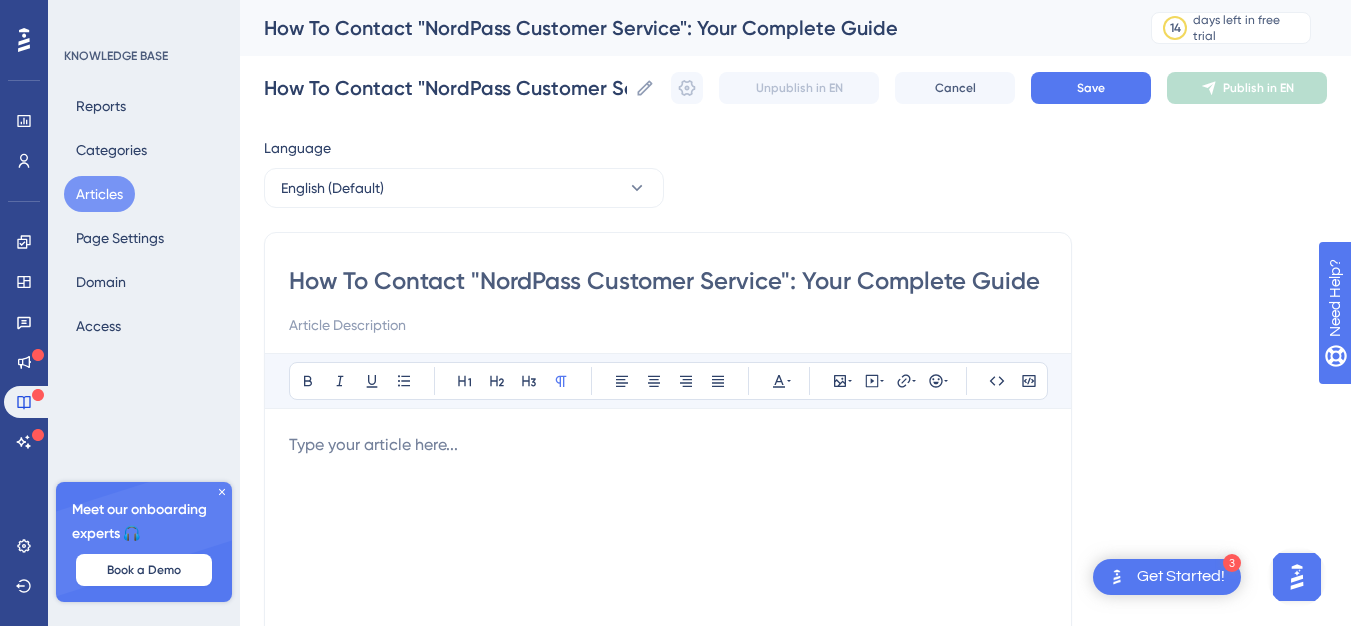 type on "How To Contact "NordPass Customer Service": Your Complete Guide" 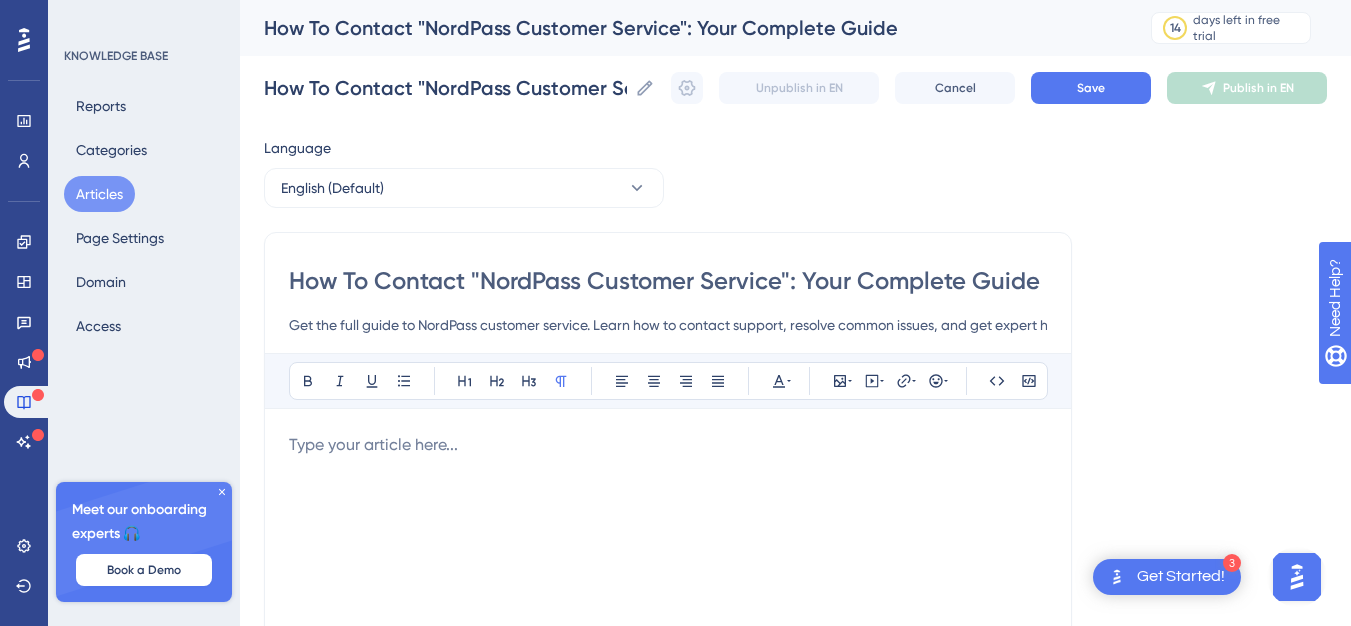 scroll, scrollTop: 0, scrollLeft: 400, axis: horizontal 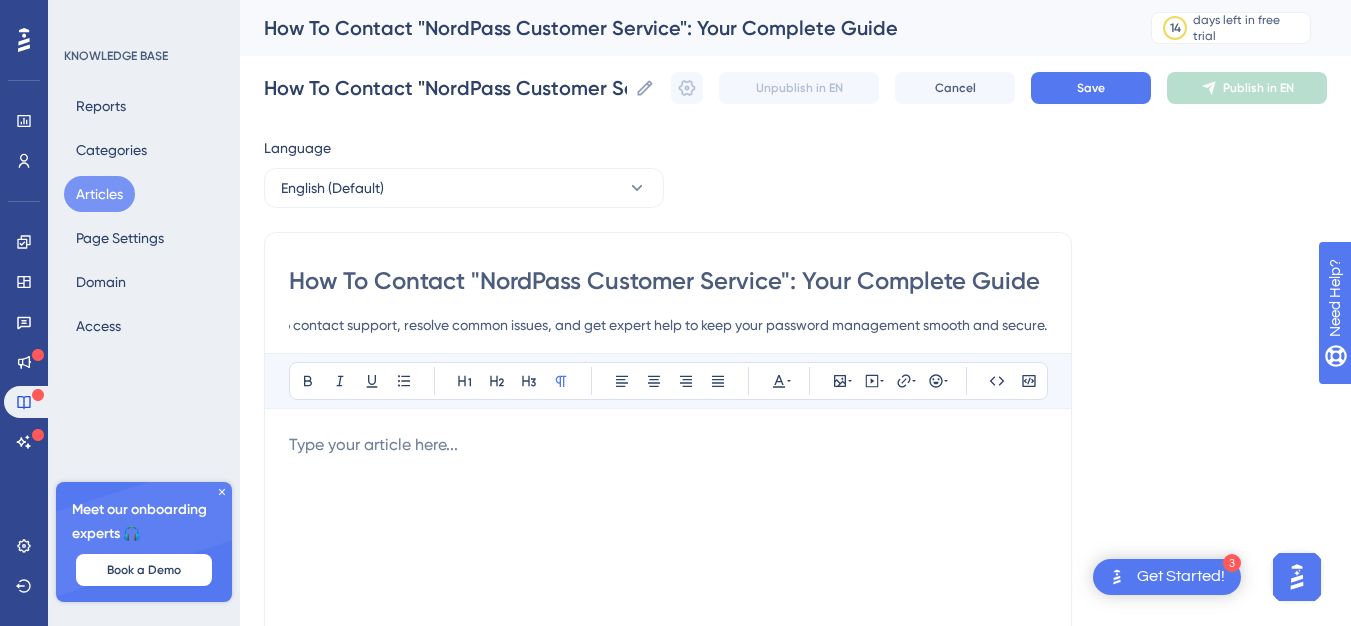 type on "Get the full guide to NordPass customer service. Learn how to contact support, resolve common issues, and get expert help to keep your password management smooth and secure." 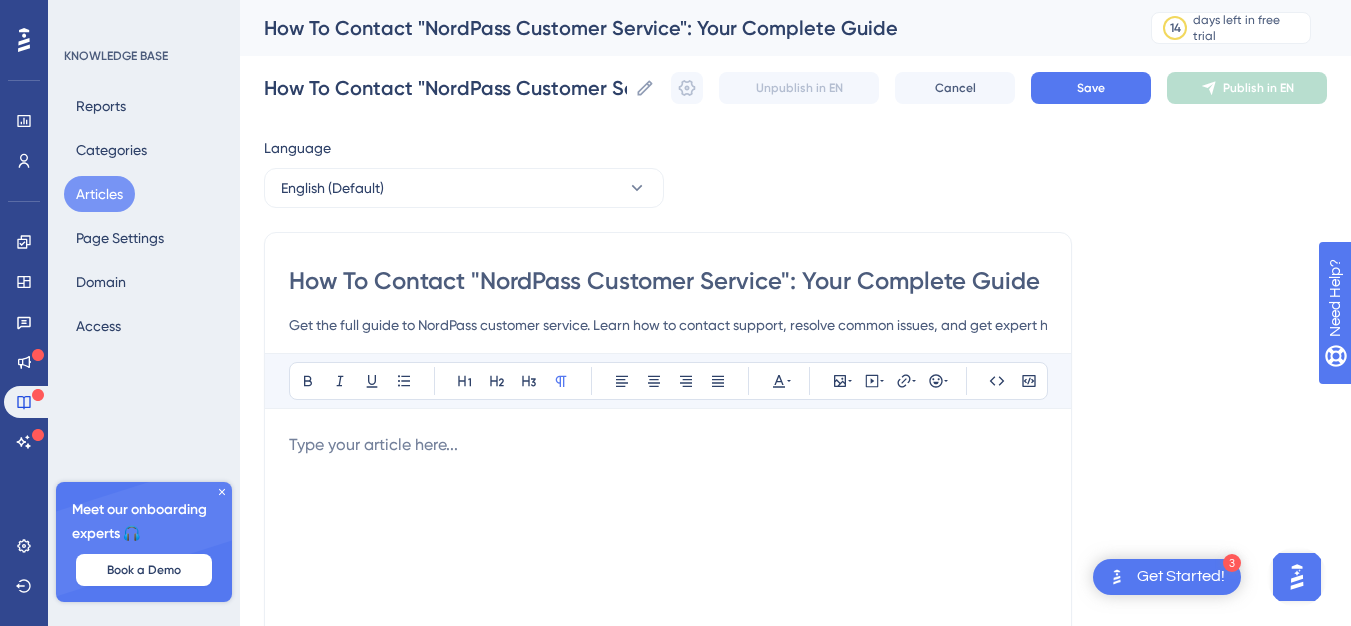 click at bounding box center [668, 445] 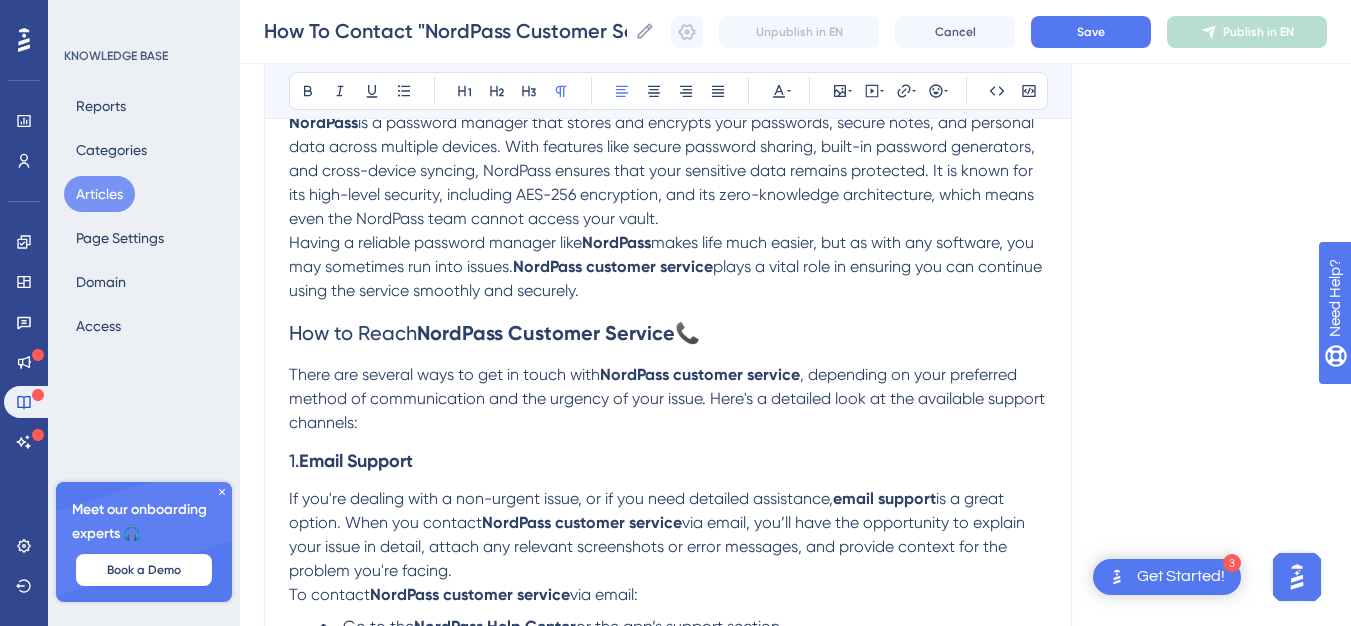 scroll, scrollTop: 258, scrollLeft: 0, axis: vertical 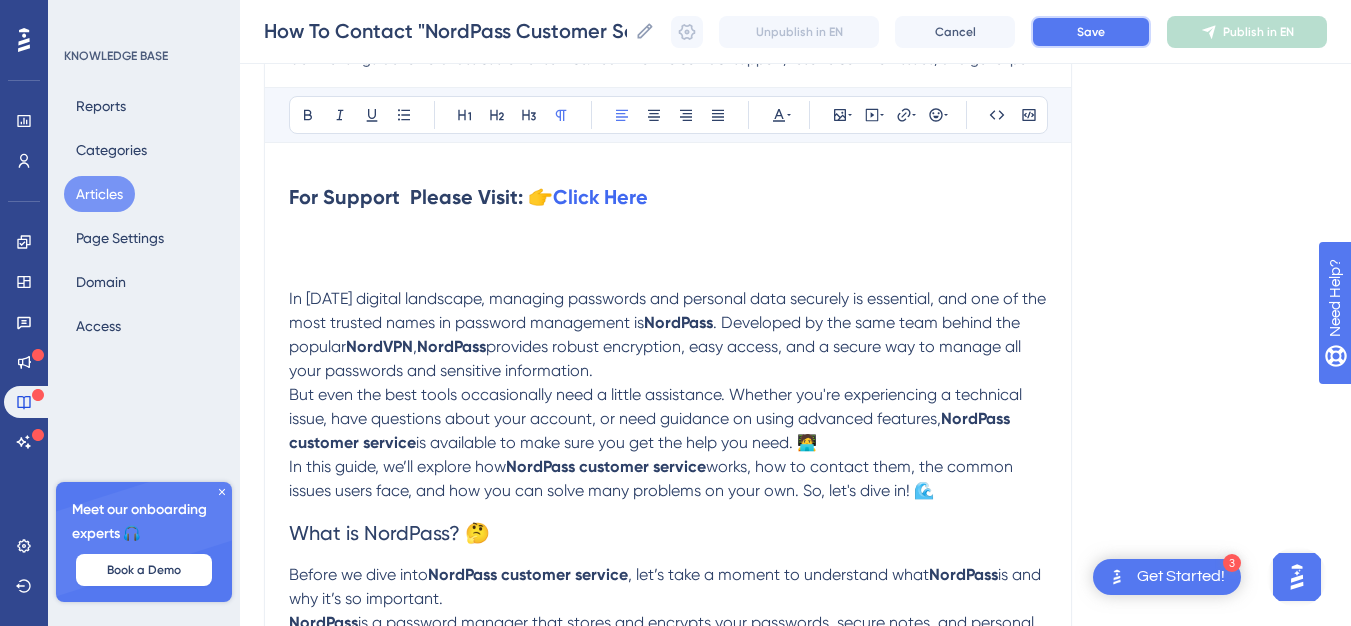 click on "Save" at bounding box center [1091, 32] 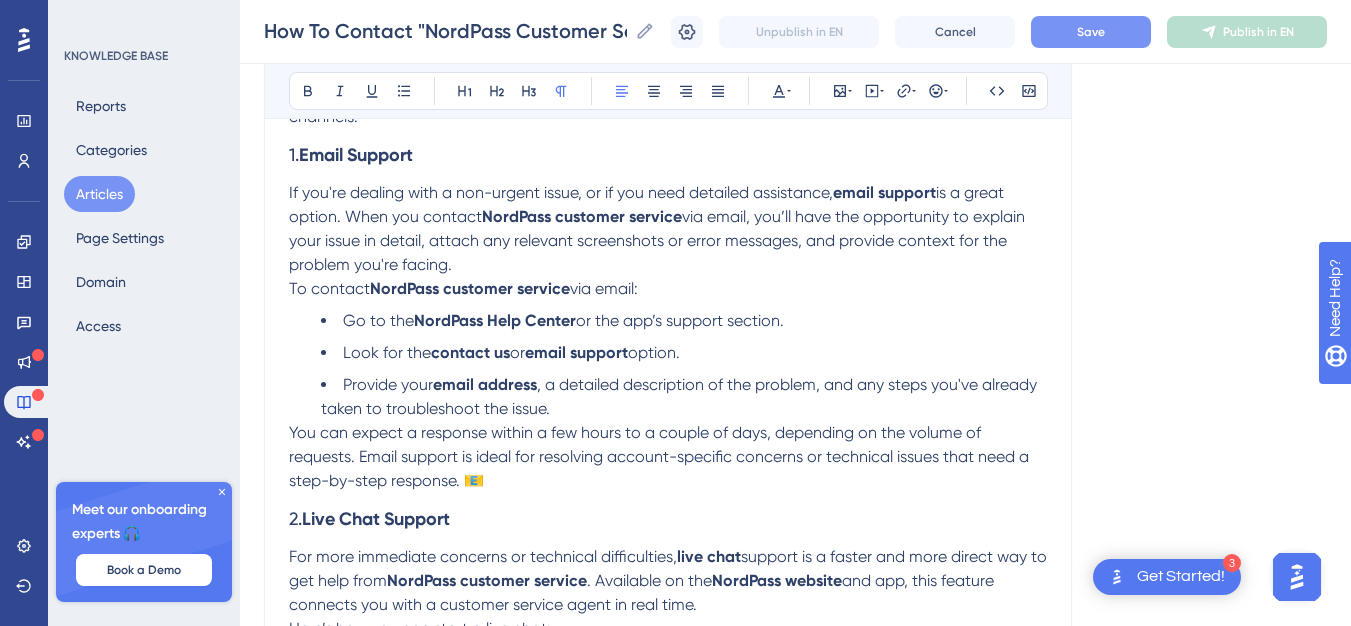 scroll, scrollTop: 917, scrollLeft: 0, axis: vertical 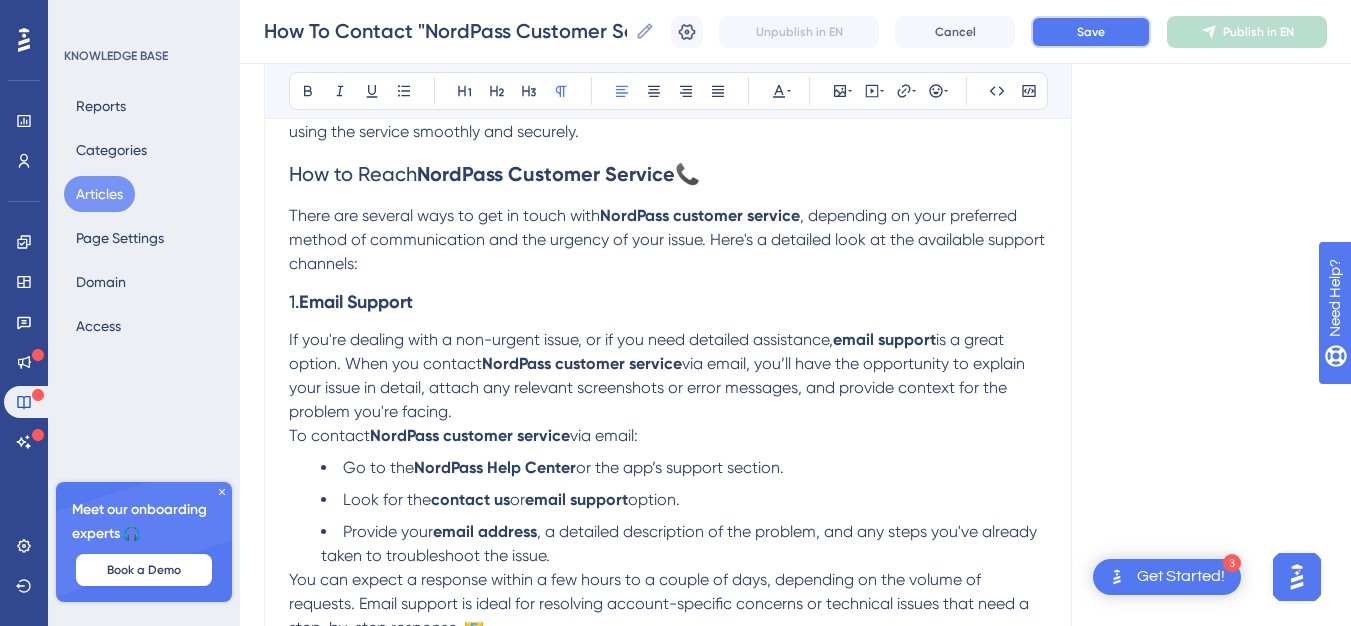click on "Save" at bounding box center [1091, 32] 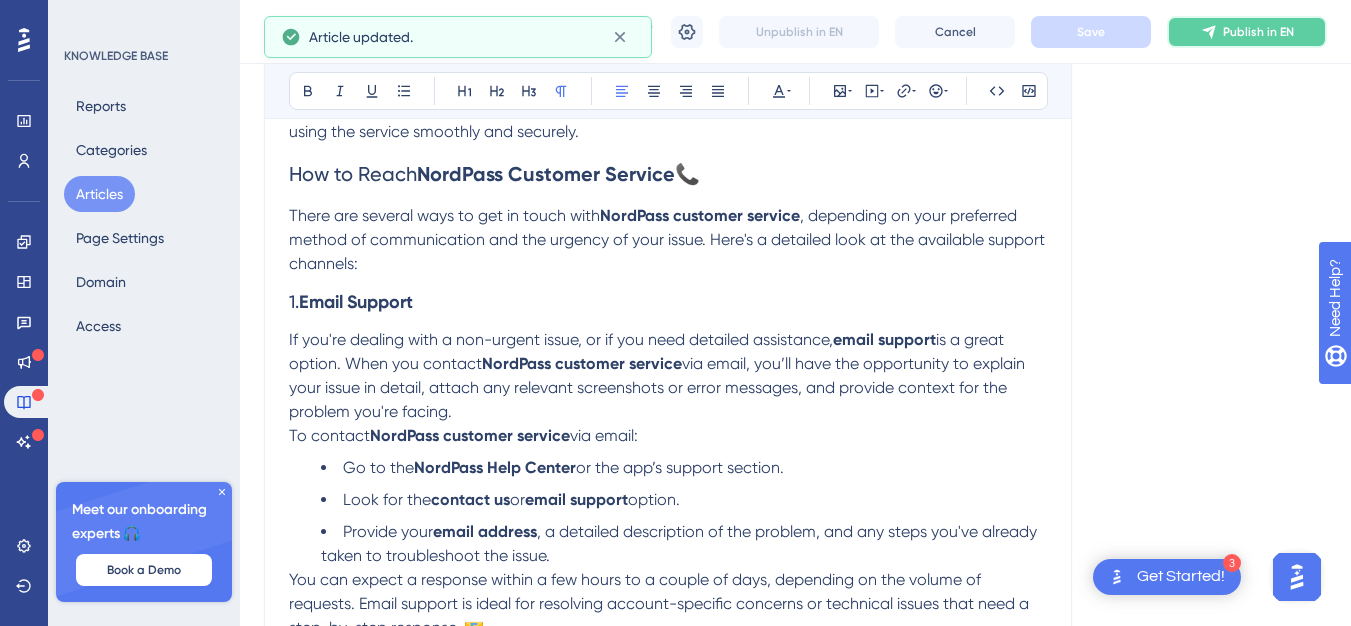 click on "Publish in EN" at bounding box center (1258, 32) 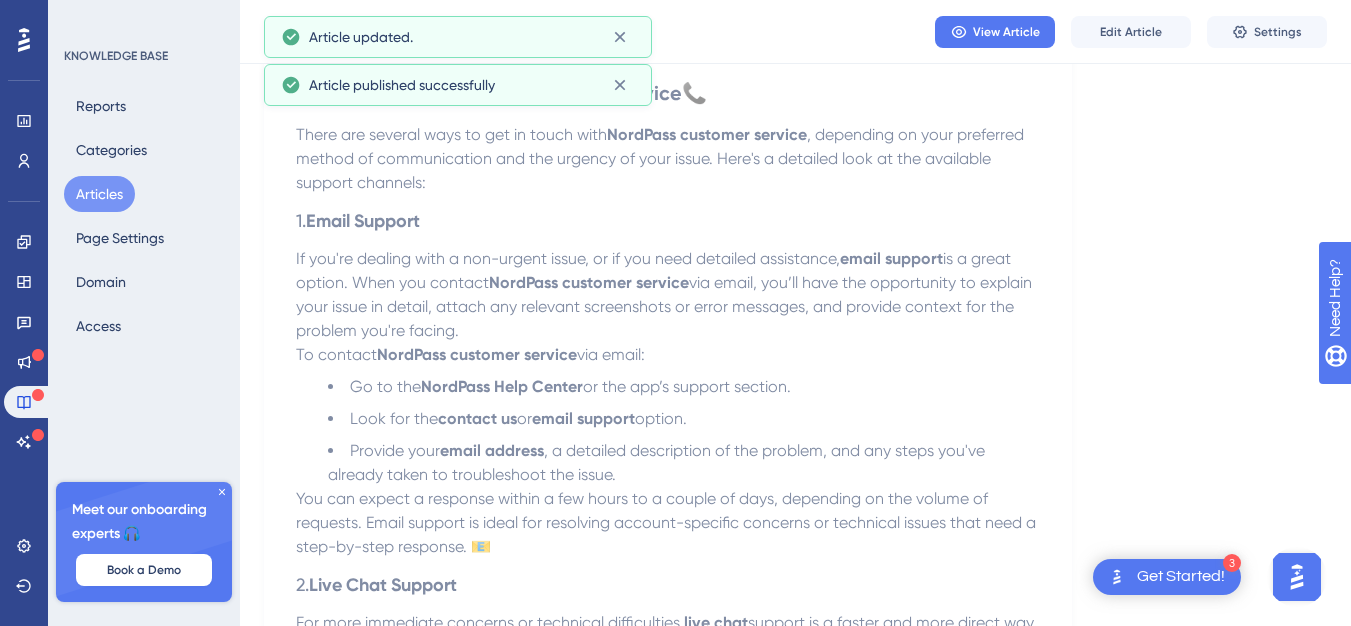 click on "View Article Edit Article Settings" at bounding box center (795, 32) 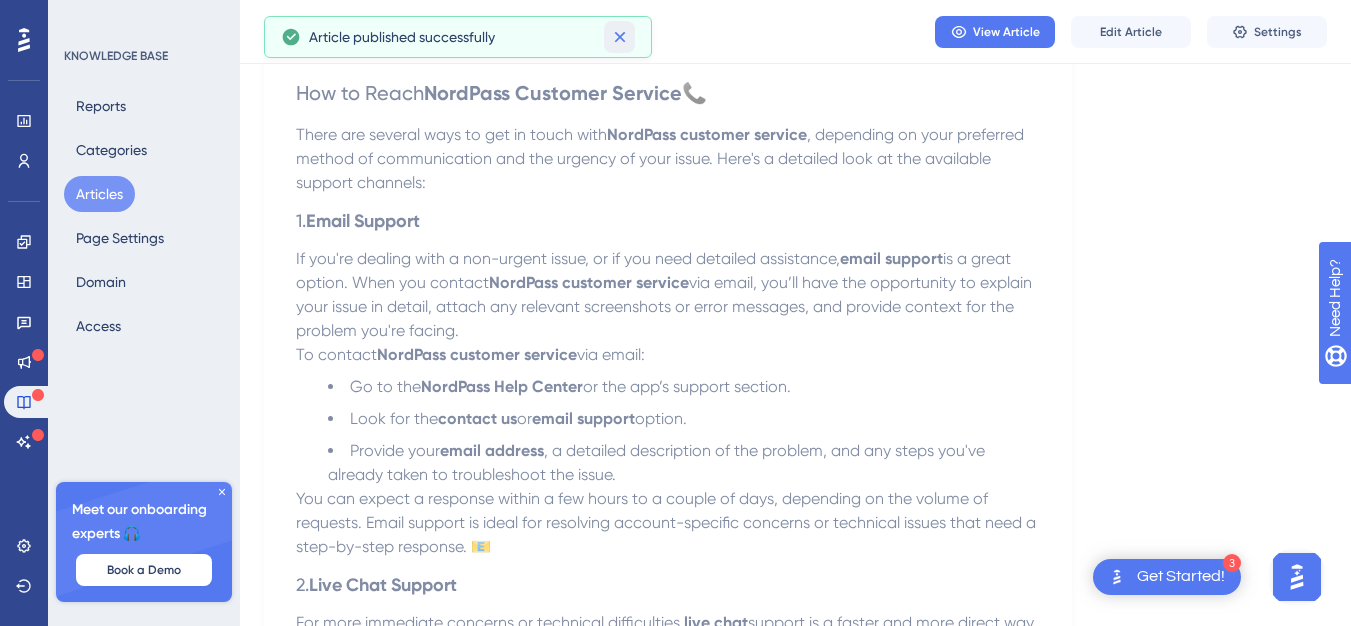click 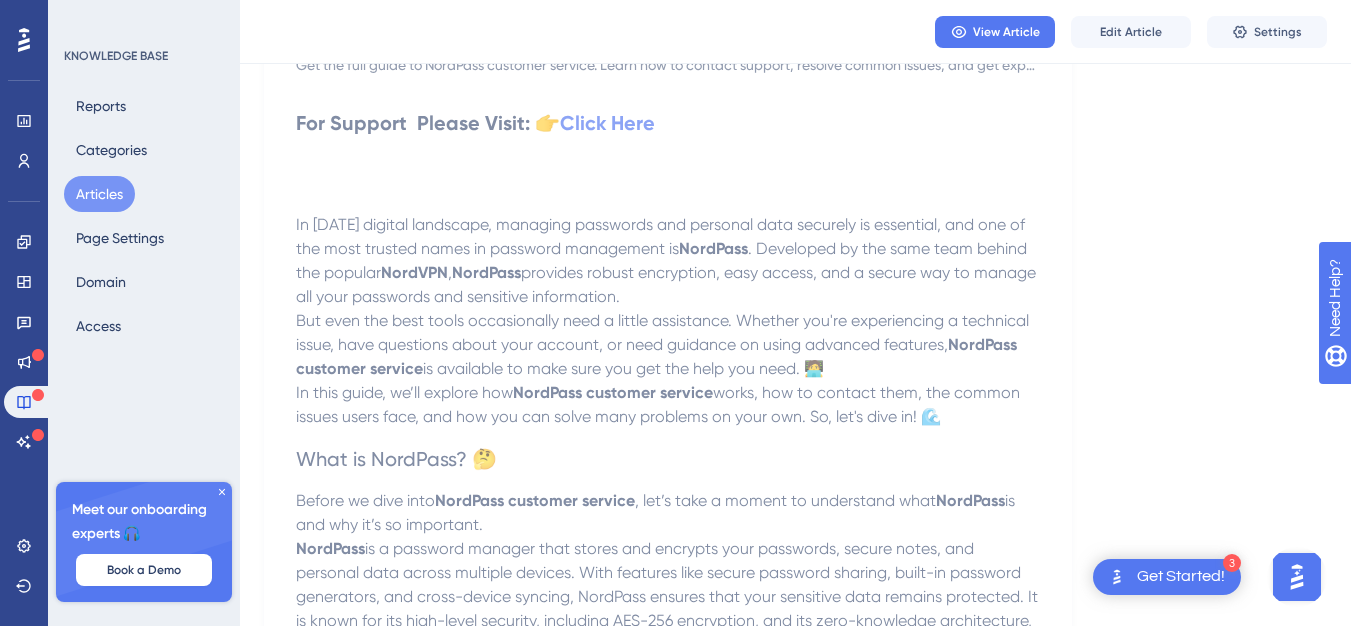 scroll, scrollTop: 0, scrollLeft: 0, axis: both 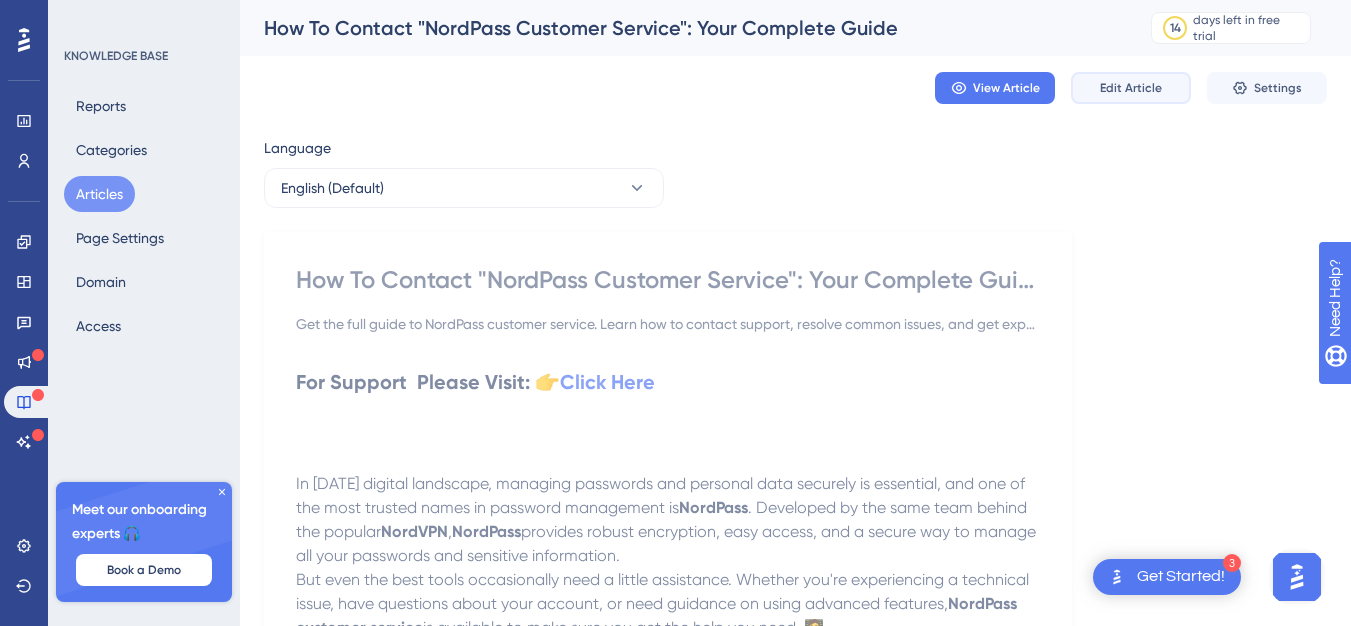click on "Edit Article" at bounding box center [1131, 88] 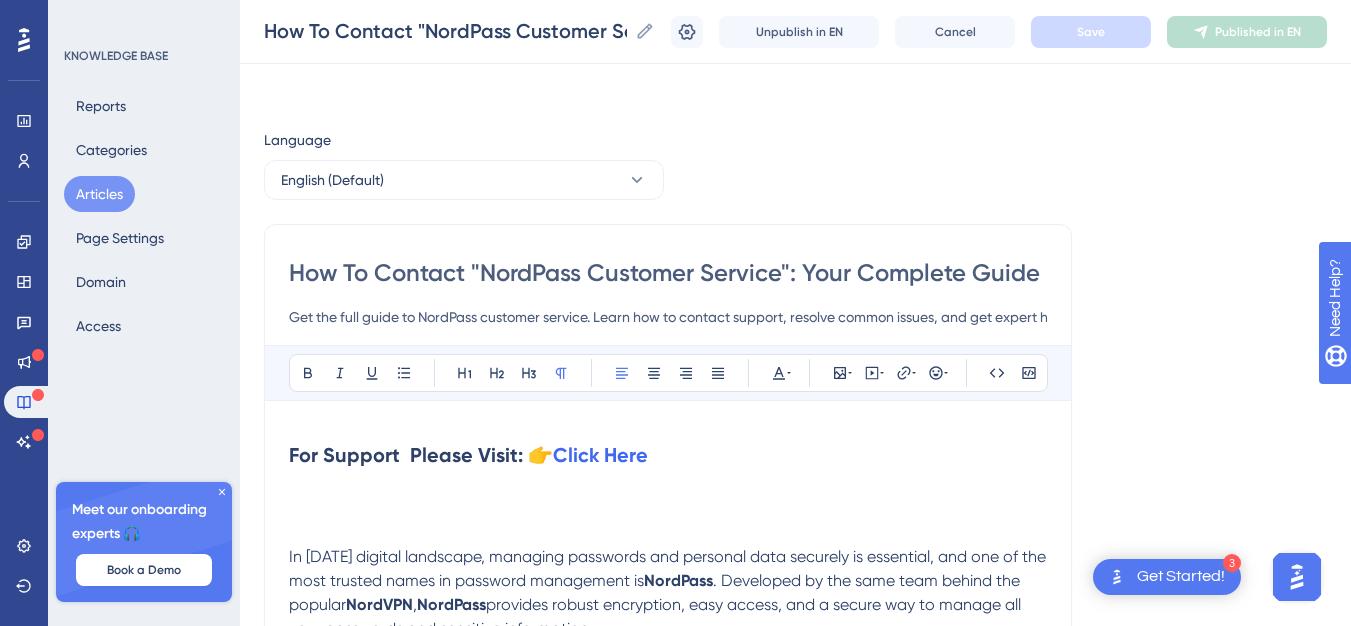 scroll, scrollTop: 4425, scrollLeft: 0, axis: vertical 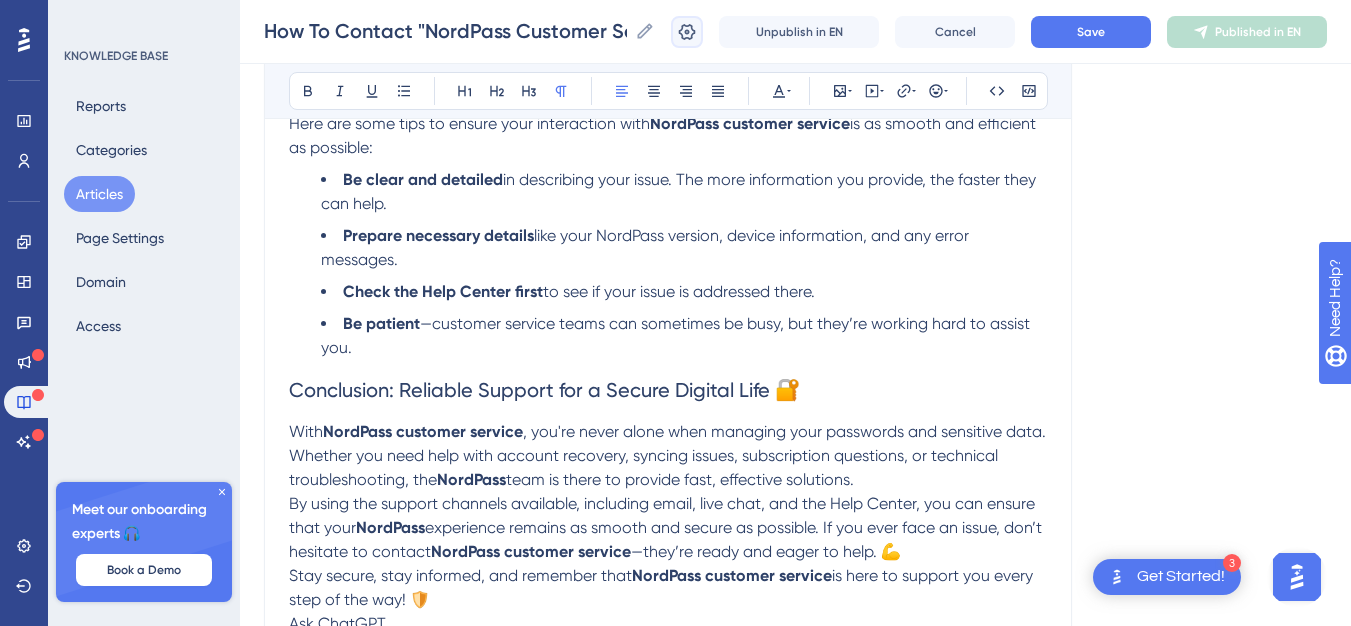 click 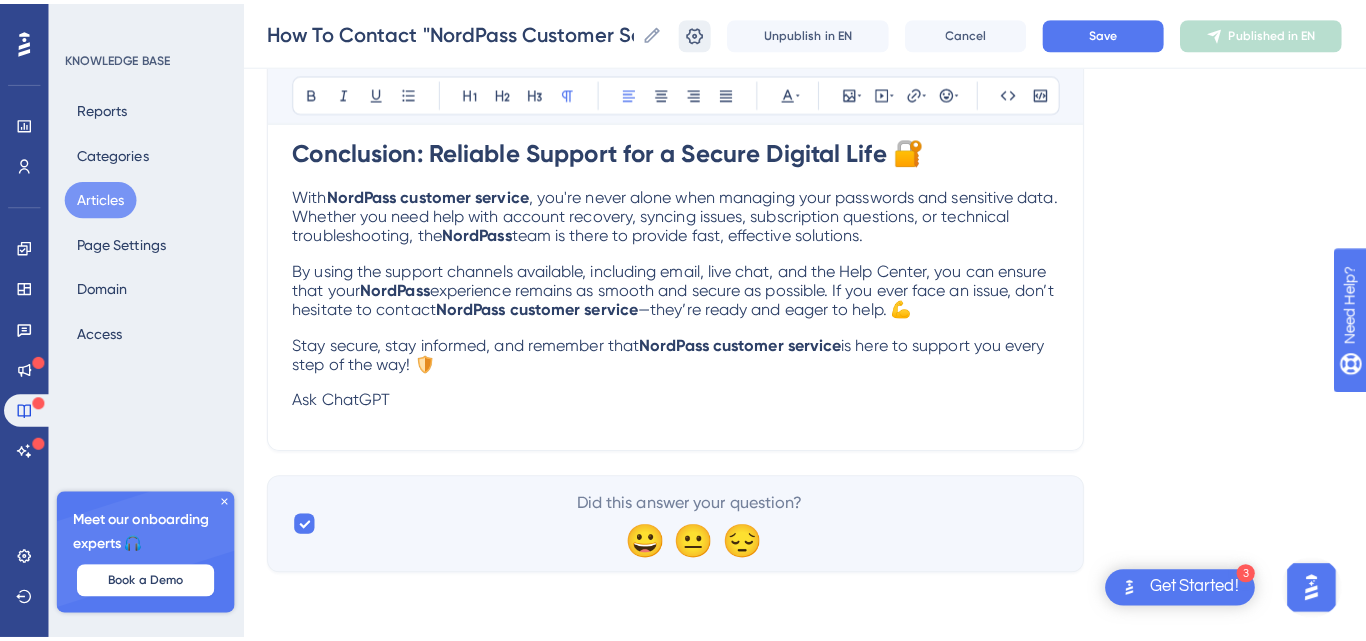 scroll, scrollTop: 0, scrollLeft: 0, axis: both 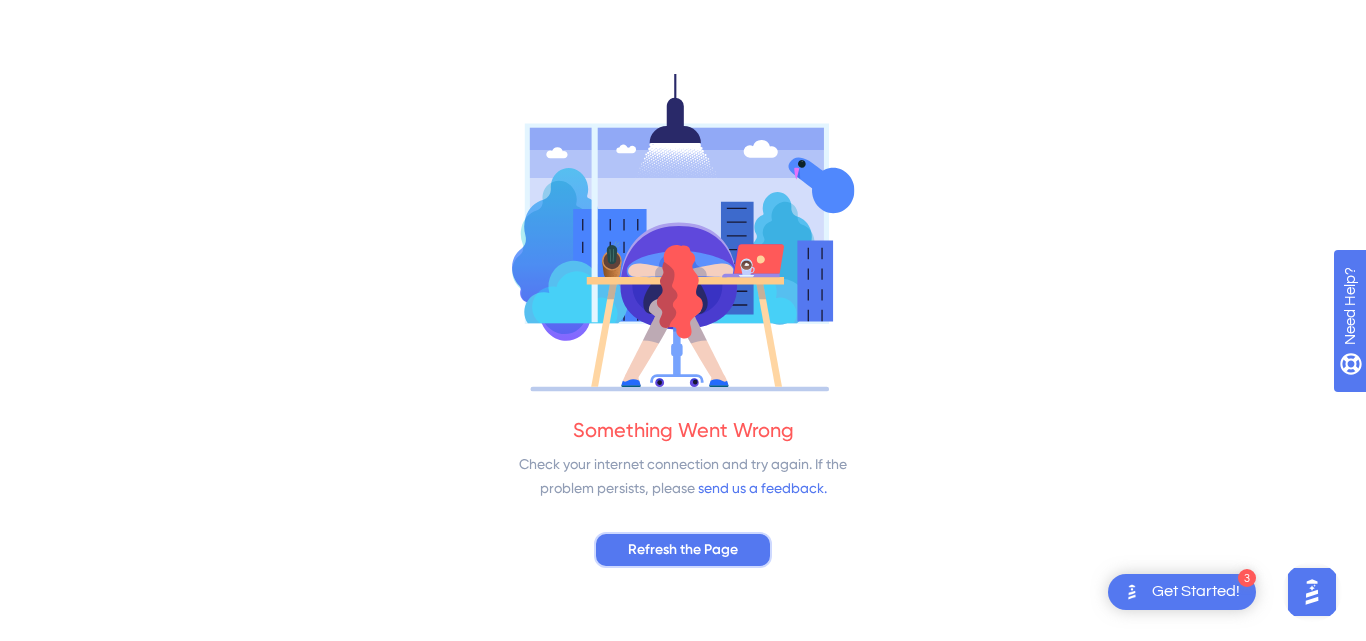 click on "Refresh the Page" at bounding box center (683, 550) 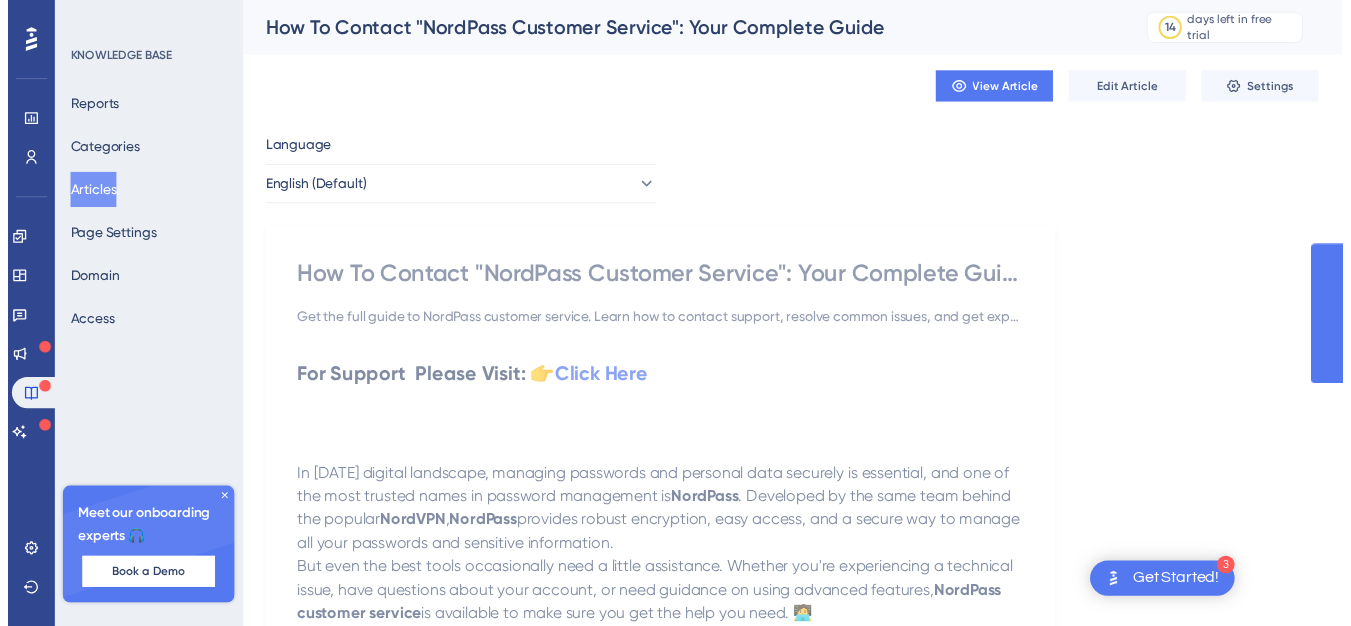 scroll, scrollTop: 0, scrollLeft: 0, axis: both 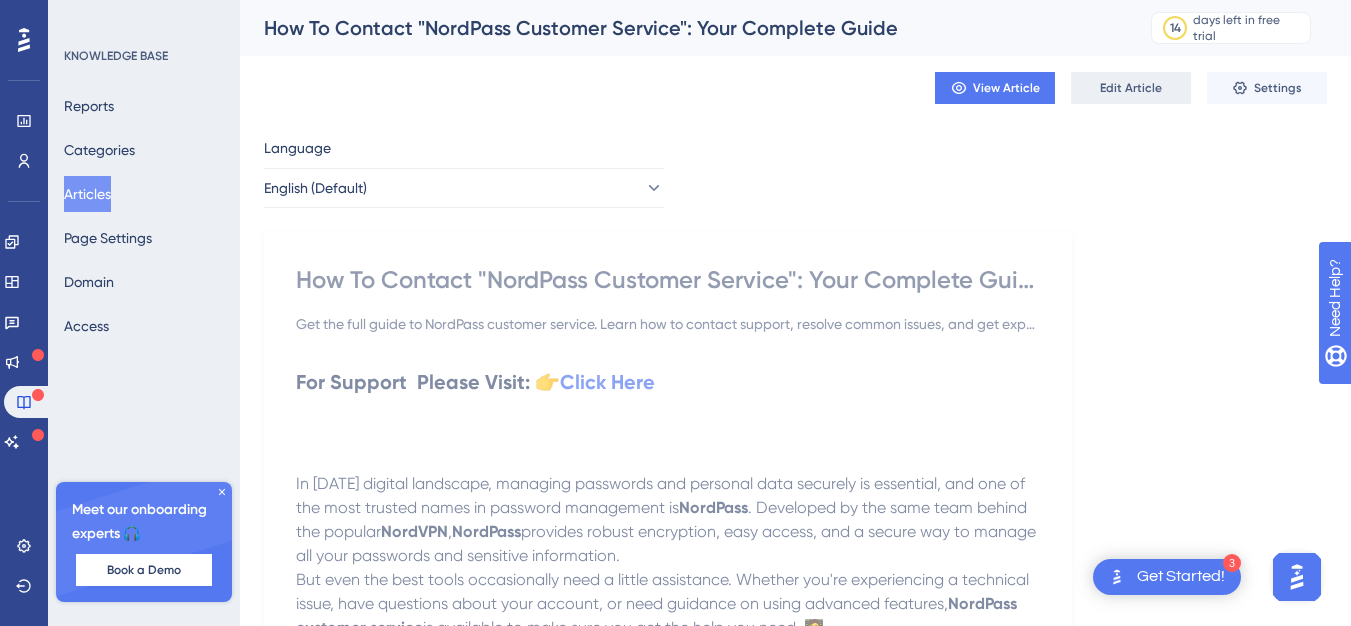 click on "Edit Article" at bounding box center [1131, 88] 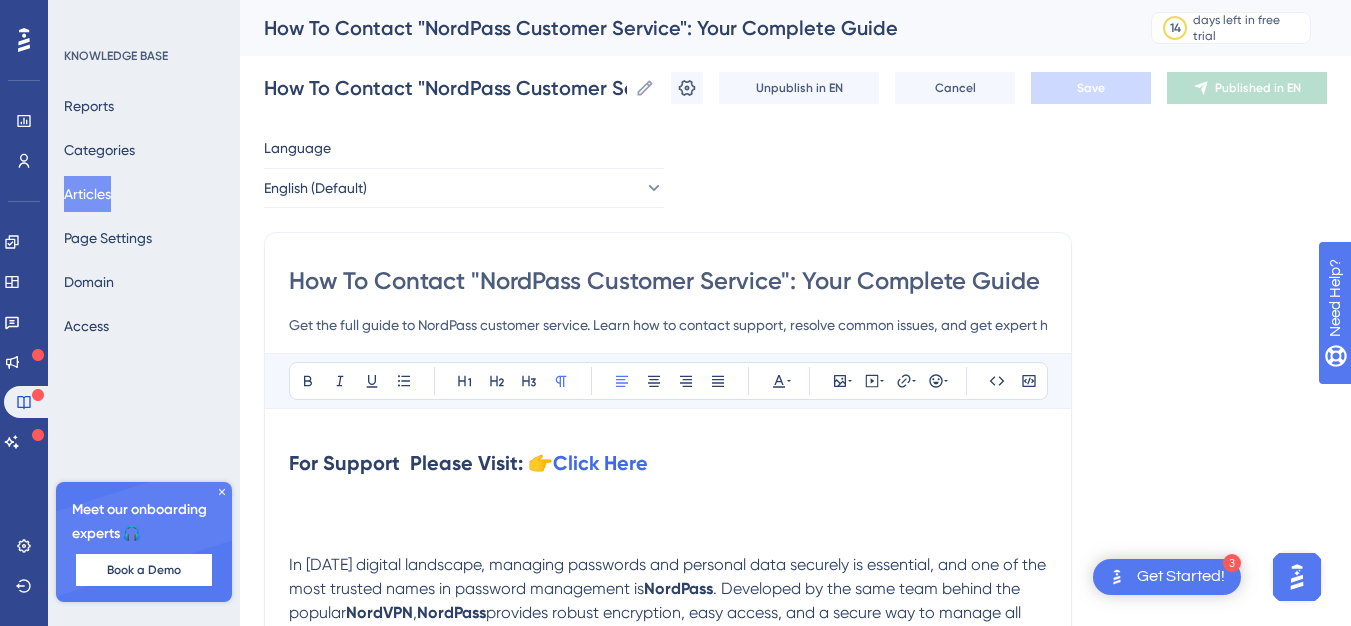 scroll, scrollTop: 4425, scrollLeft: 0, axis: vertical 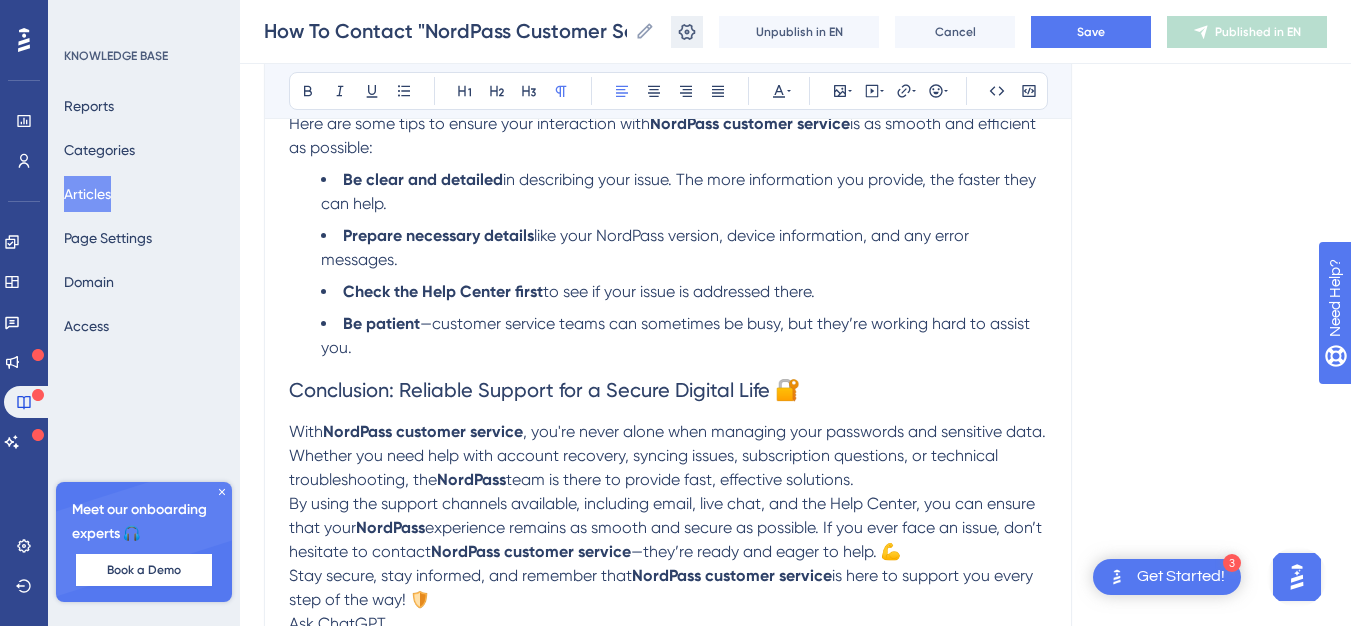 click 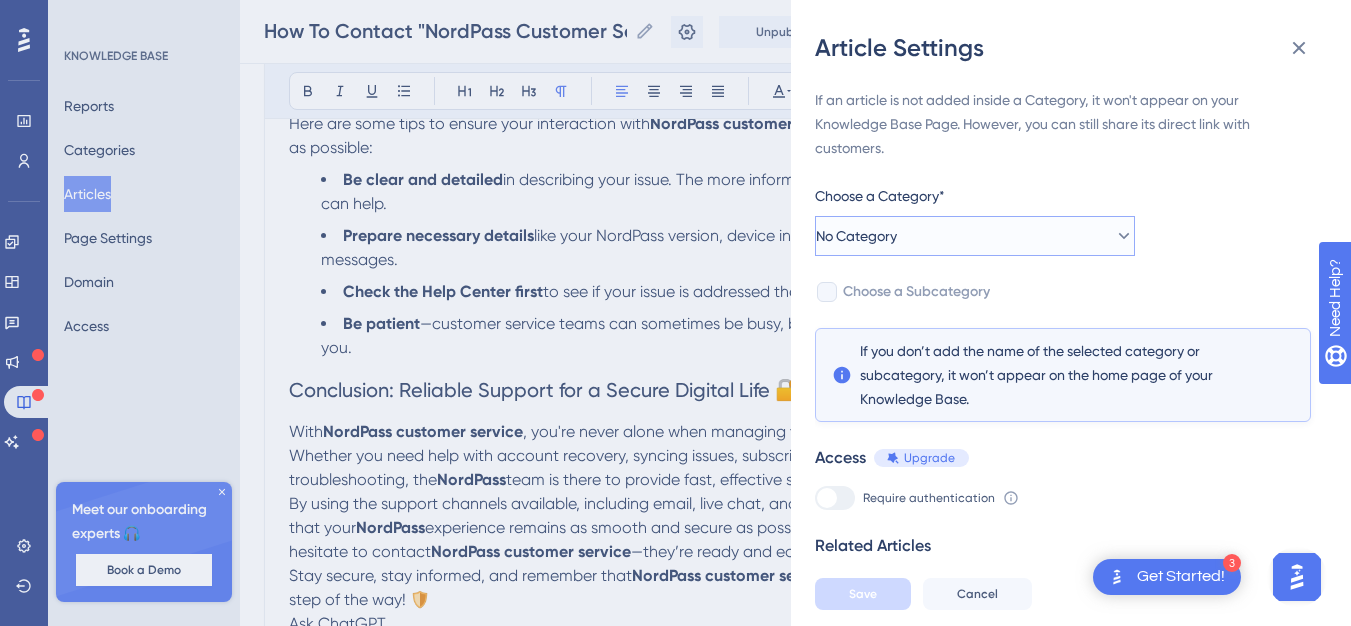 click on "No Category" at bounding box center (975, 236) 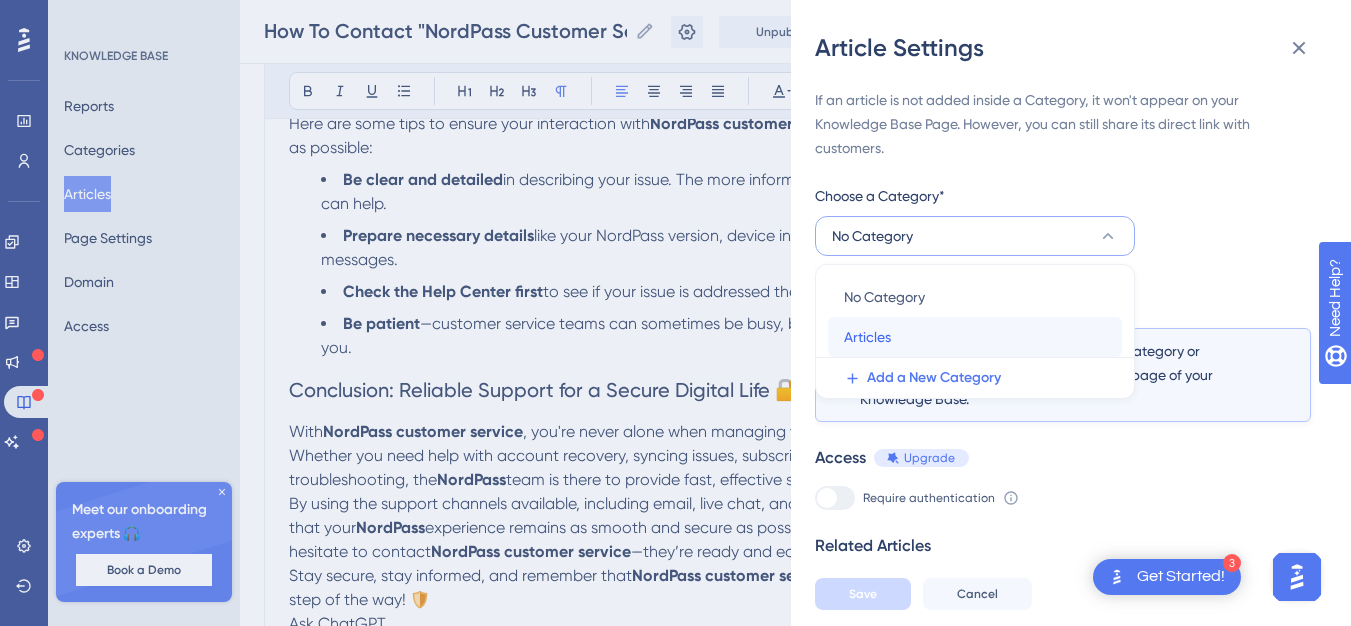 click on "Articles Articles" at bounding box center (975, 337) 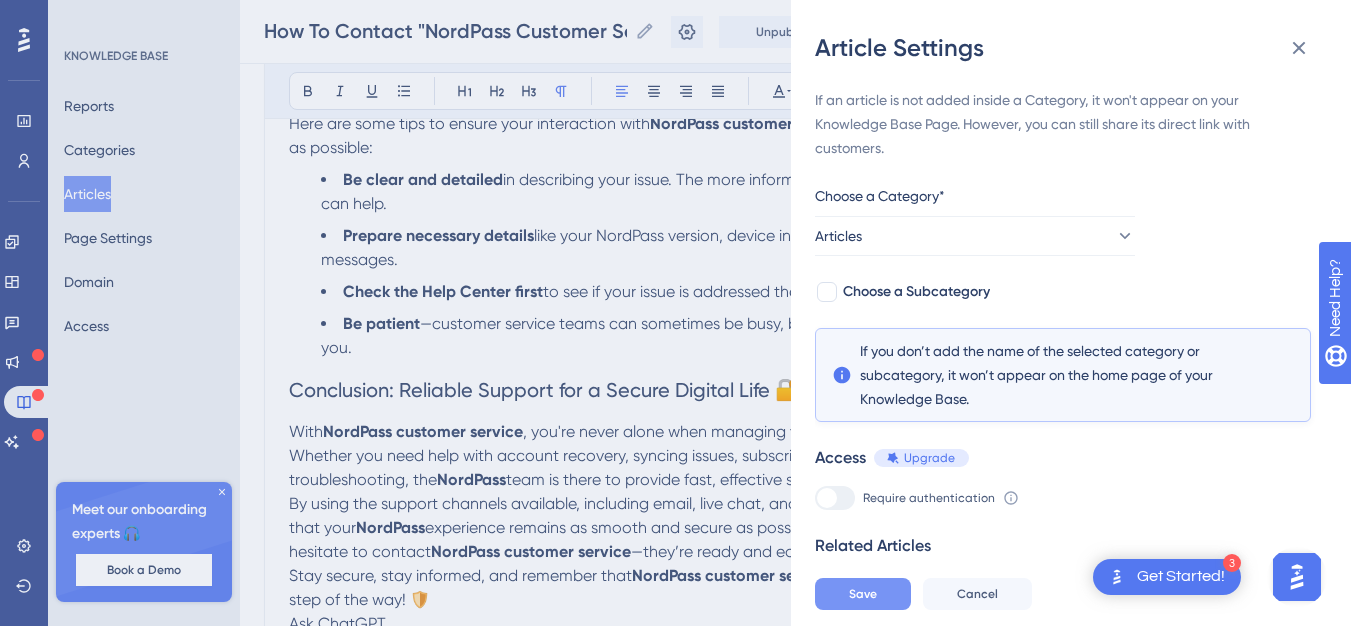 click on "Save" at bounding box center [863, 594] 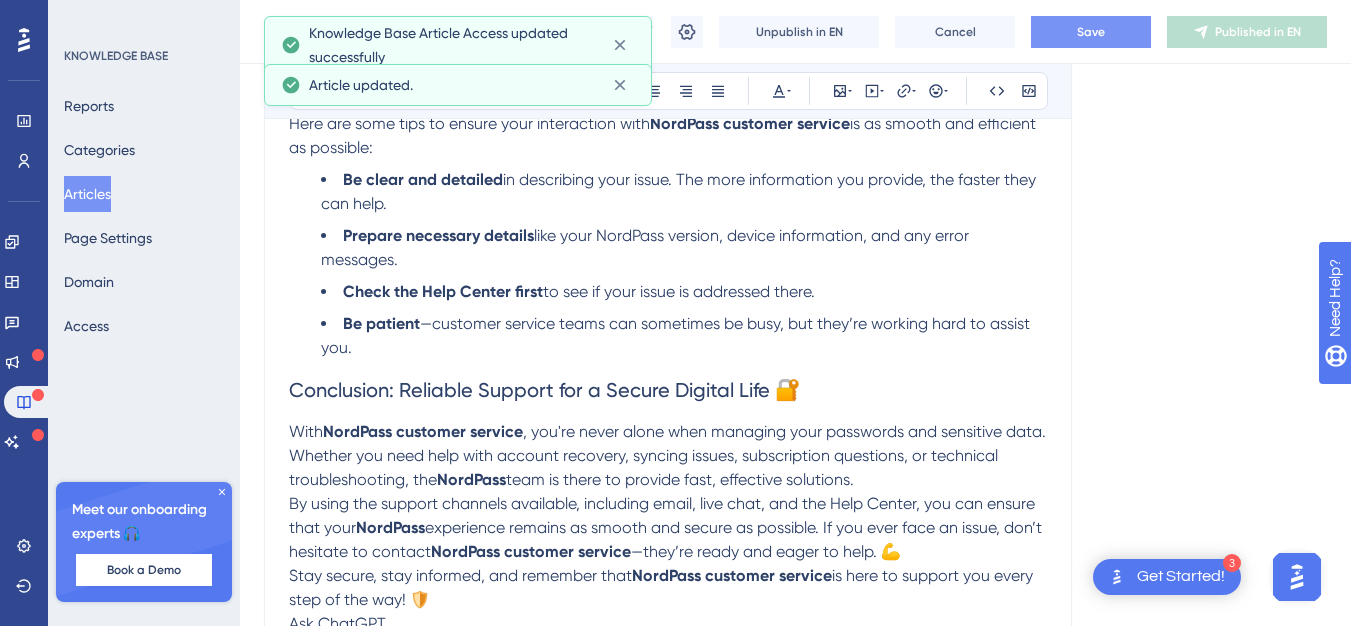 click on "Save" at bounding box center (1091, 32) 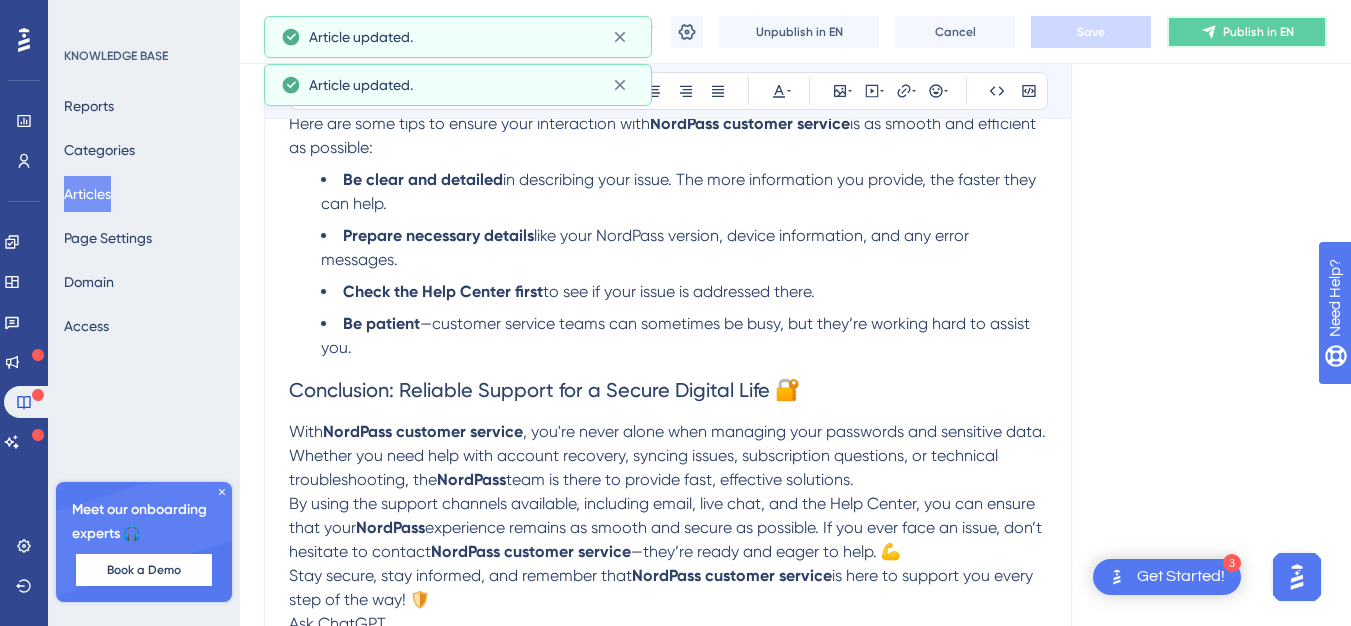 click on "Publish in EN" at bounding box center (1247, 32) 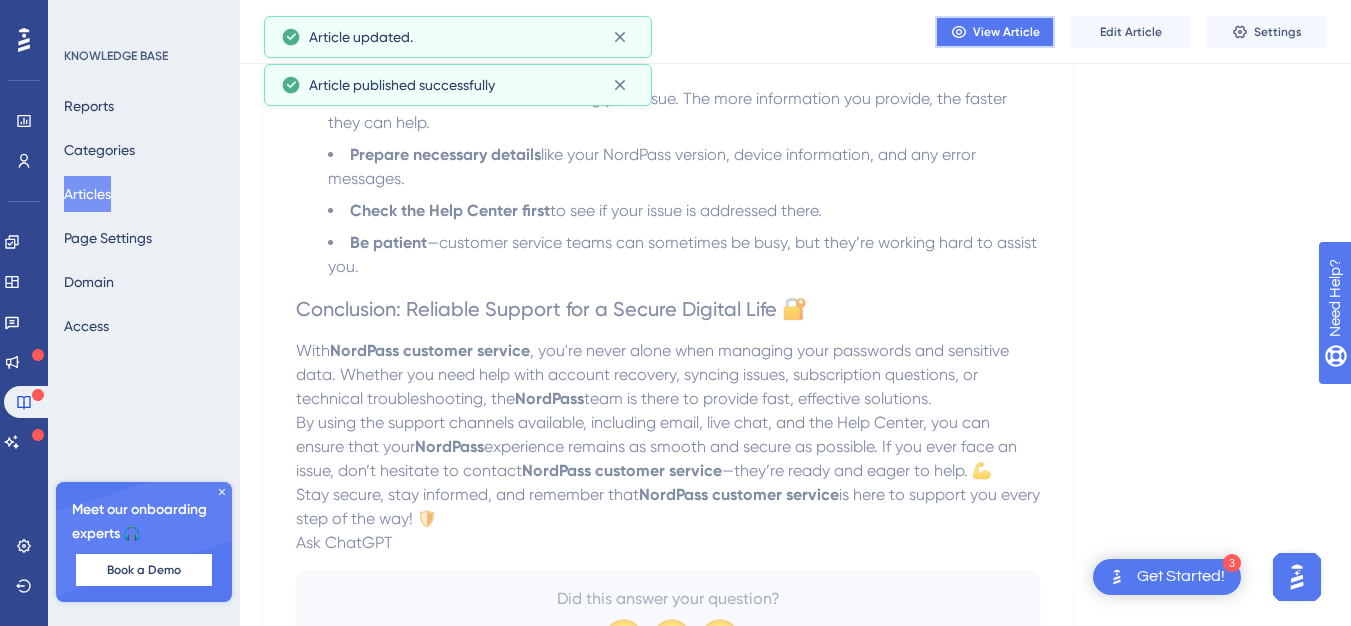 click on "View Article" at bounding box center (1006, 32) 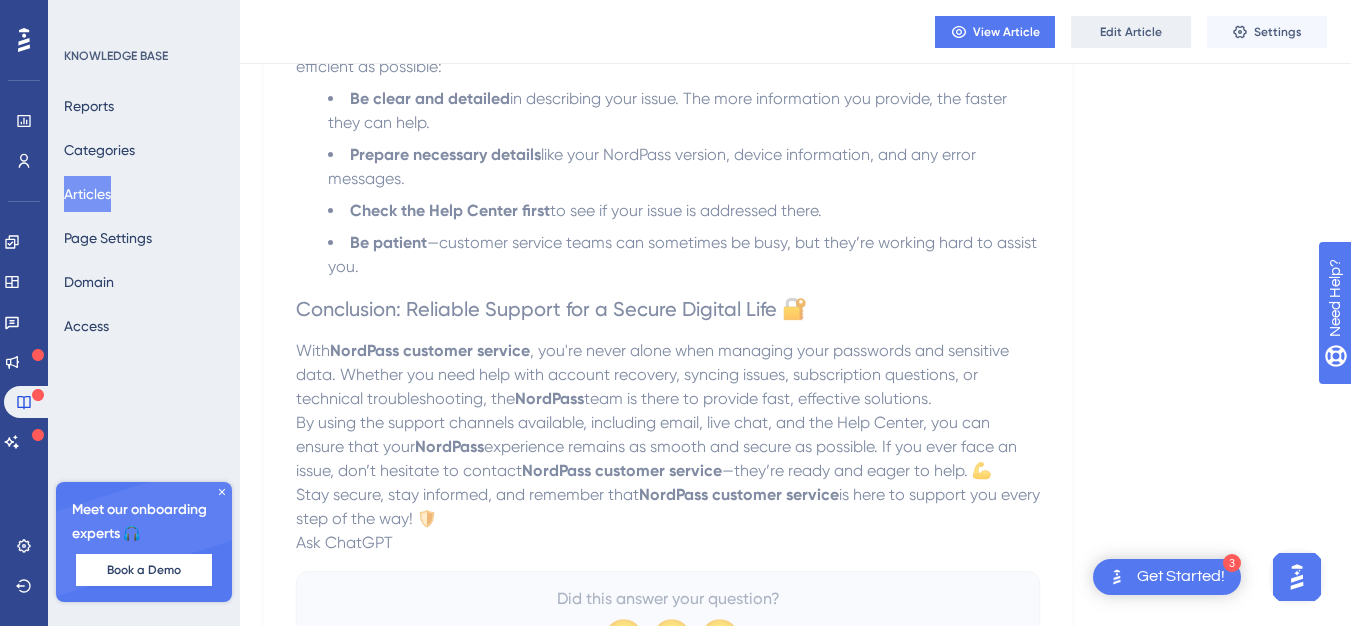 click on "Edit Article" at bounding box center (1131, 32) 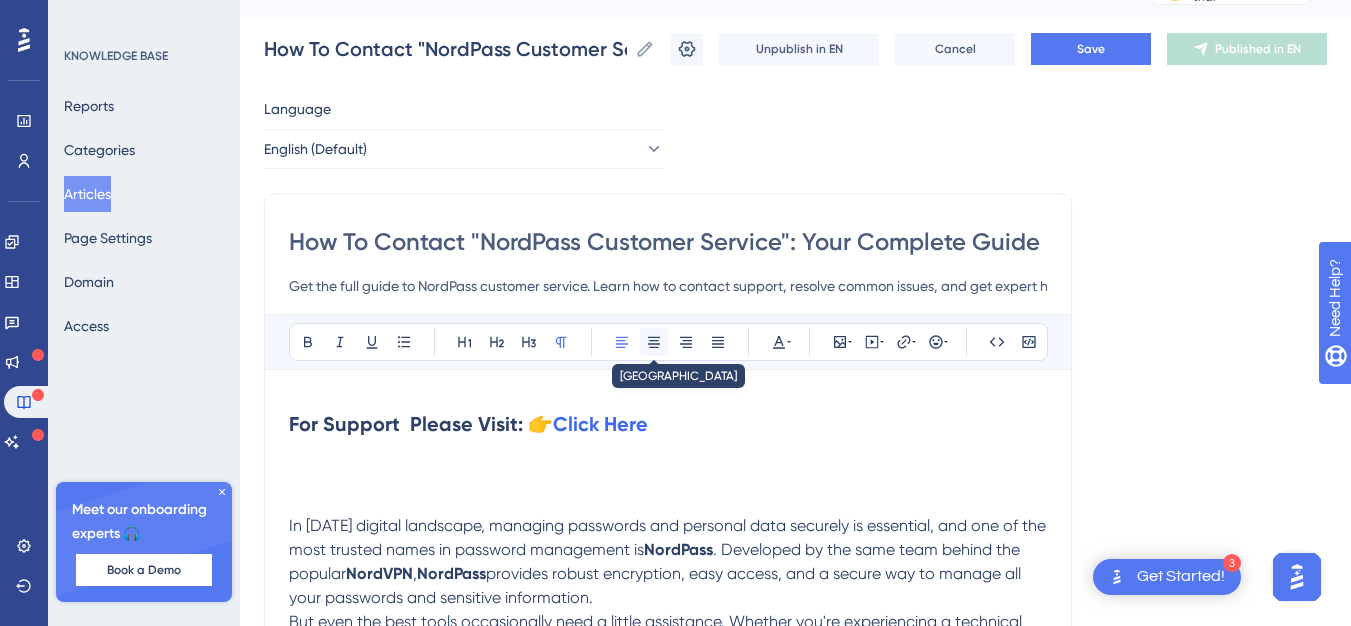 scroll, scrollTop: 0, scrollLeft: 0, axis: both 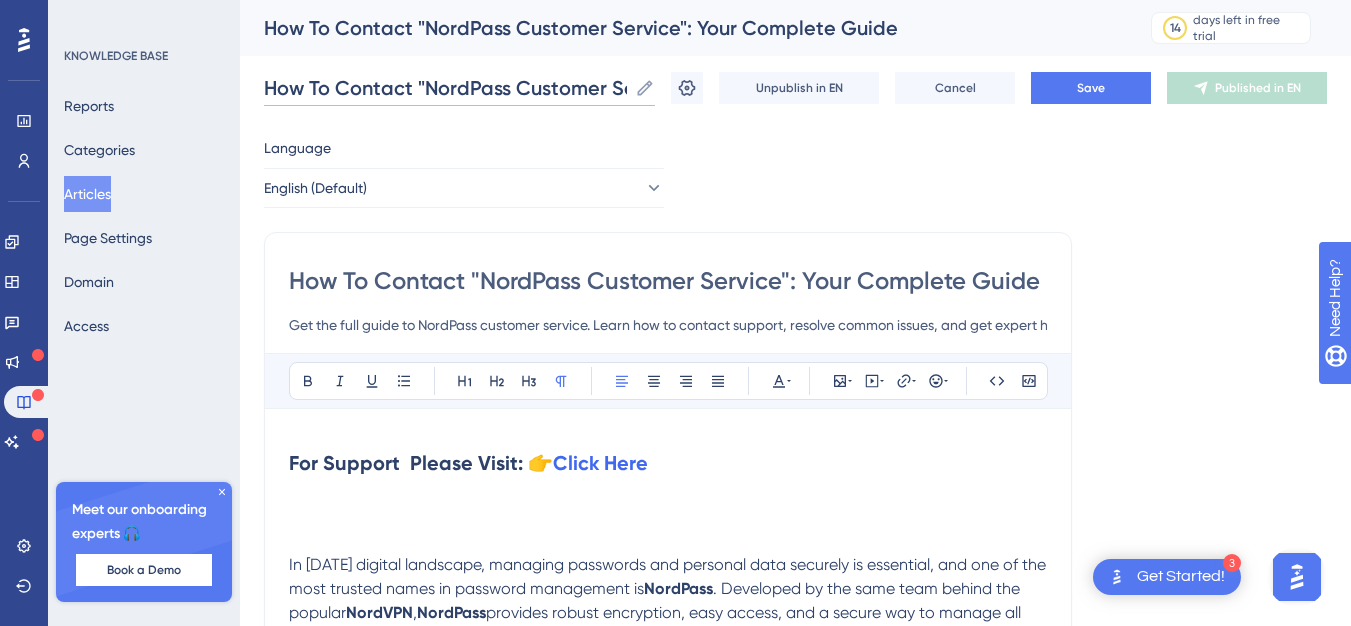 click on "How To Contact "NordPass Customer Service": Your Complete Guide" at bounding box center (445, 88) 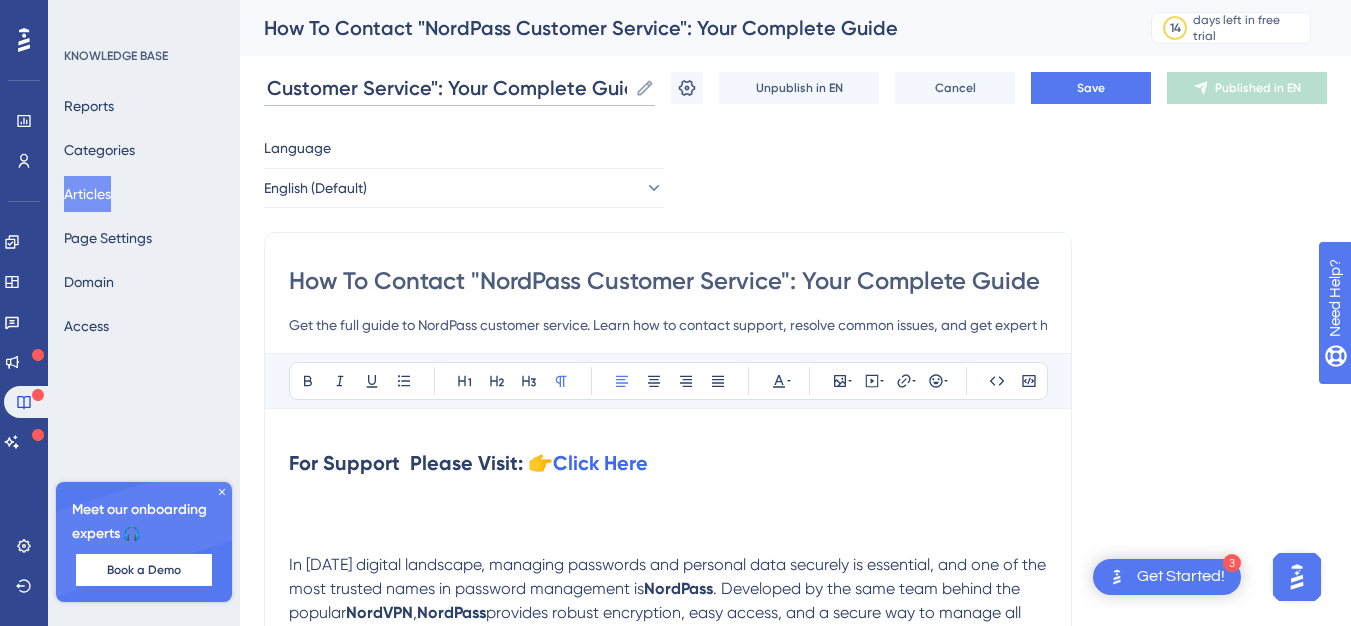 drag, startPoint x: 582, startPoint y: 83, endPoint x: 842, endPoint y: 106, distance: 261.01532 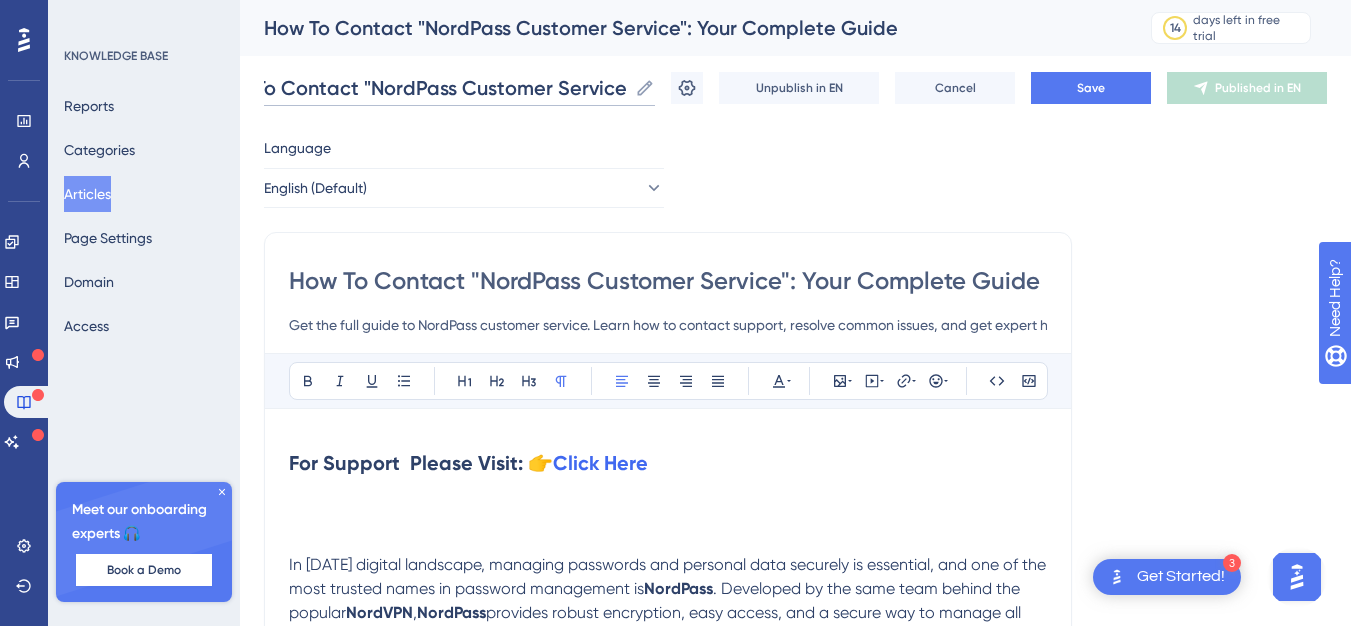 scroll, scrollTop: 0, scrollLeft: 35, axis: horizontal 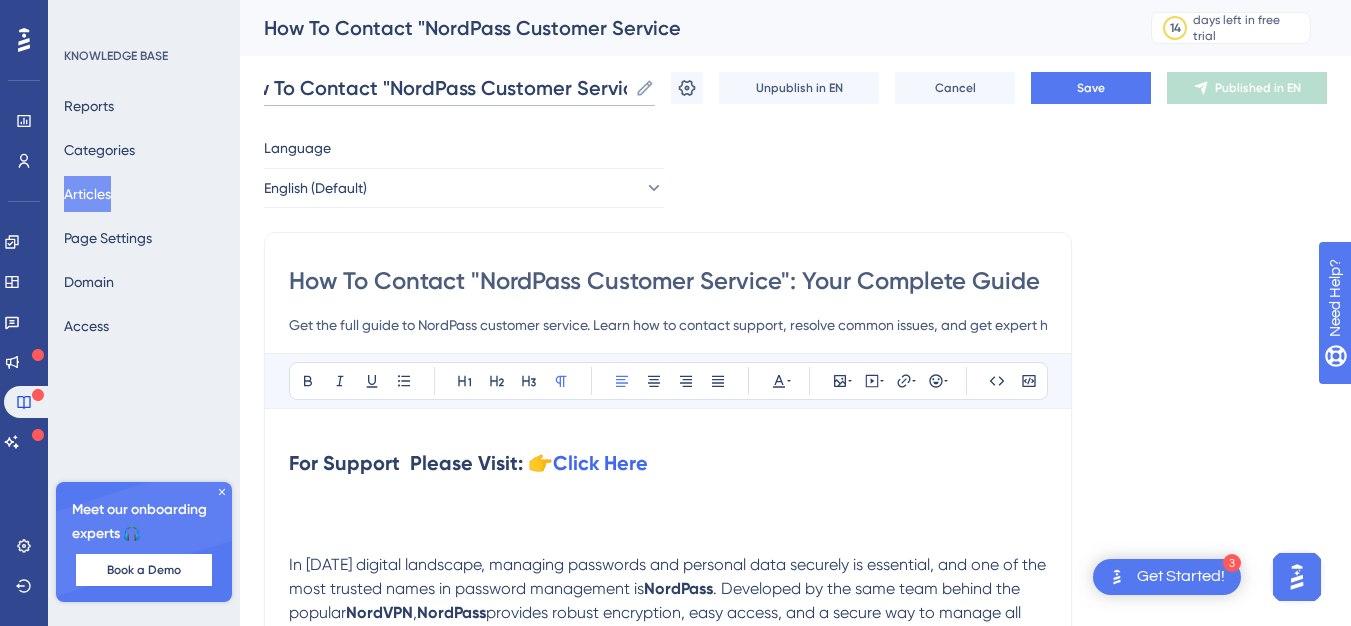 click on "How To Contact "NordPass Customer Service" at bounding box center [445, 88] 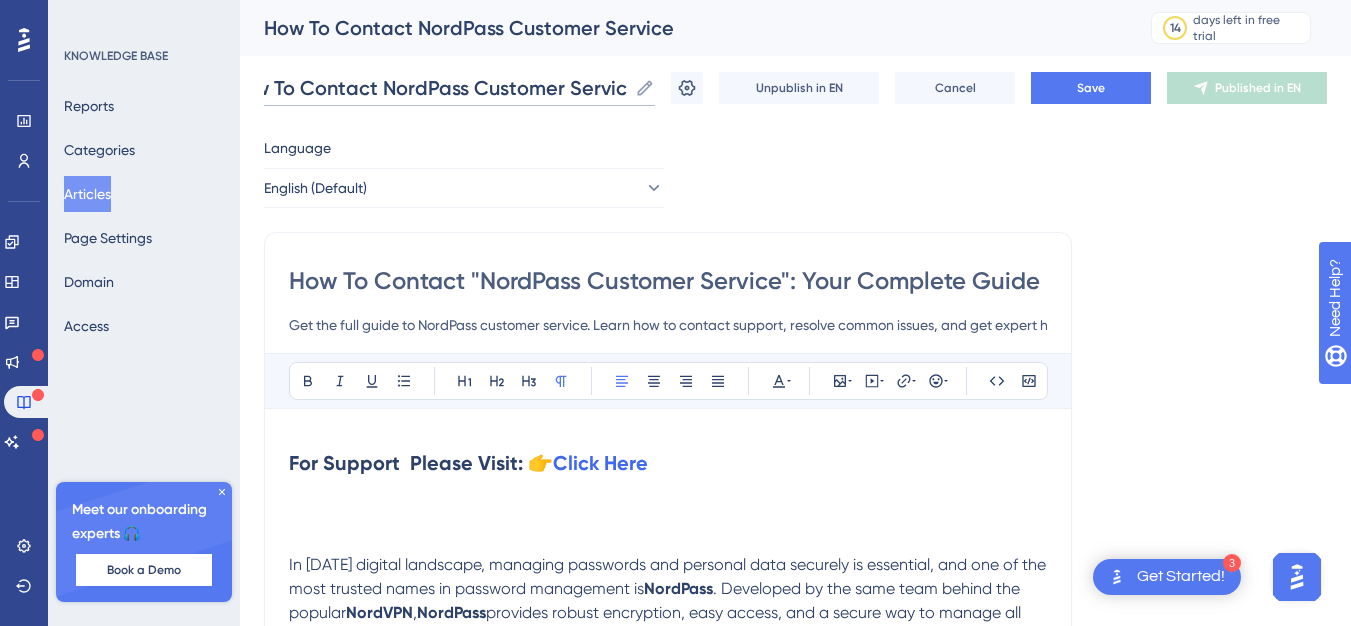 scroll, scrollTop: 0, scrollLeft: 28, axis: horizontal 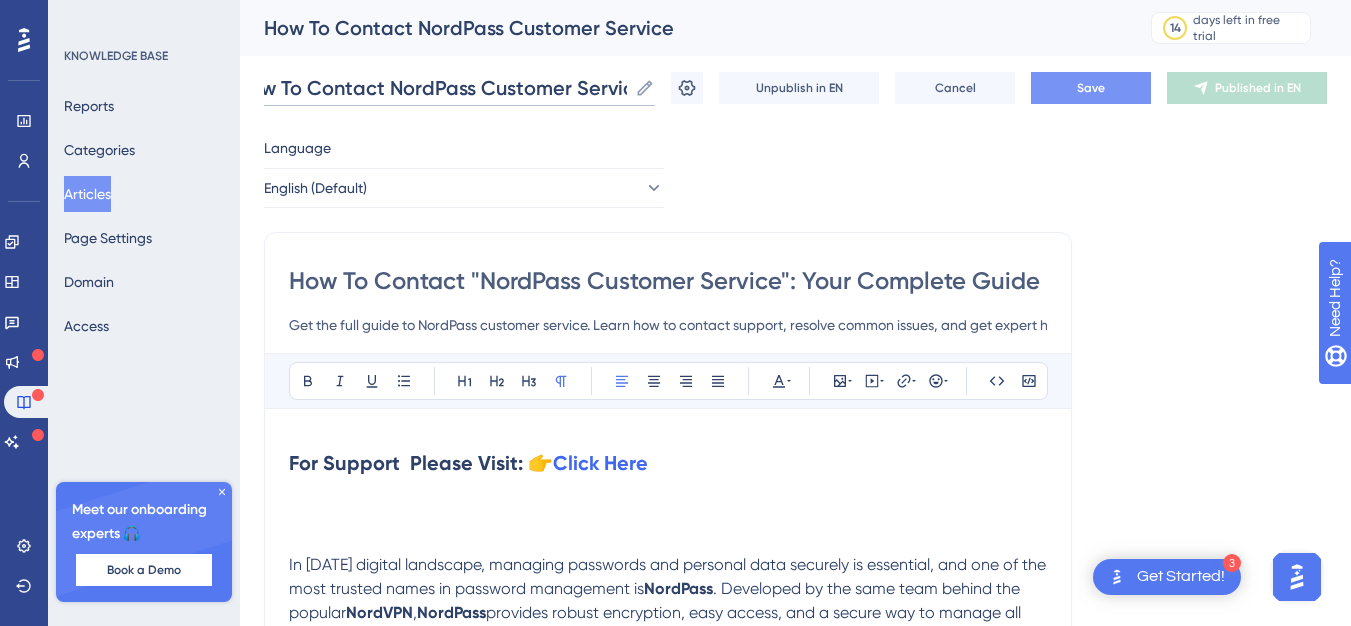 type on "How To Contact NordPass Customer Service" 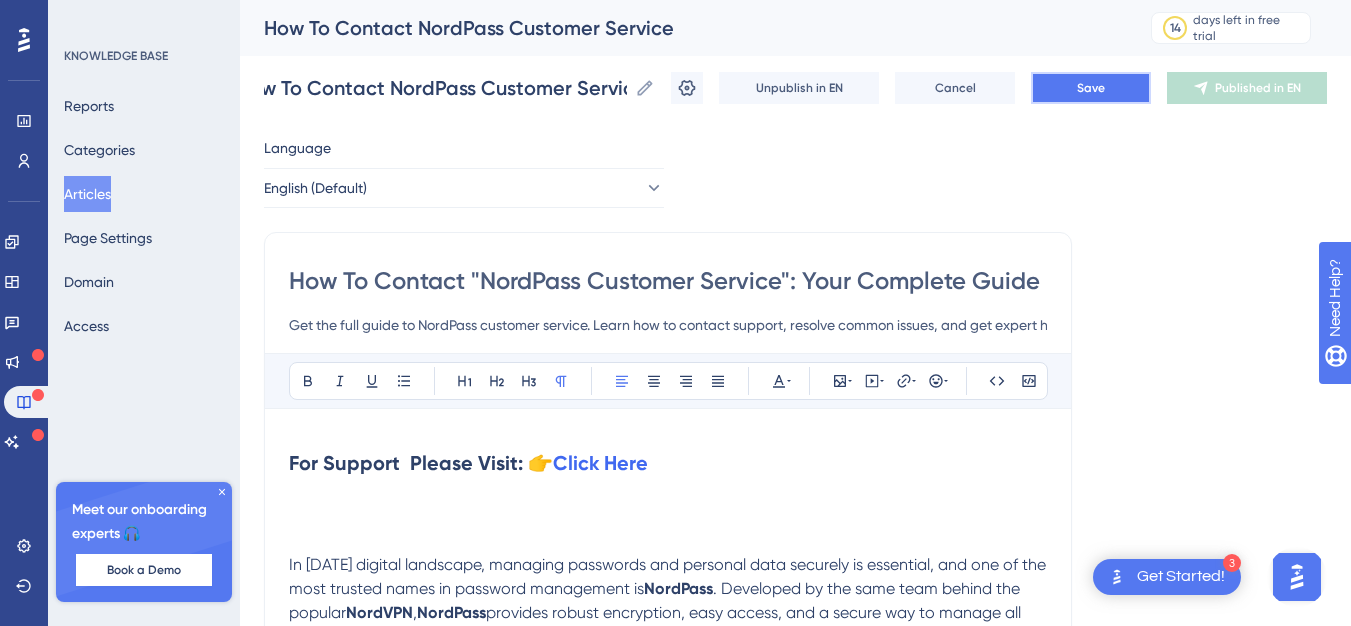 scroll, scrollTop: 0, scrollLeft: 0, axis: both 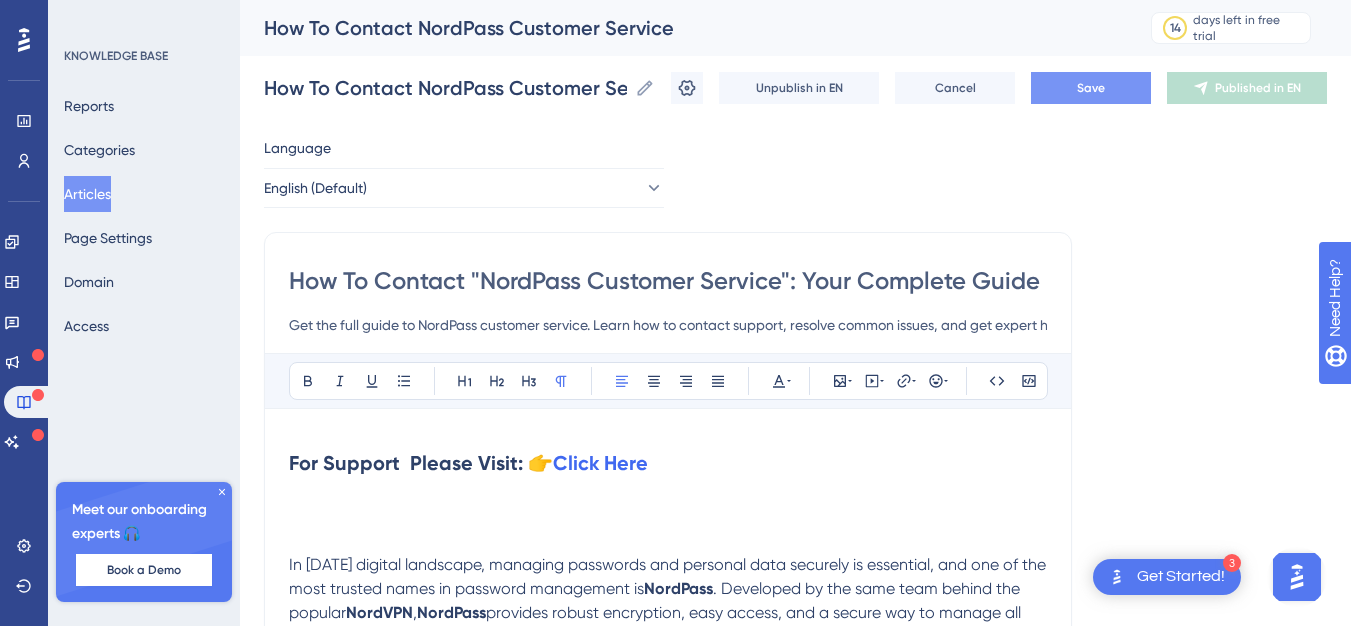 click on "Save" at bounding box center [1091, 88] 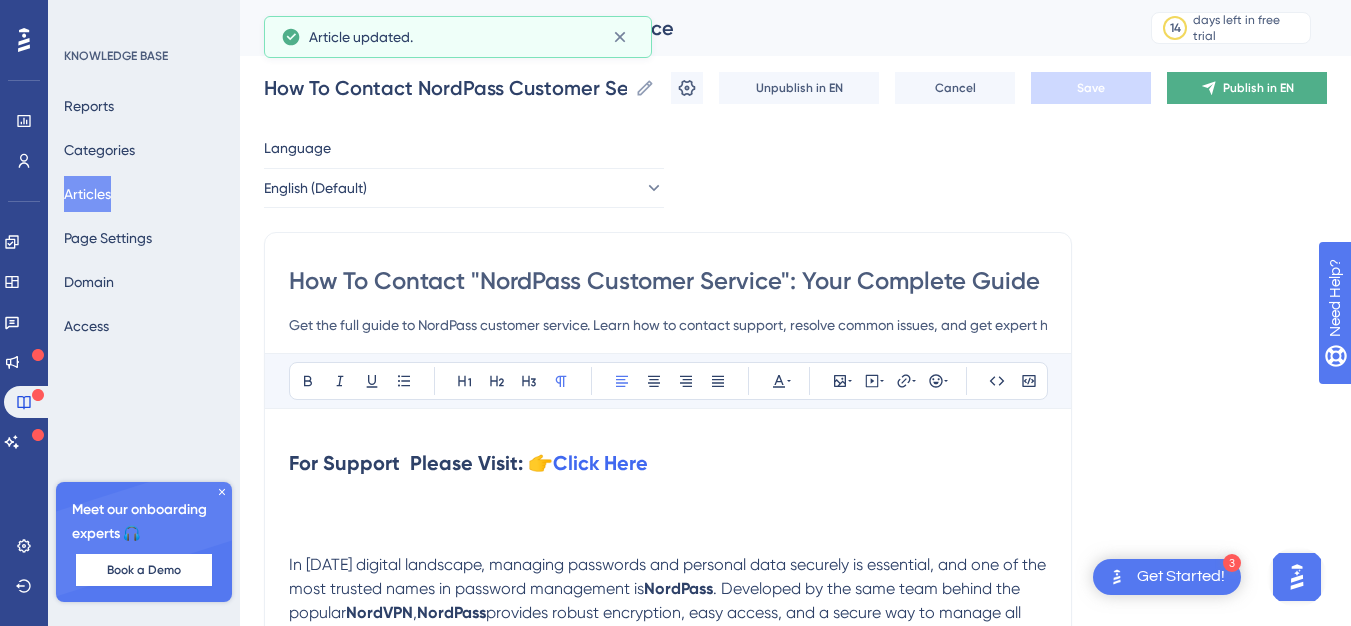 click on "Publish in EN" at bounding box center (1258, 88) 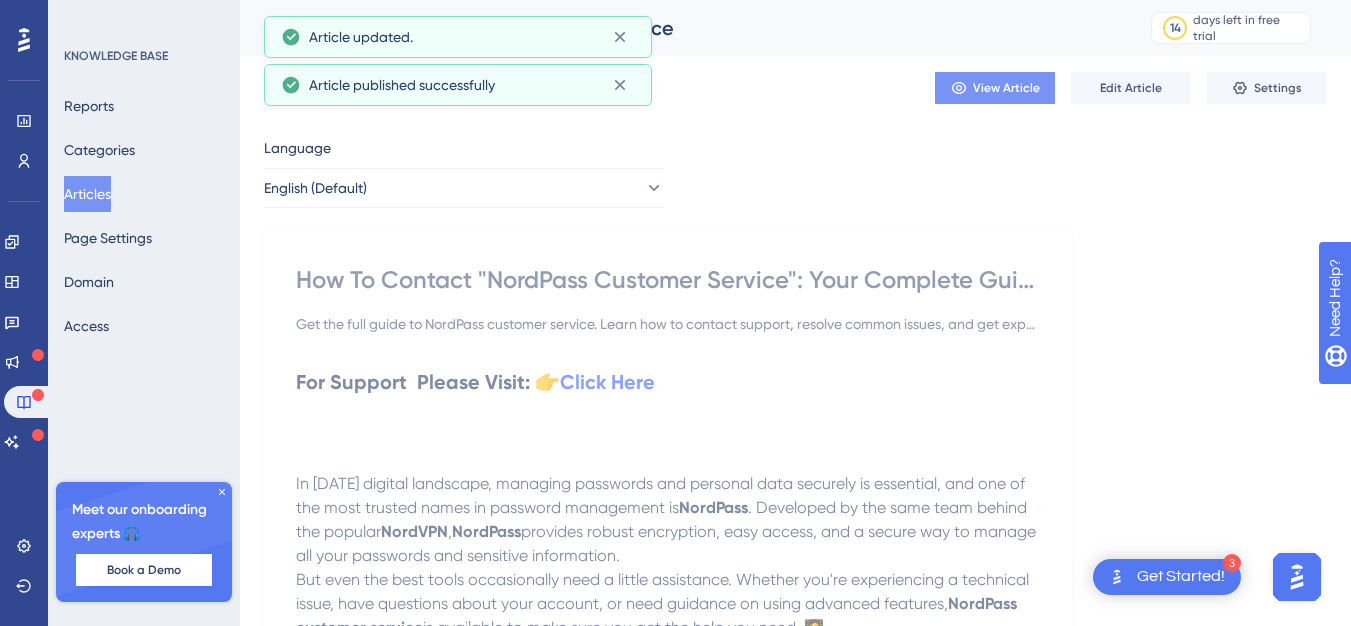 click on "View Article" at bounding box center [995, 88] 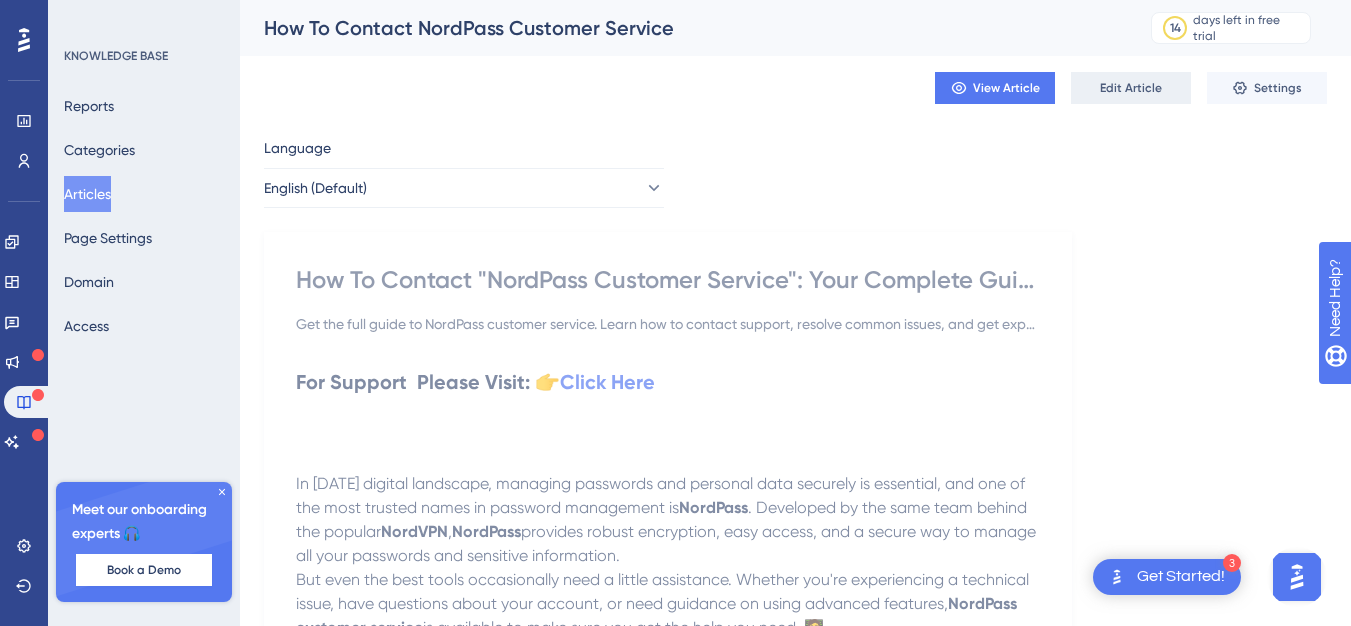 click on "Edit Article" at bounding box center [1131, 88] 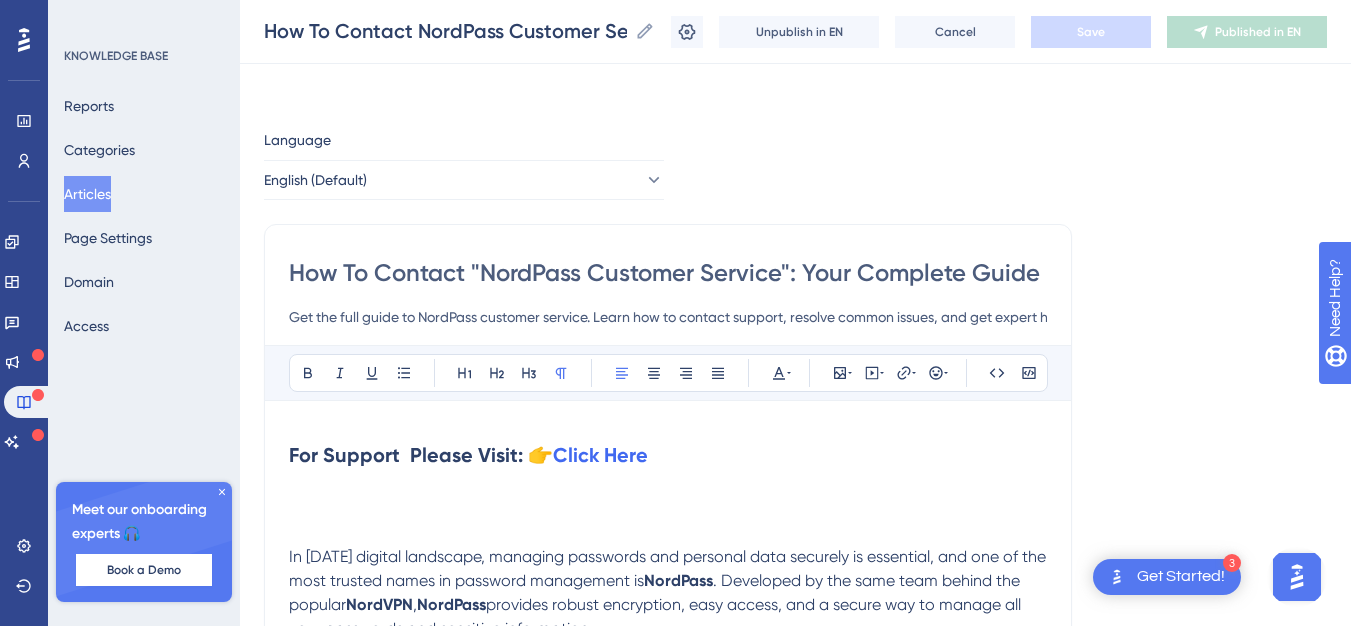 scroll, scrollTop: 4425, scrollLeft: 0, axis: vertical 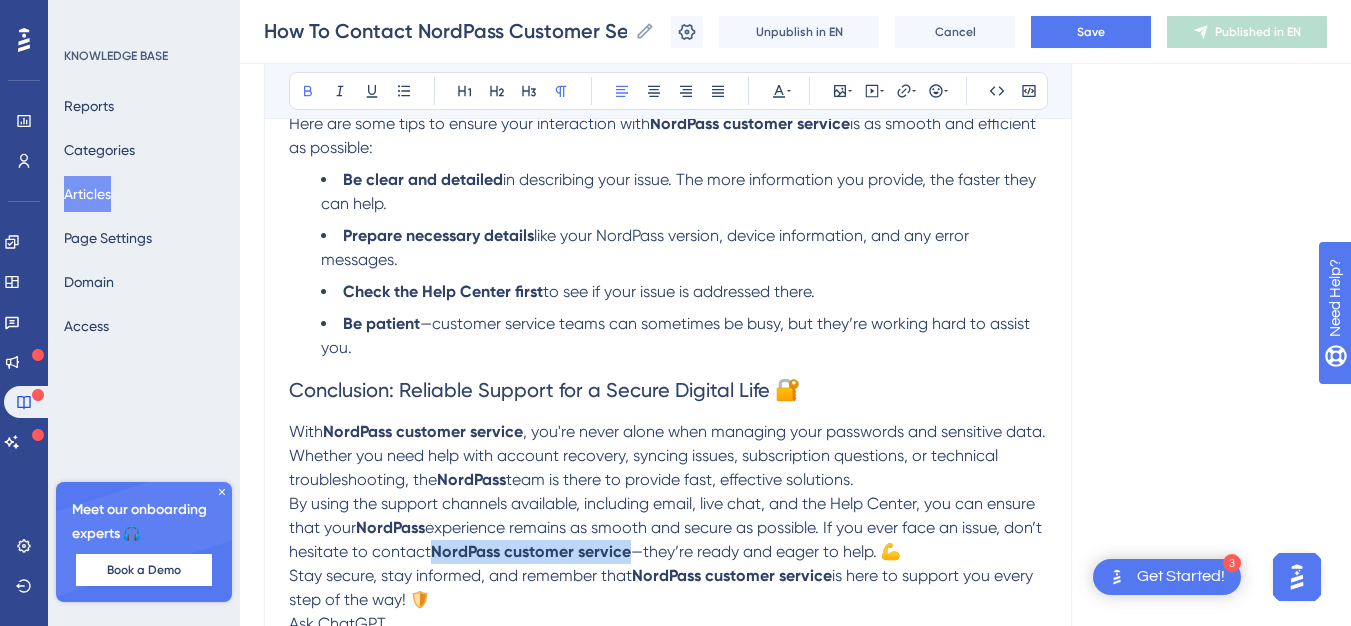 drag, startPoint x: 475, startPoint y: 555, endPoint x: 669, endPoint y: 553, distance: 194.01031 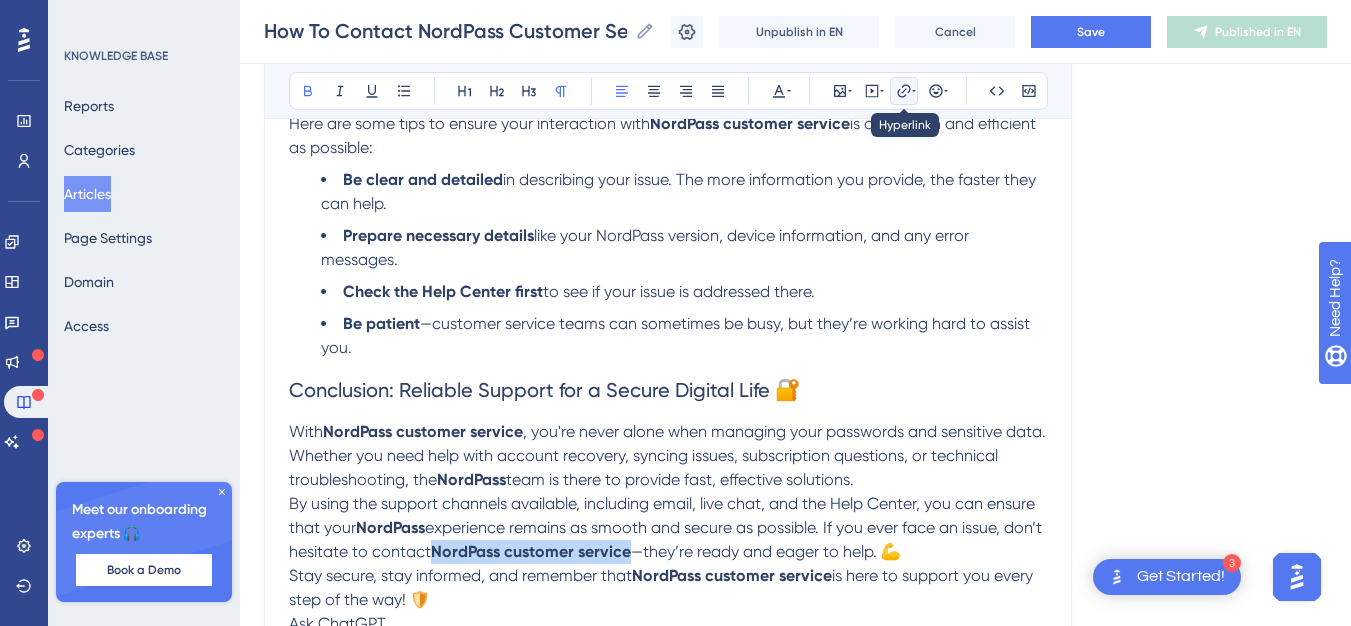 click at bounding box center (904, 91) 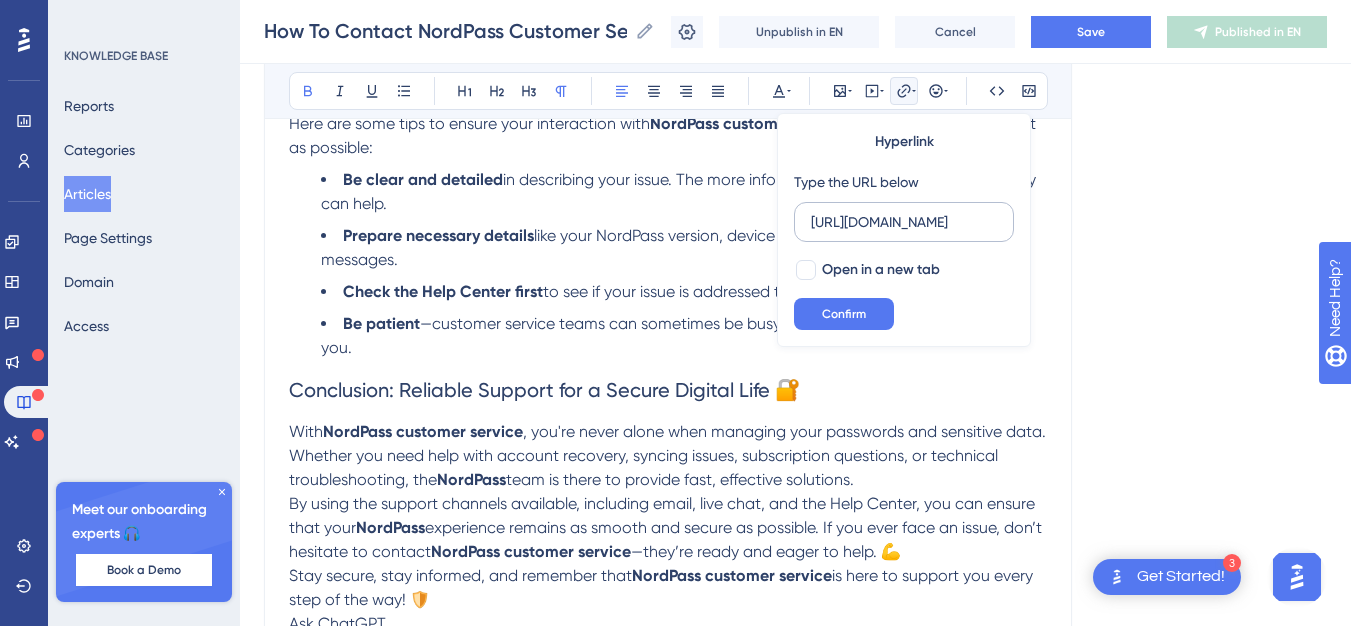 scroll, scrollTop: 0, scrollLeft: 481, axis: horizontal 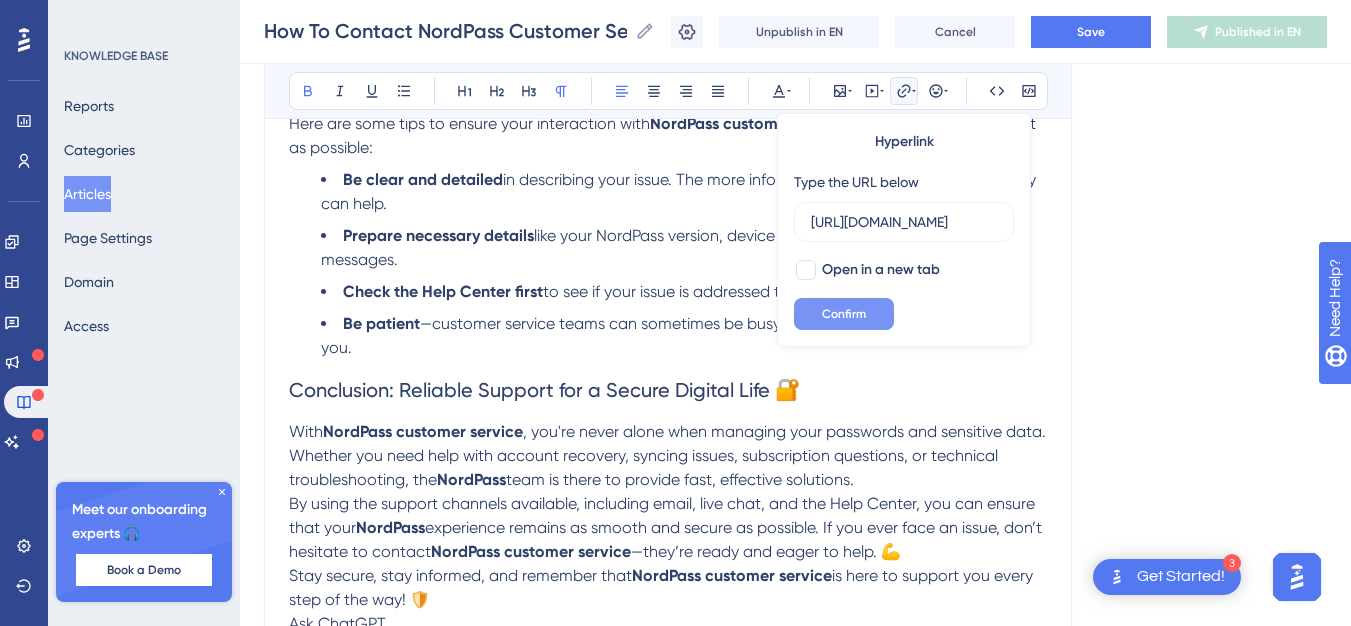 type on "https://nordpass.help.userguiding.com/en/articles/13992-how-to-contact-nordpass-customer-service" 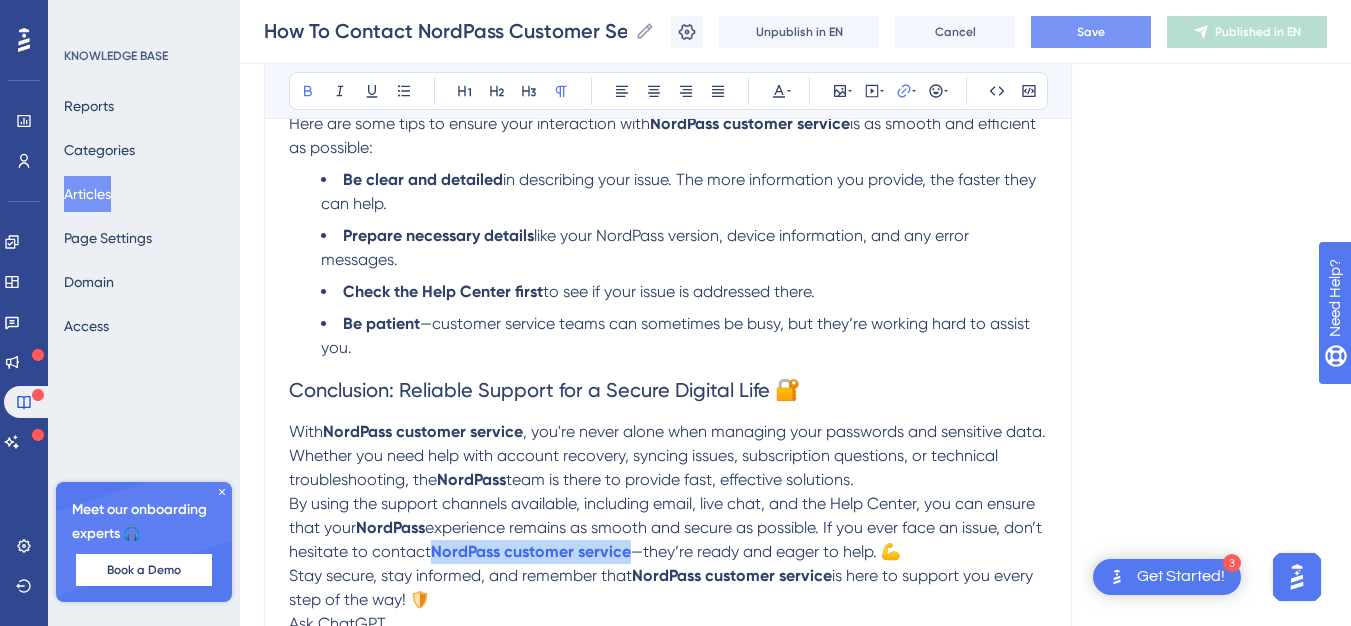 click on "Save" at bounding box center (1091, 32) 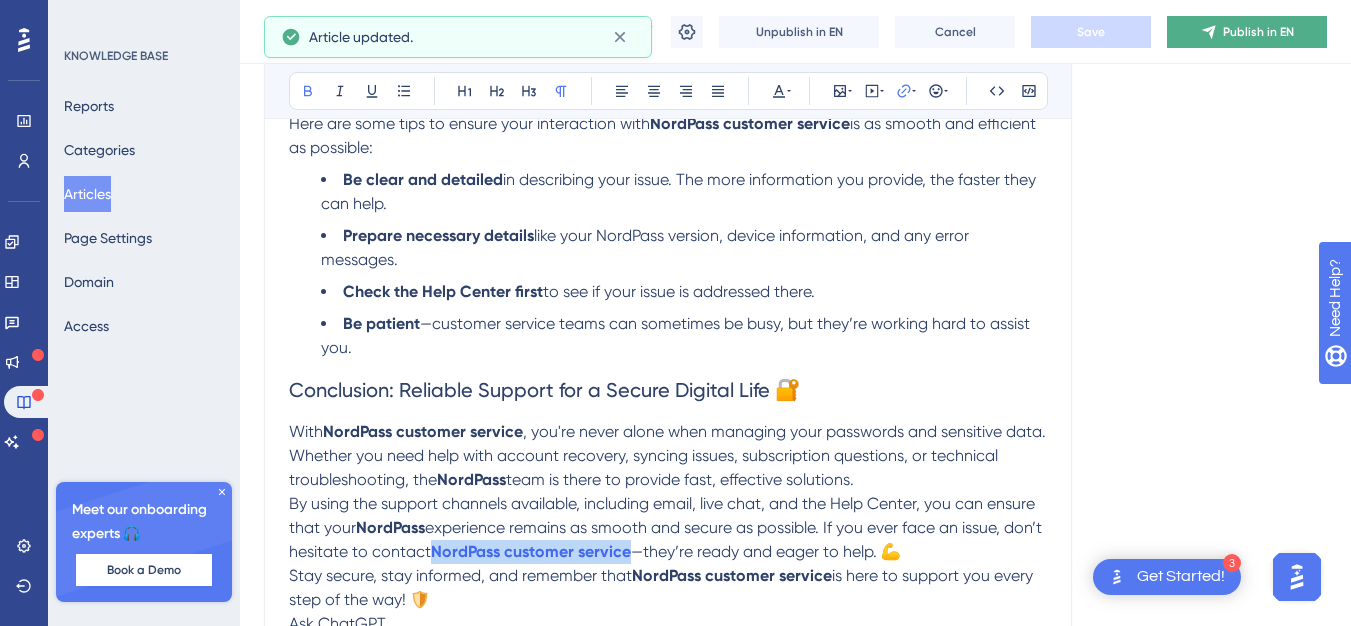 click on "Publish in EN" at bounding box center (1258, 32) 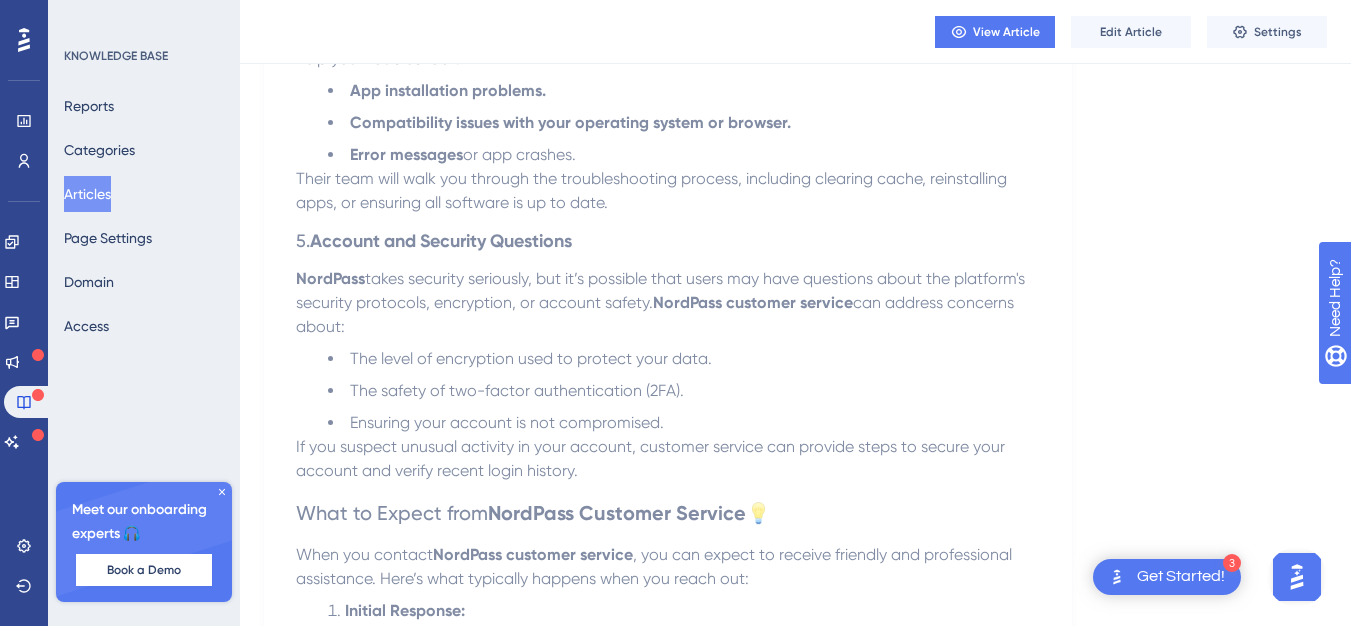 scroll, scrollTop: 3399, scrollLeft: 0, axis: vertical 